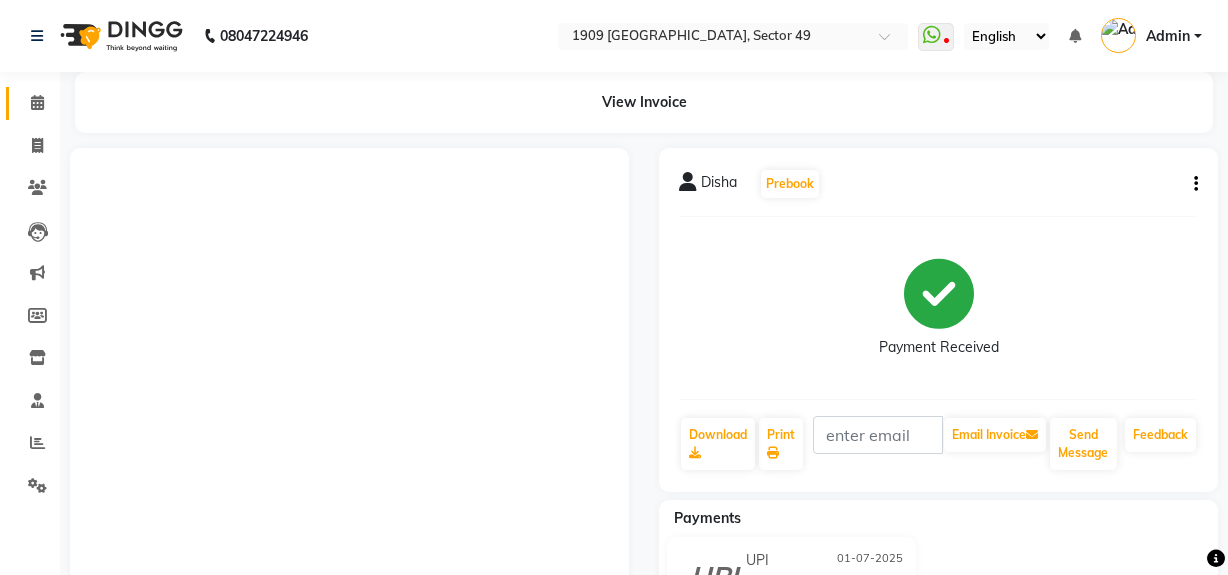 scroll, scrollTop: 0, scrollLeft: 0, axis: both 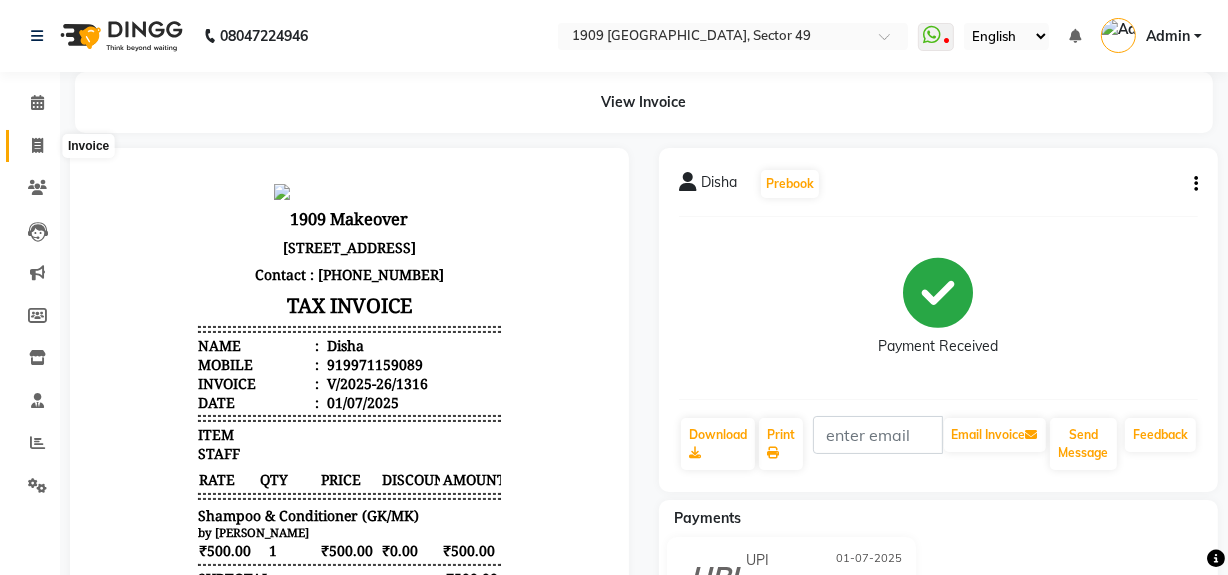 click 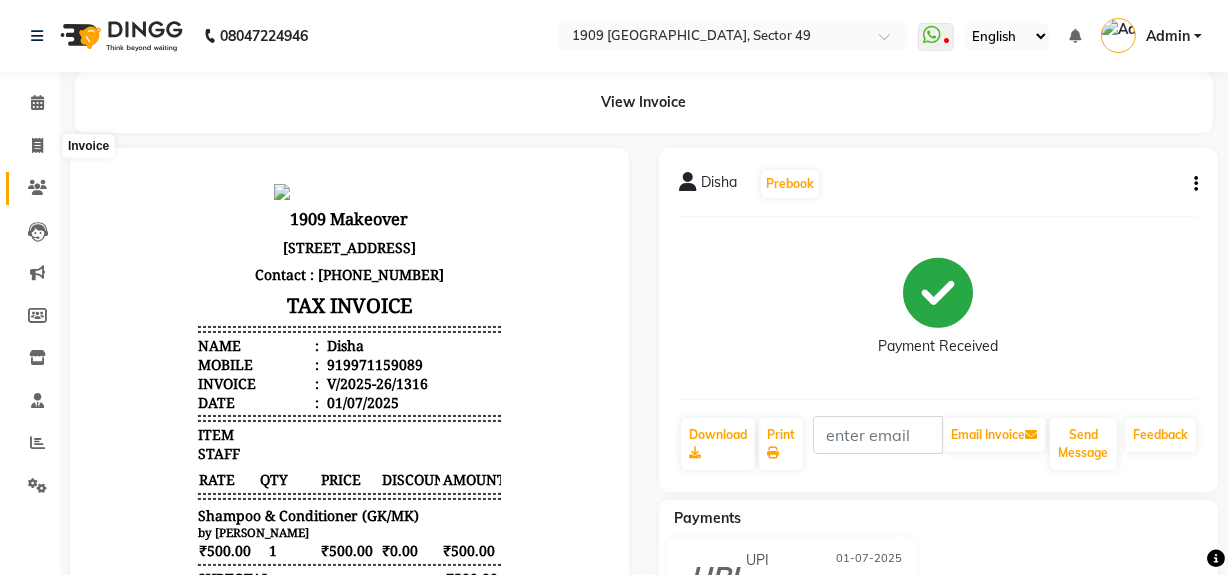 select on "6923" 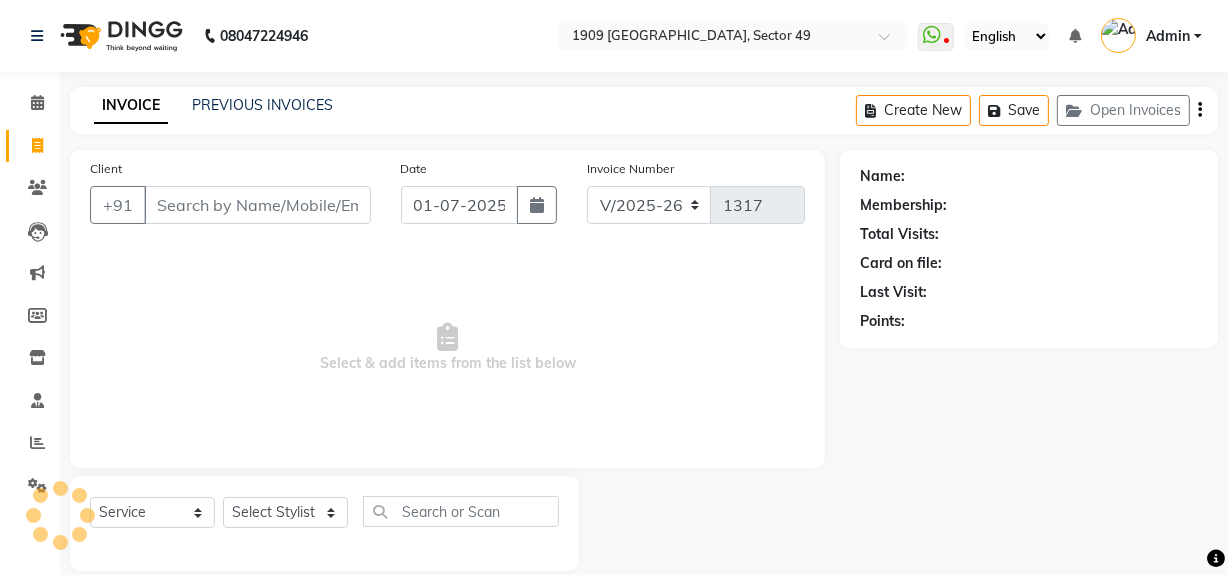 scroll, scrollTop: 26, scrollLeft: 0, axis: vertical 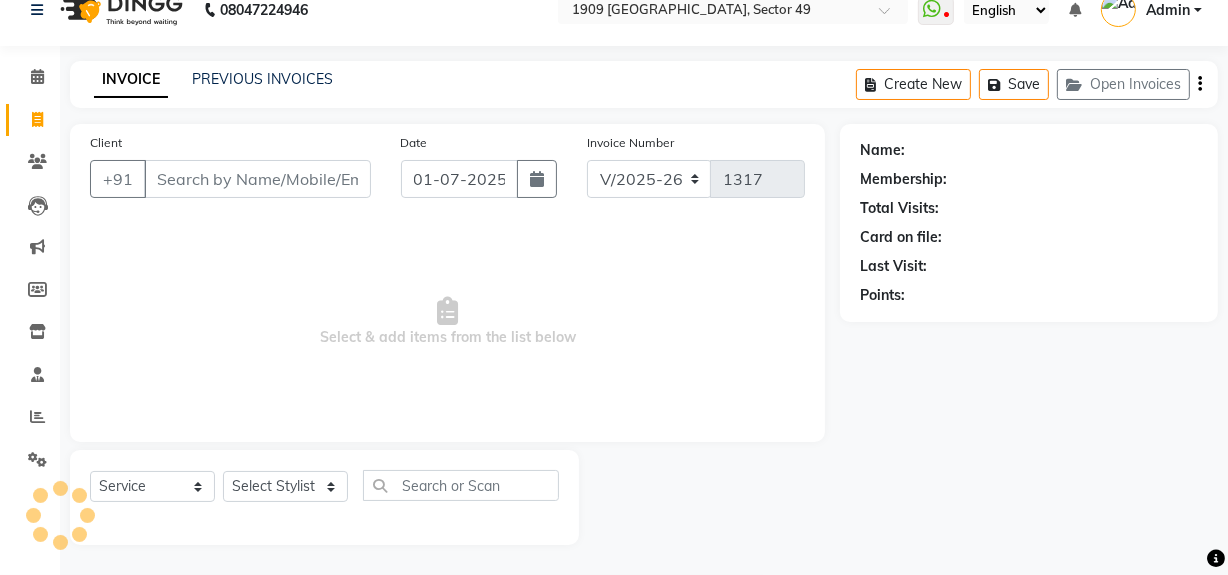 click on "Client" at bounding box center (257, 179) 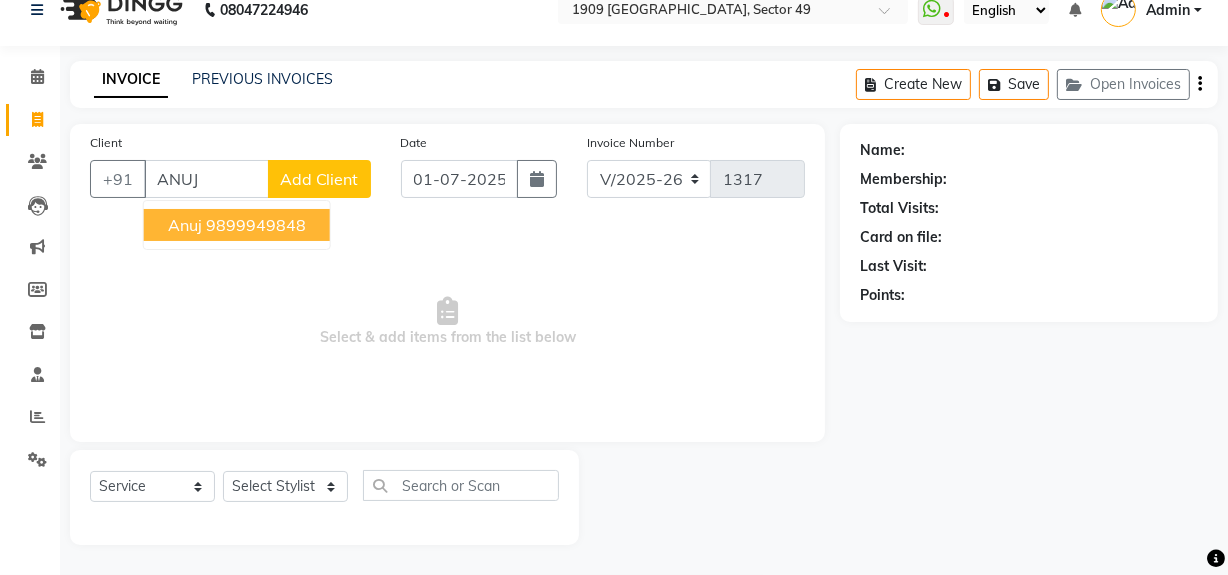 click on "9899949848" at bounding box center [256, 225] 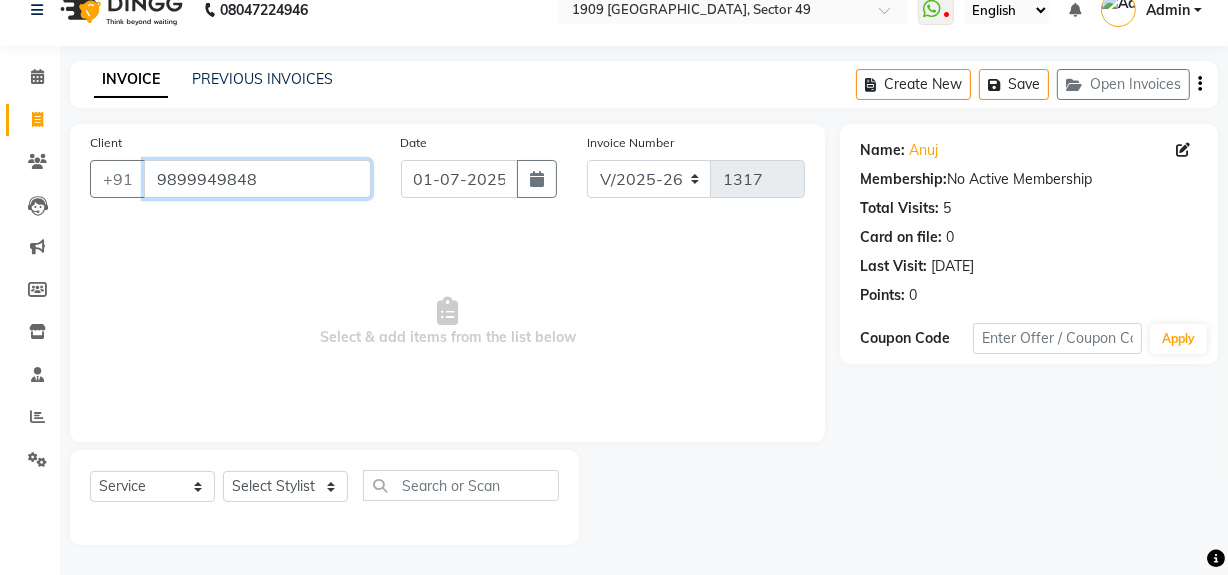 click on "9899949848" at bounding box center [257, 179] 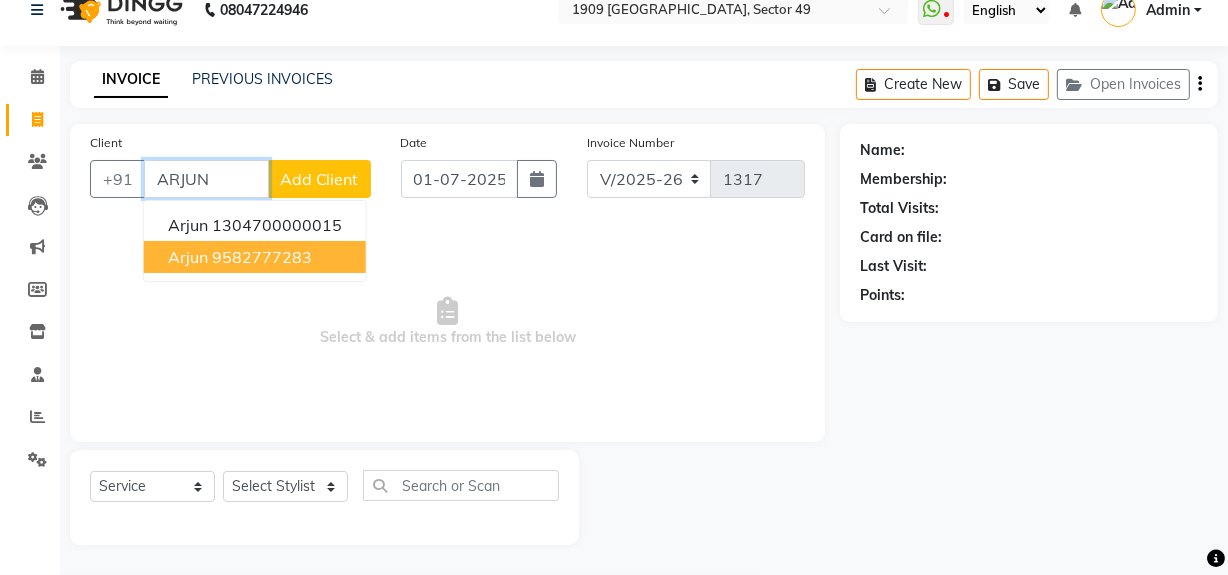 click on "9582777283" at bounding box center (262, 257) 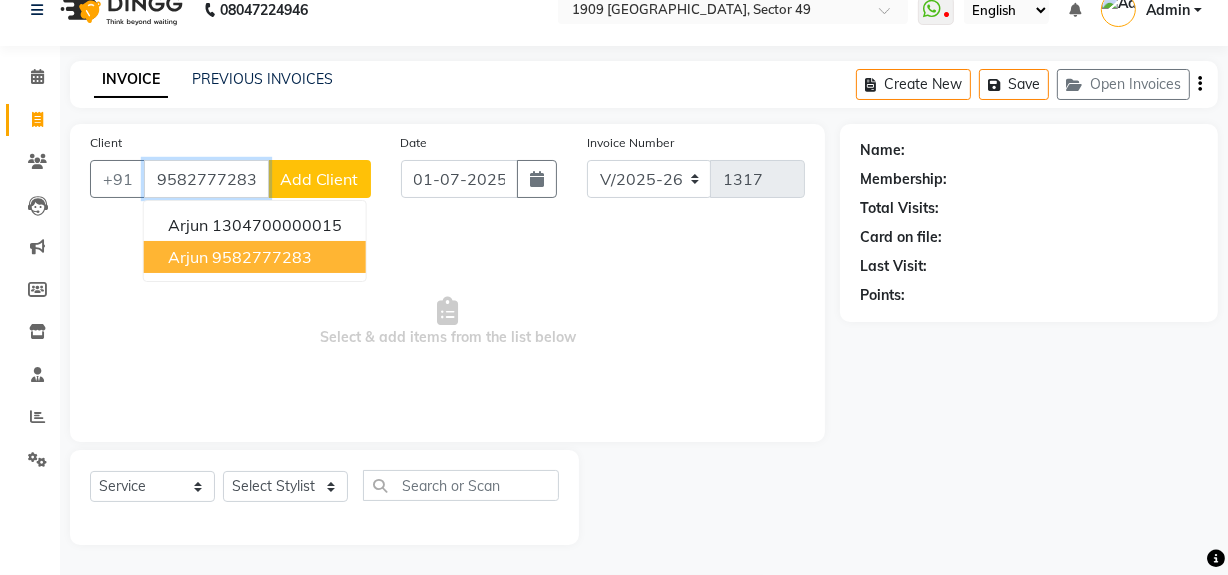 type on "9582777283" 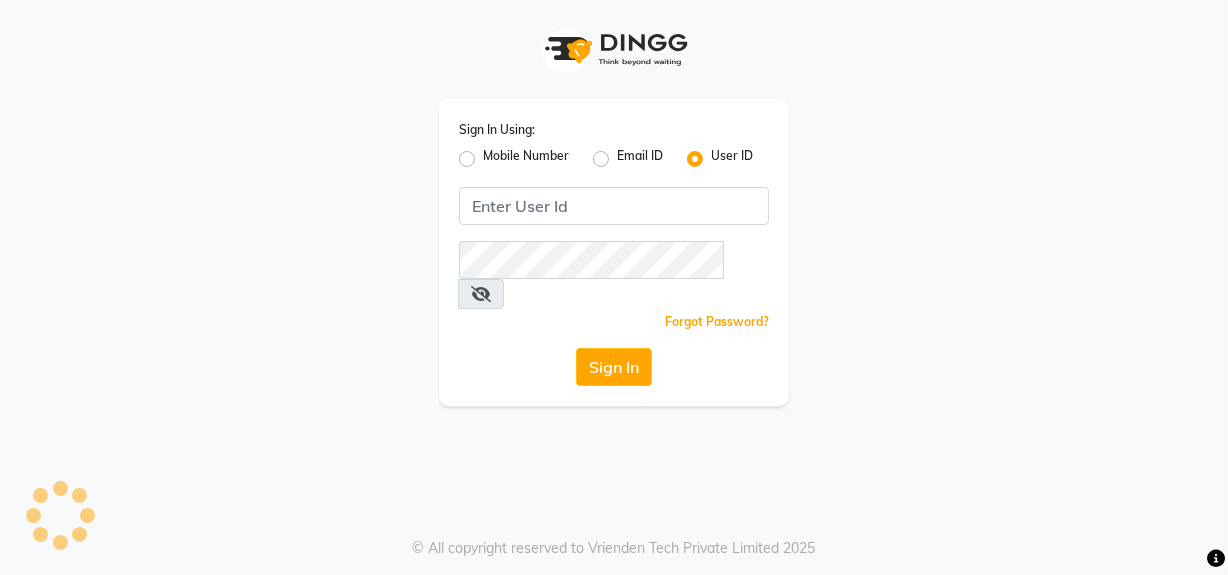 scroll, scrollTop: 0, scrollLeft: 0, axis: both 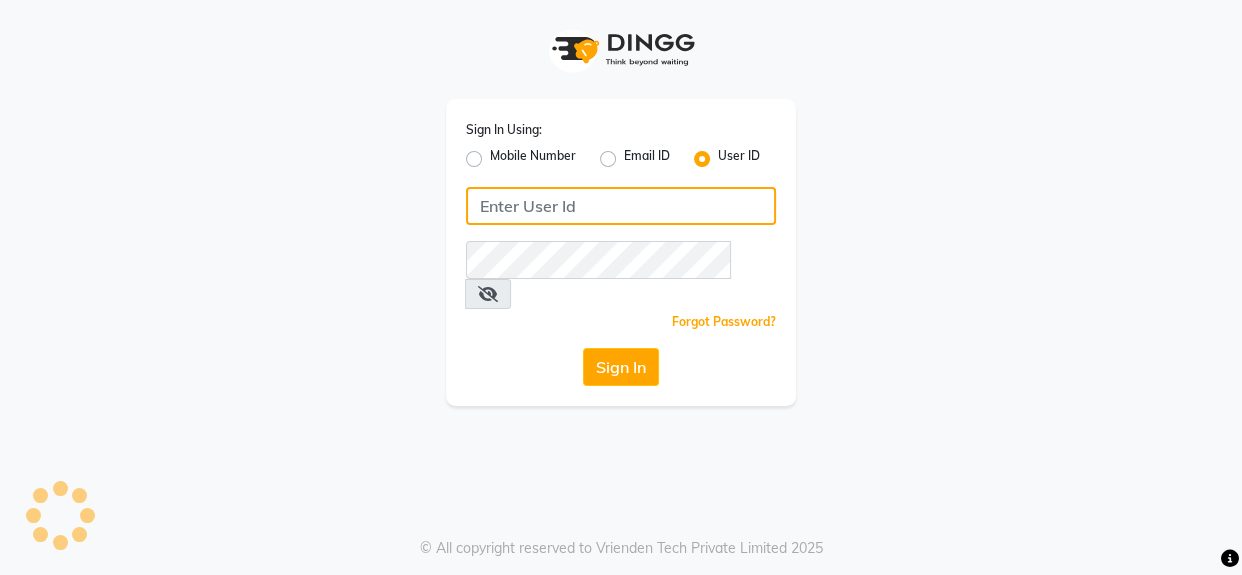 type on "1909makeover" 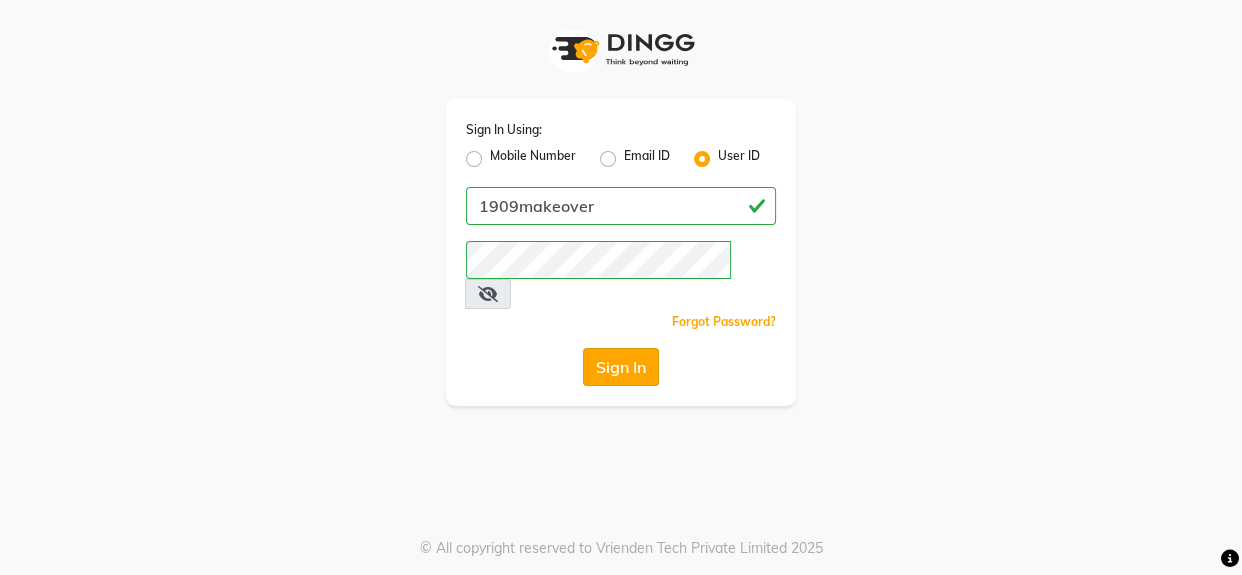 click on "Sign In" 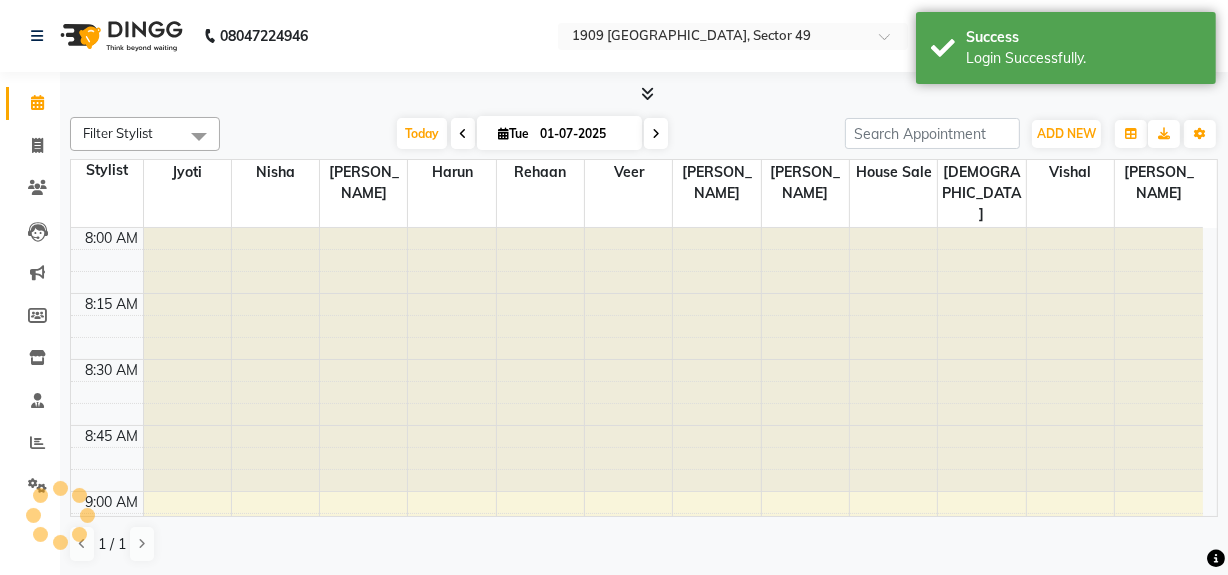 scroll, scrollTop: 0, scrollLeft: 0, axis: both 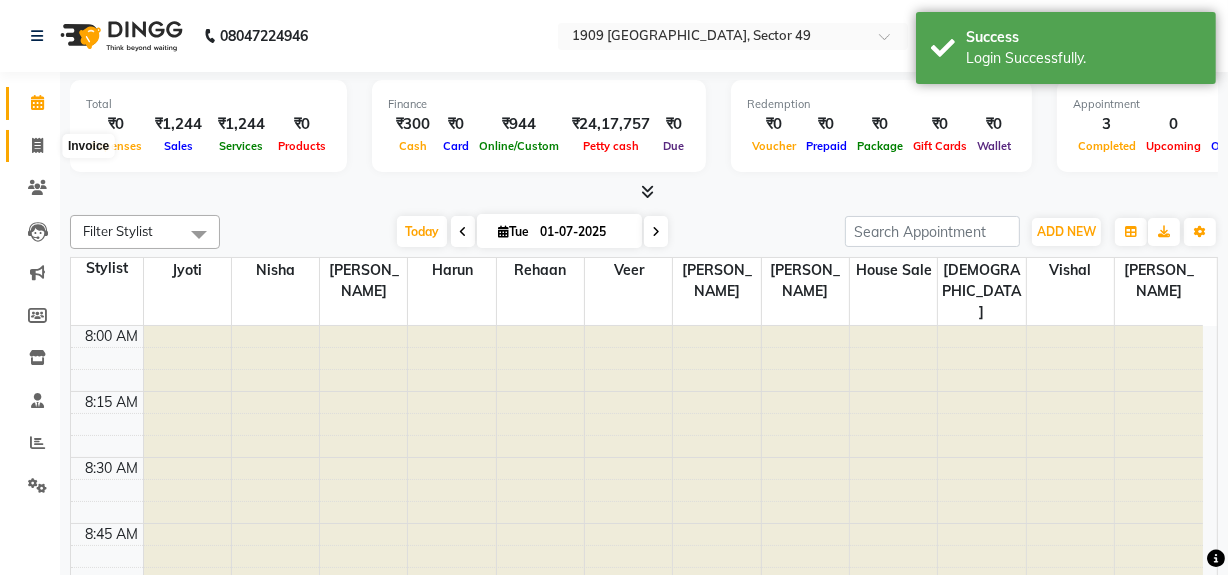 click 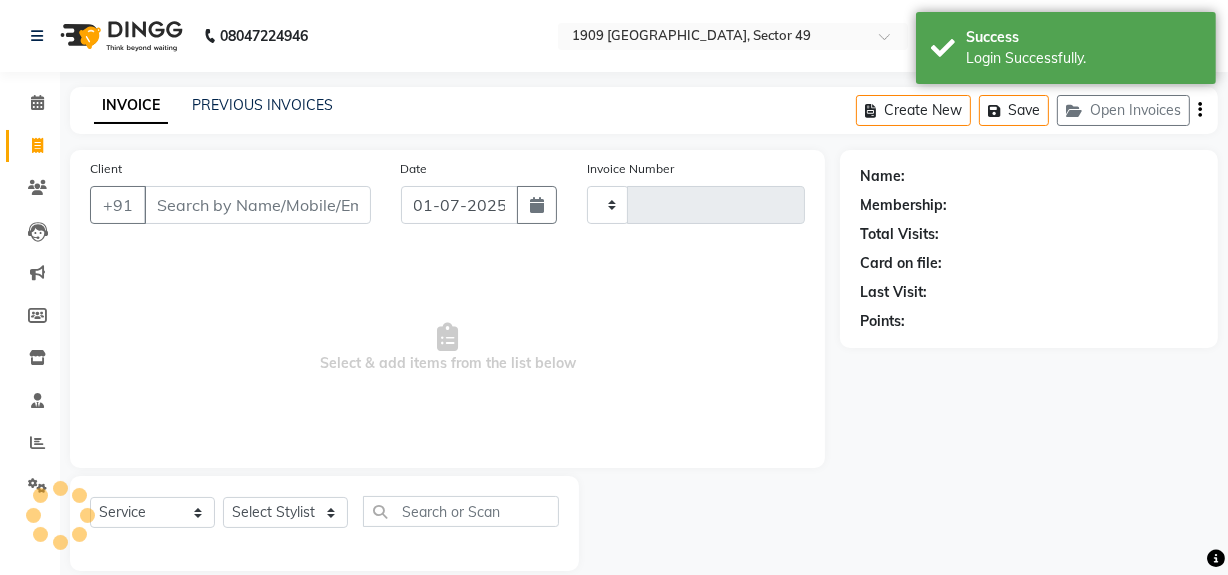type on "1317" 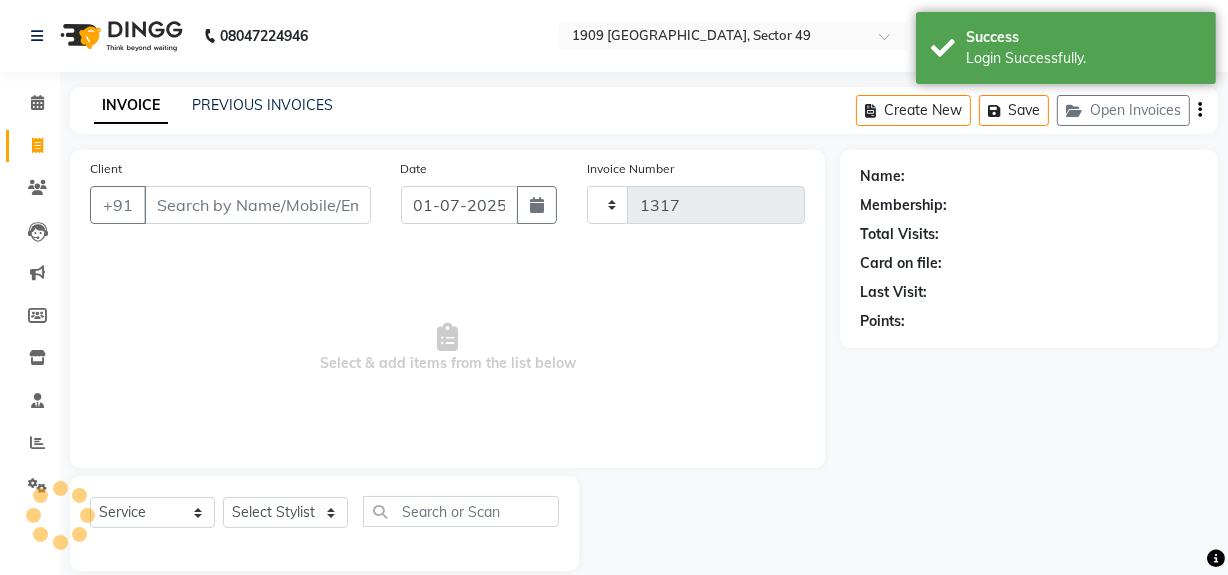 select on "6923" 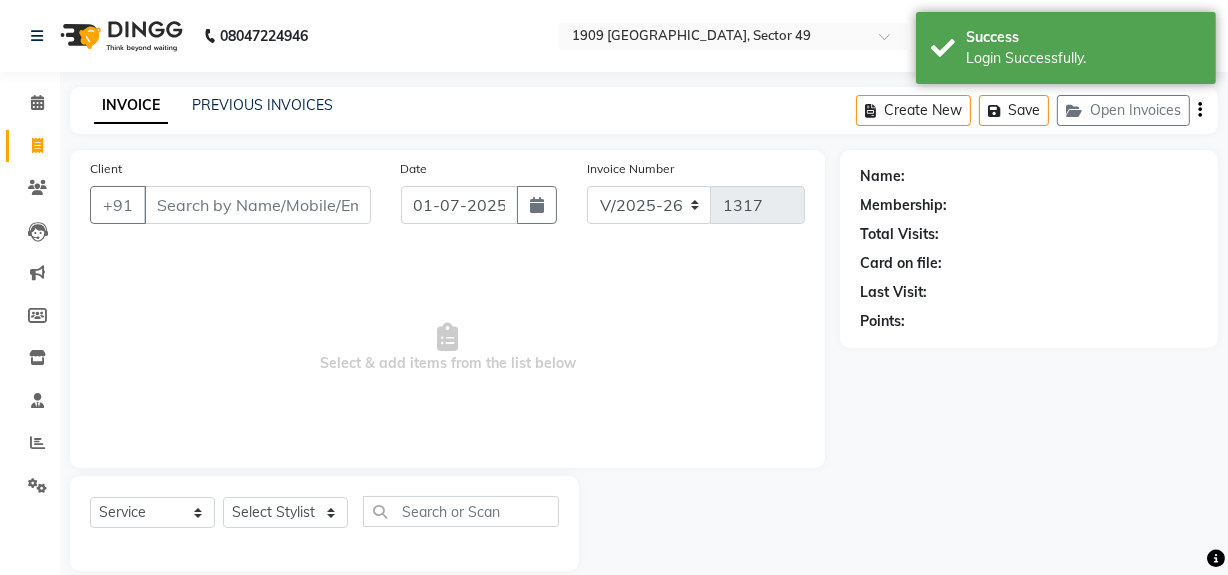click on "Select  Service  Product  Membership  Package Voucher Prepaid Gift Card  Select Stylist [PERSON_NAME] [PERSON_NAME] House Sale Jyoti Nisha [PERSON_NAME] [PERSON_NAME] Veer [PERSON_NAME] Vishal" 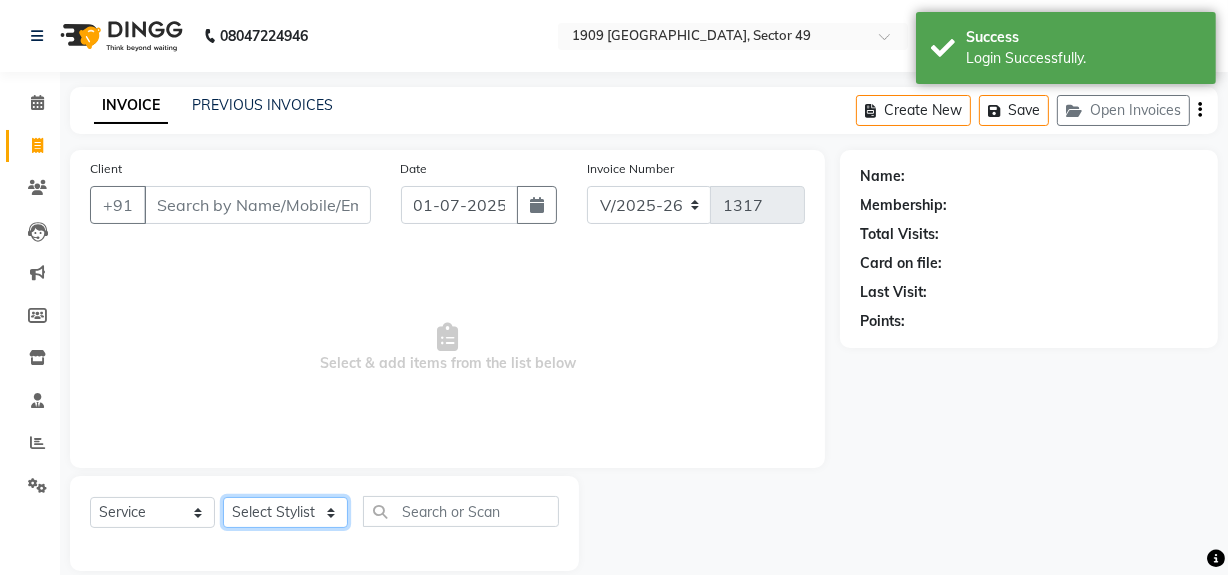 click on "Select Stylist [PERSON_NAME] [PERSON_NAME] House Sale Jyoti Nisha [PERSON_NAME] [PERSON_NAME] Veer [PERSON_NAME] Vishal" 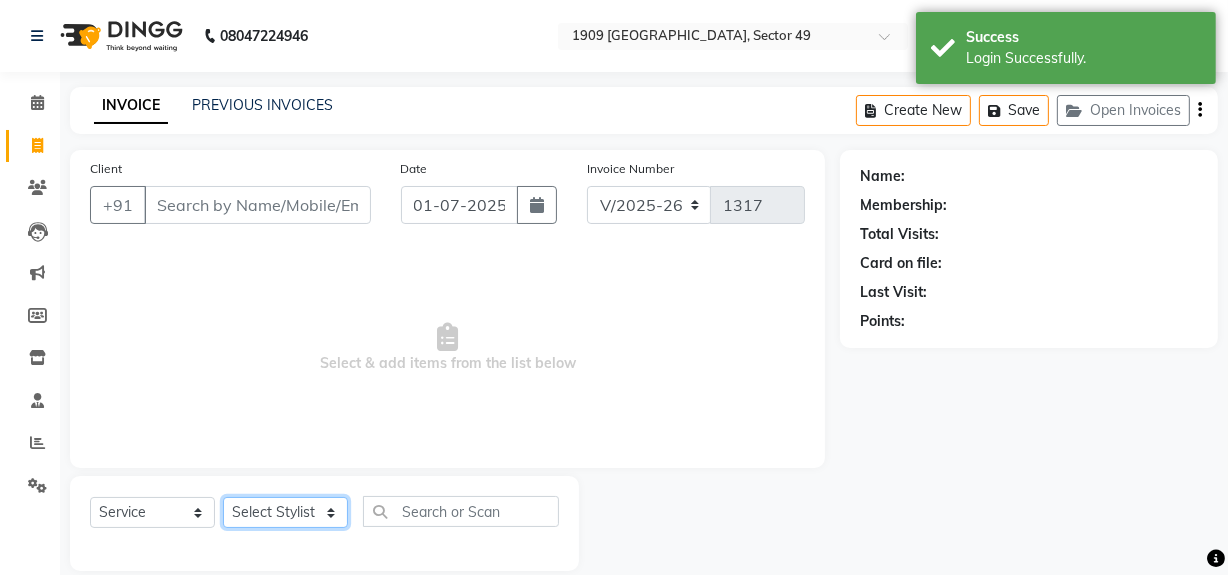 select on "57113" 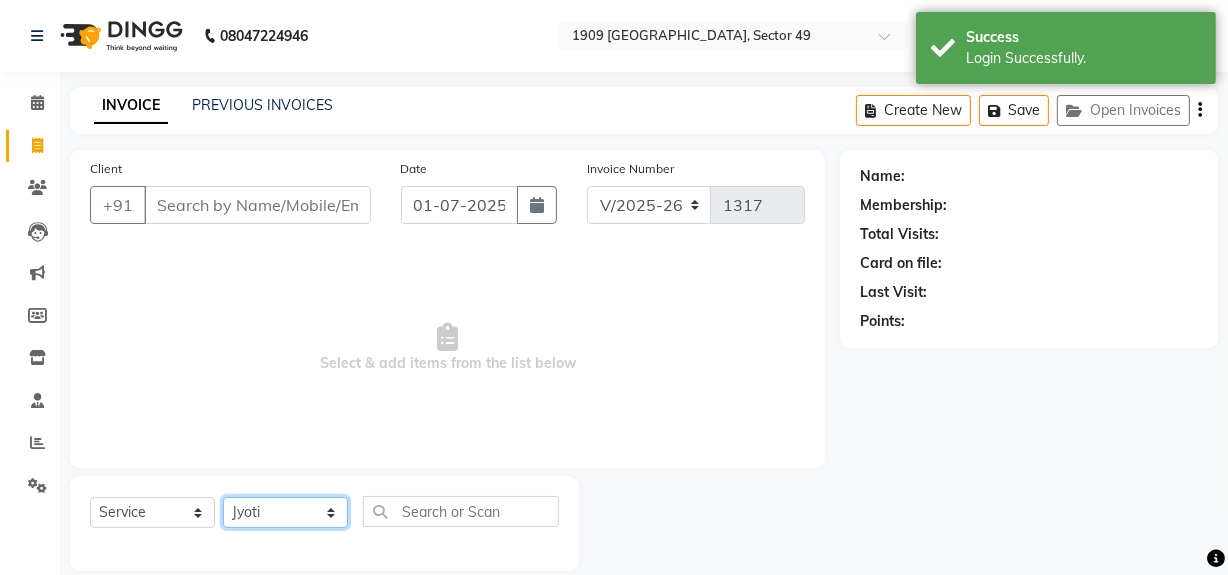click on "Select Stylist [PERSON_NAME] [PERSON_NAME] House Sale Jyoti Nisha [PERSON_NAME] [PERSON_NAME] Veer [PERSON_NAME] Vishal" 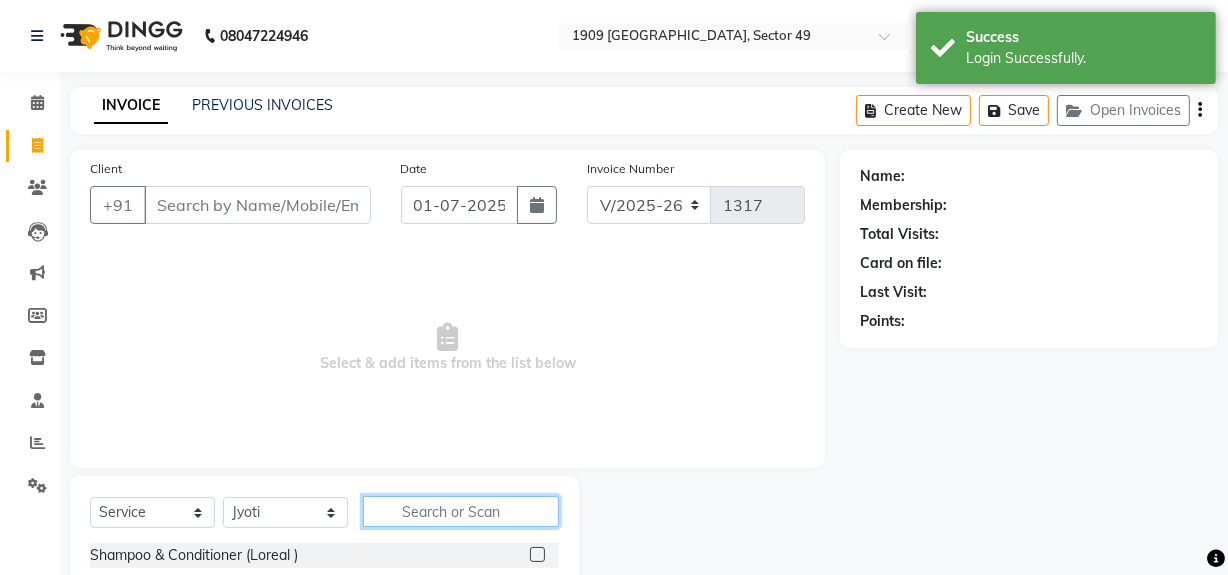 click 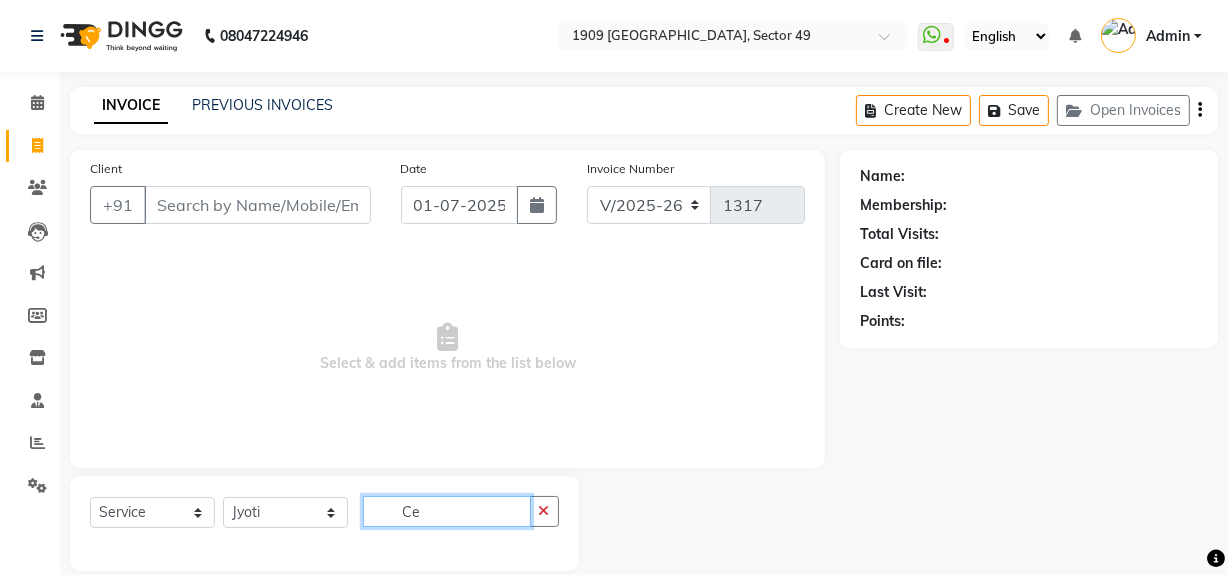 type on "C" 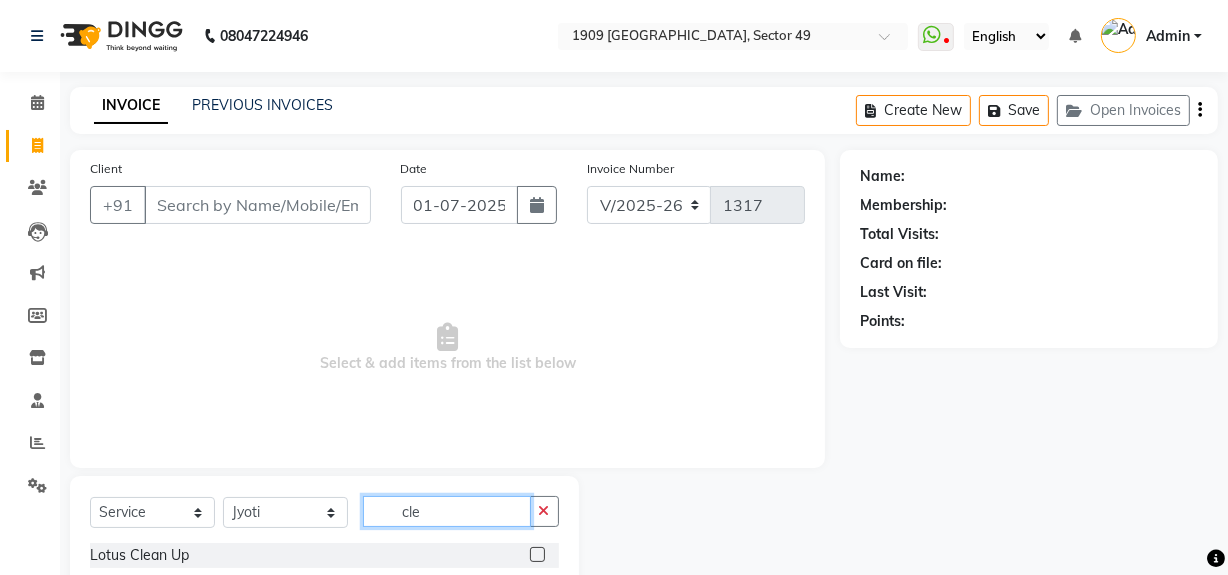 scroll, scrollTop: 112, scrollLeft: 0, axis: vertical 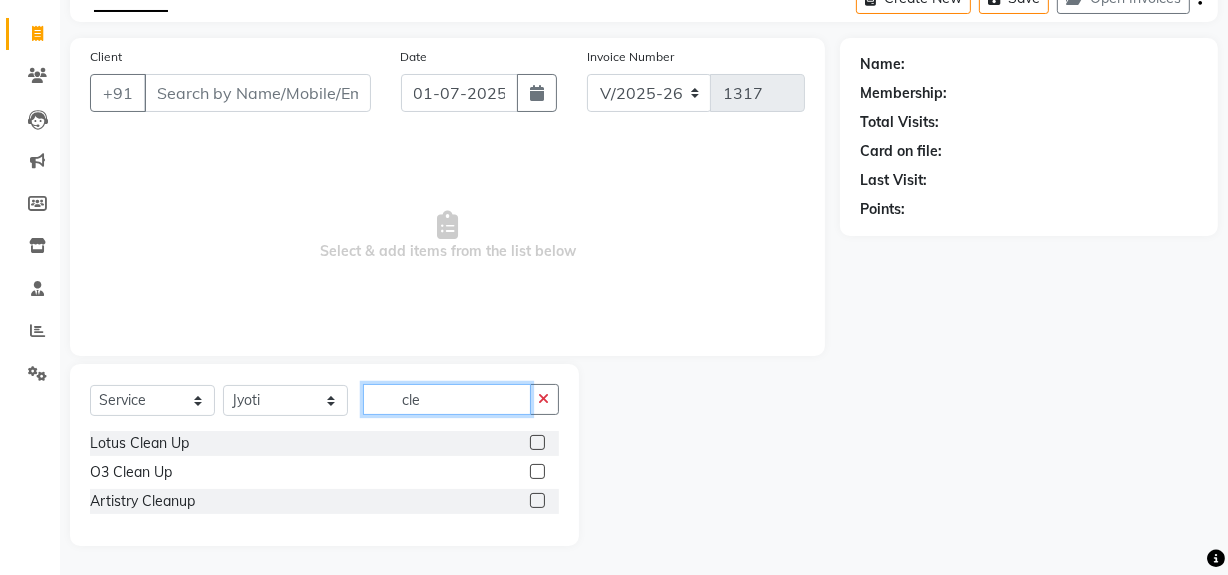 type on "cle" 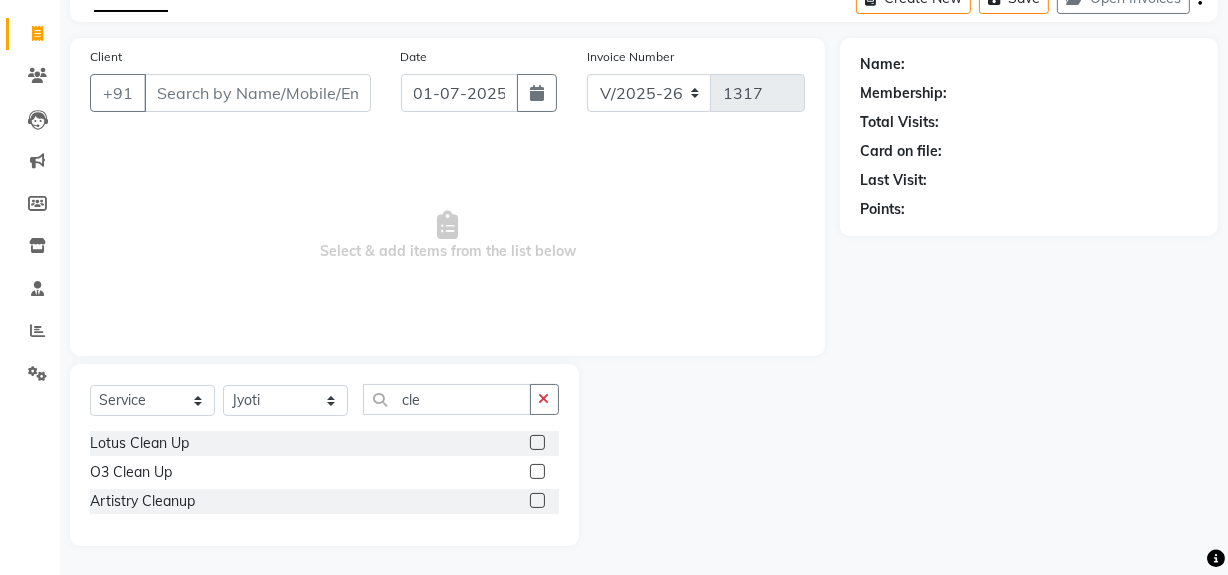 click 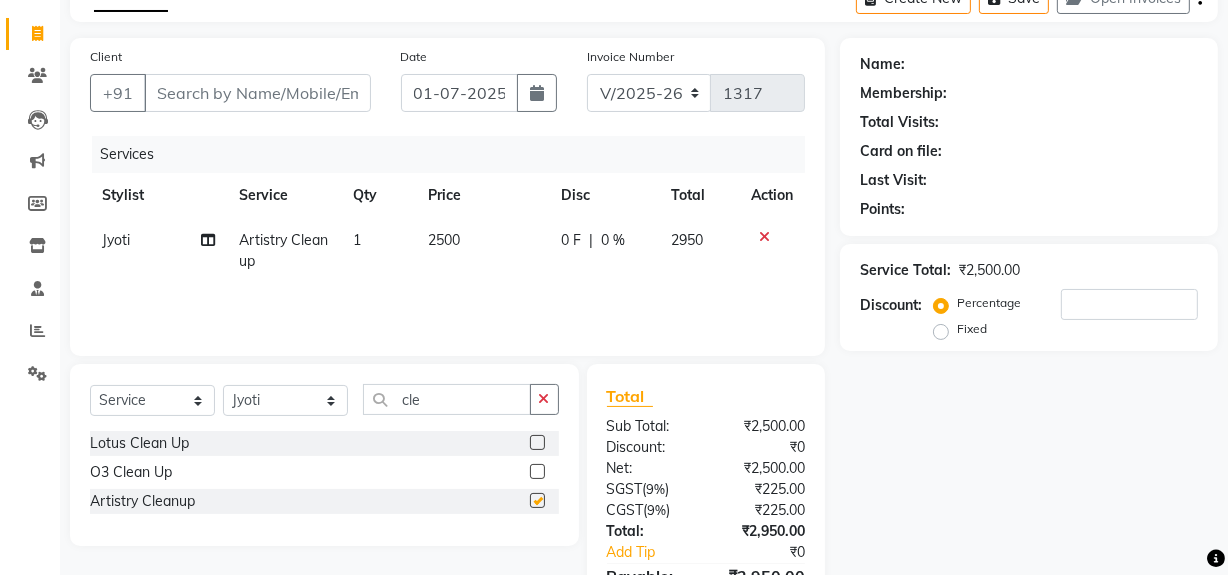 checkbox on "false" 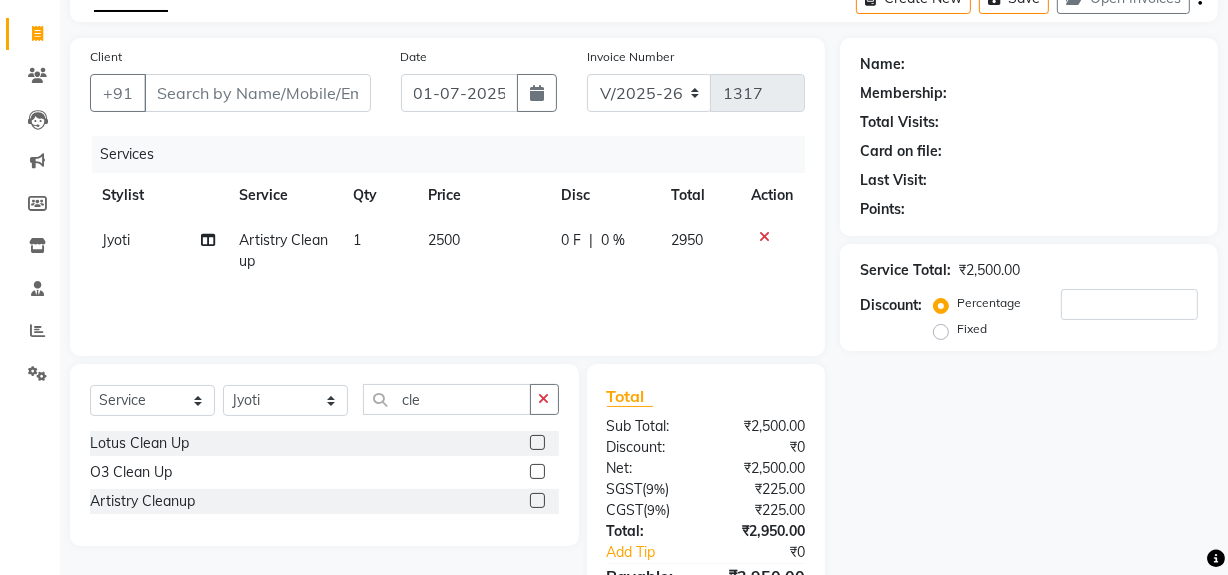 drag, startPoint x: 469, startPoint y: 237, endPoint x: 504, endPoint y: 249, distance: 37 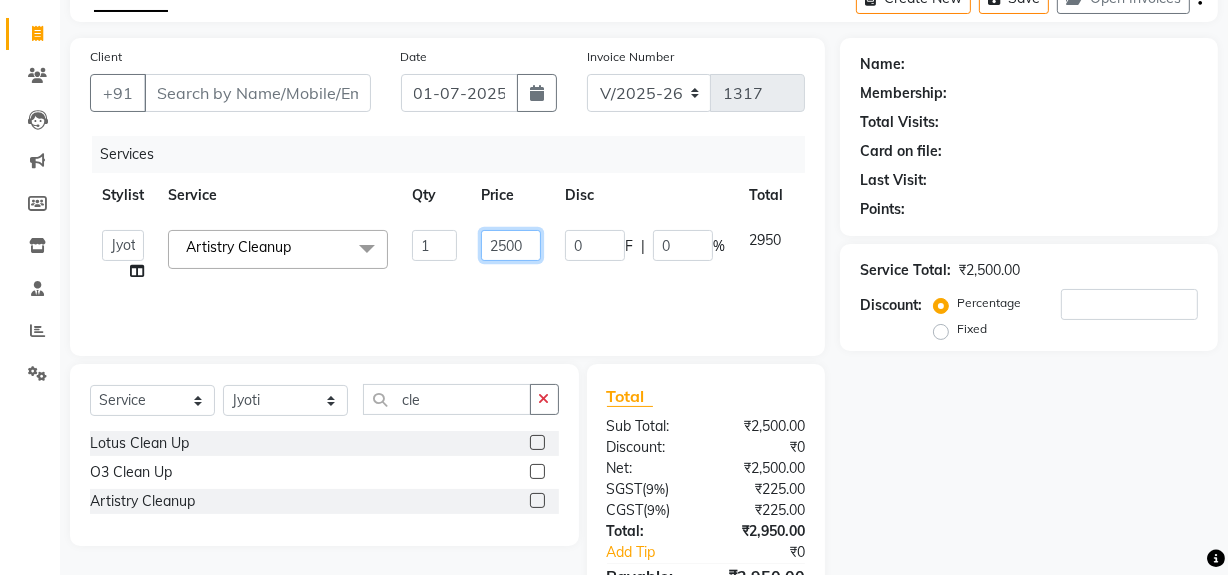 click on "2500" 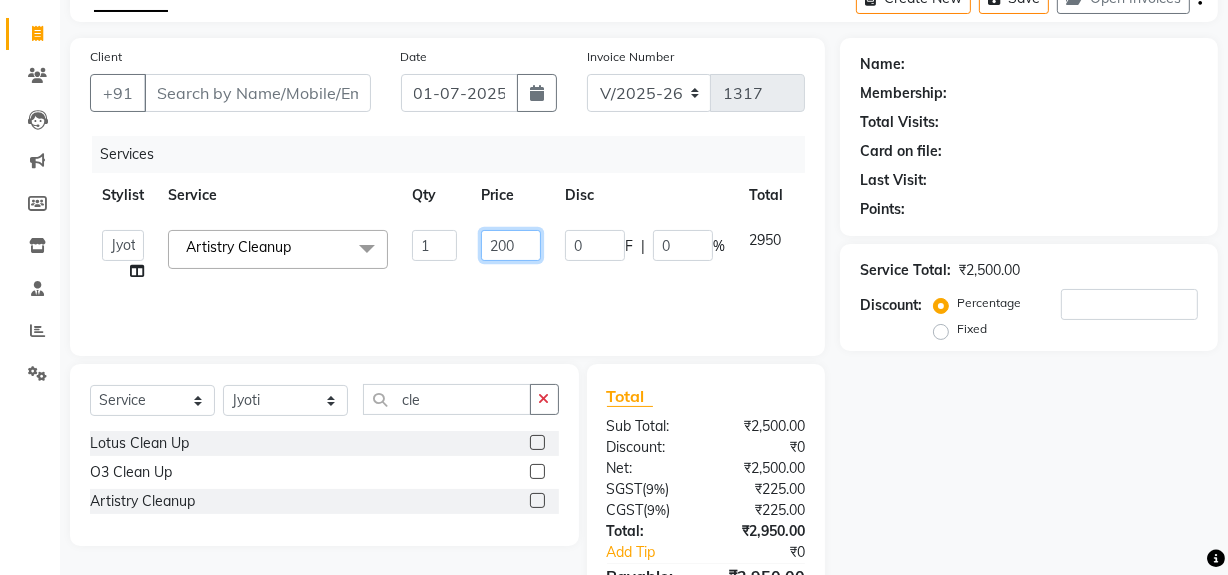 type on "2800" 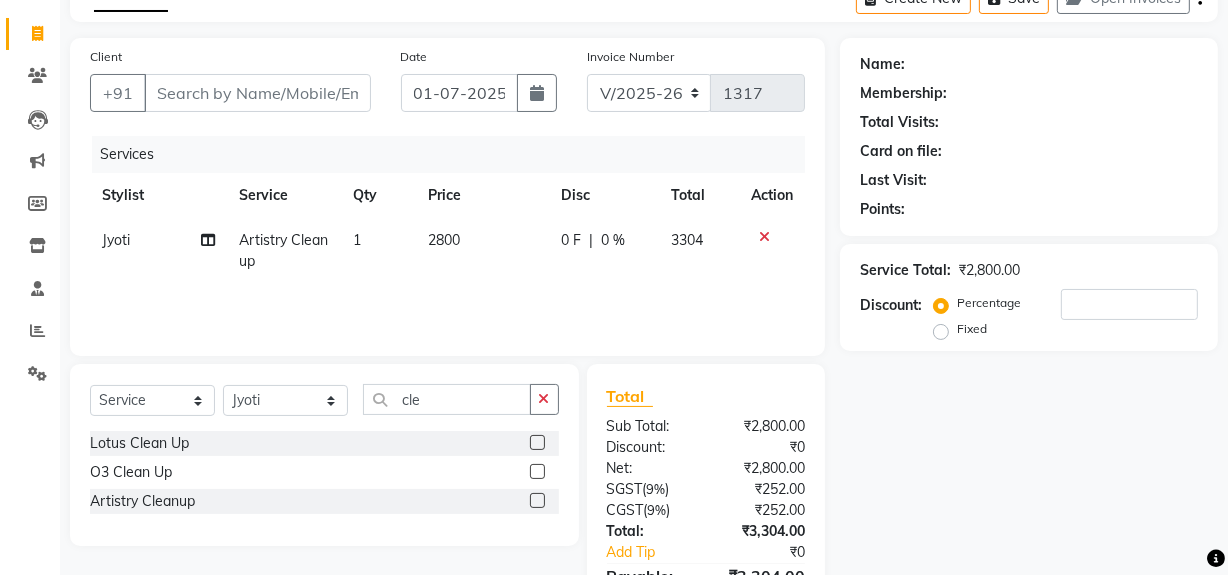 click on "Disc" 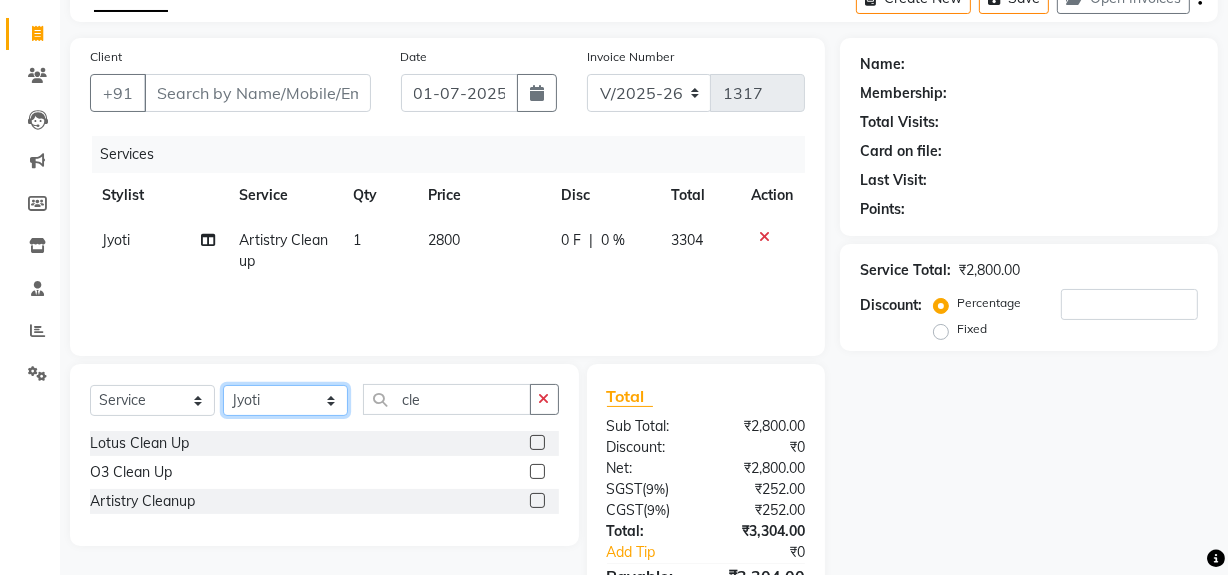 click on "Select Stylist [PERSON_NAME] [PERSON_NAME] House Sale Jyoti Nisha [PERSON_NAME] [PERSON_NAME] Veer [PERSON_NAME] Vishal" 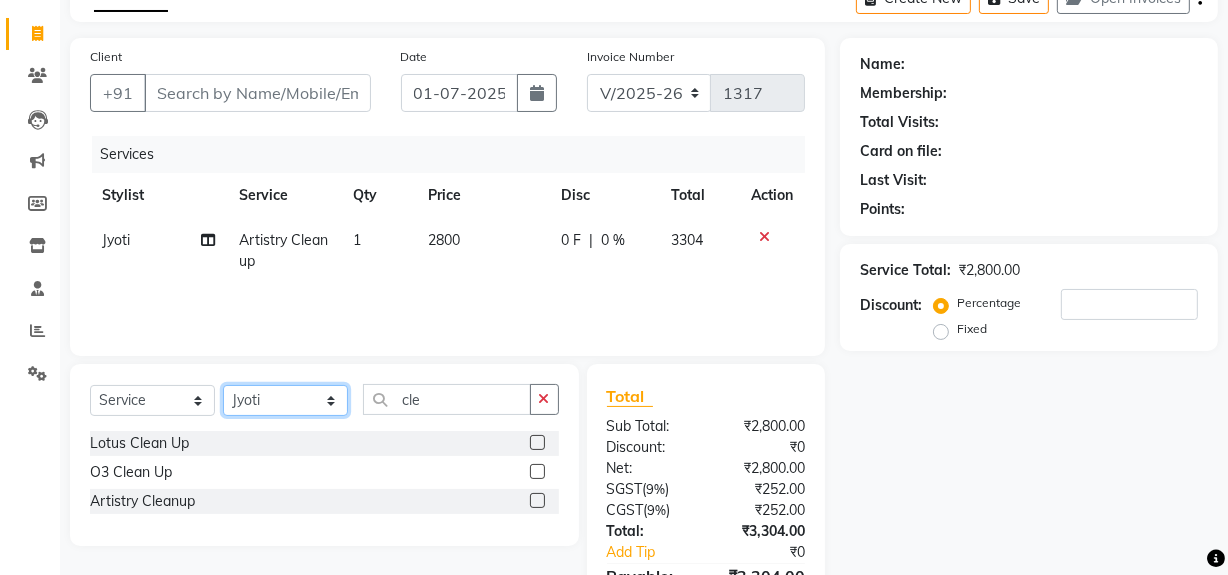 select on "83149" 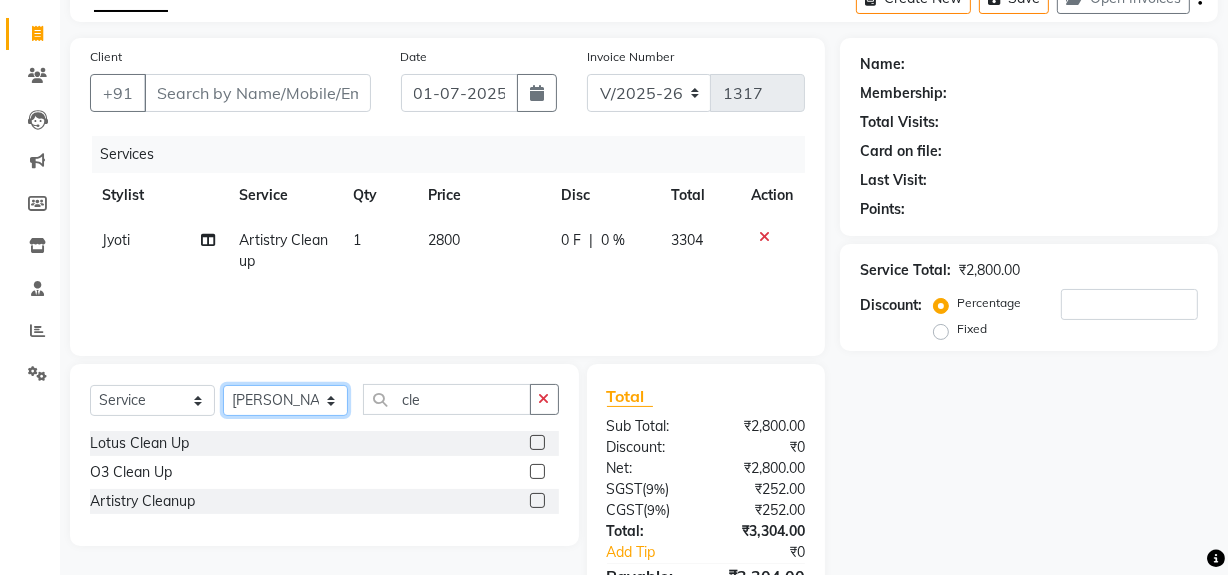 click on "Select Stylist [PERSON_NAME] [PERSON_NAME] House Sale Jyoti Nisha [PERSON_NAME] [PERSON_NAME] Veer [PERSON_NAME] Vishal" 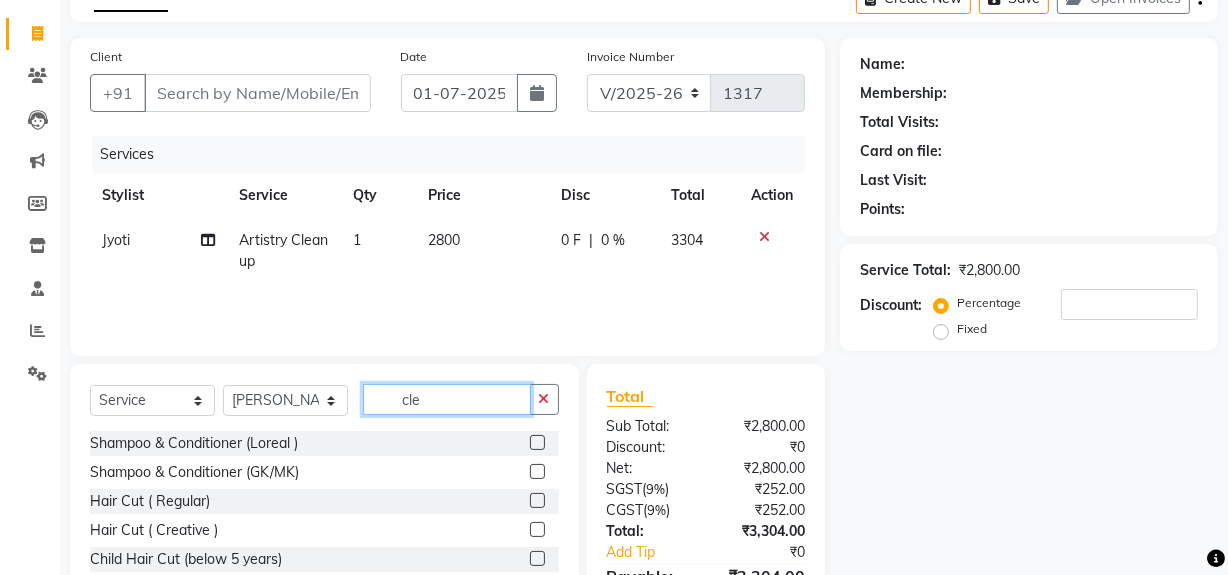 click on "cle" 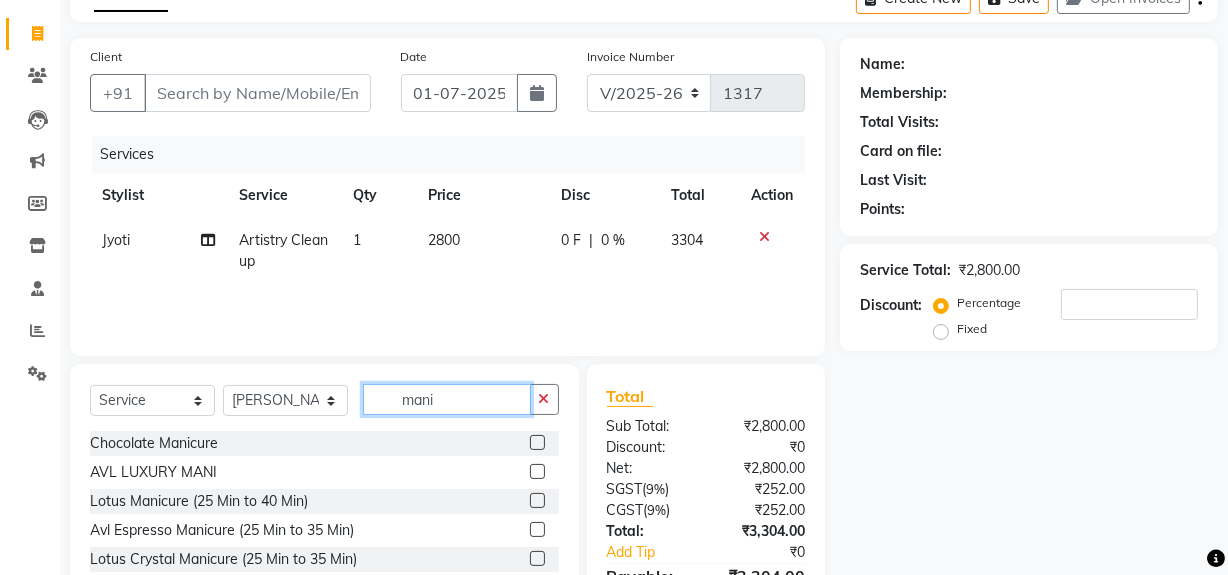 type on "mani" 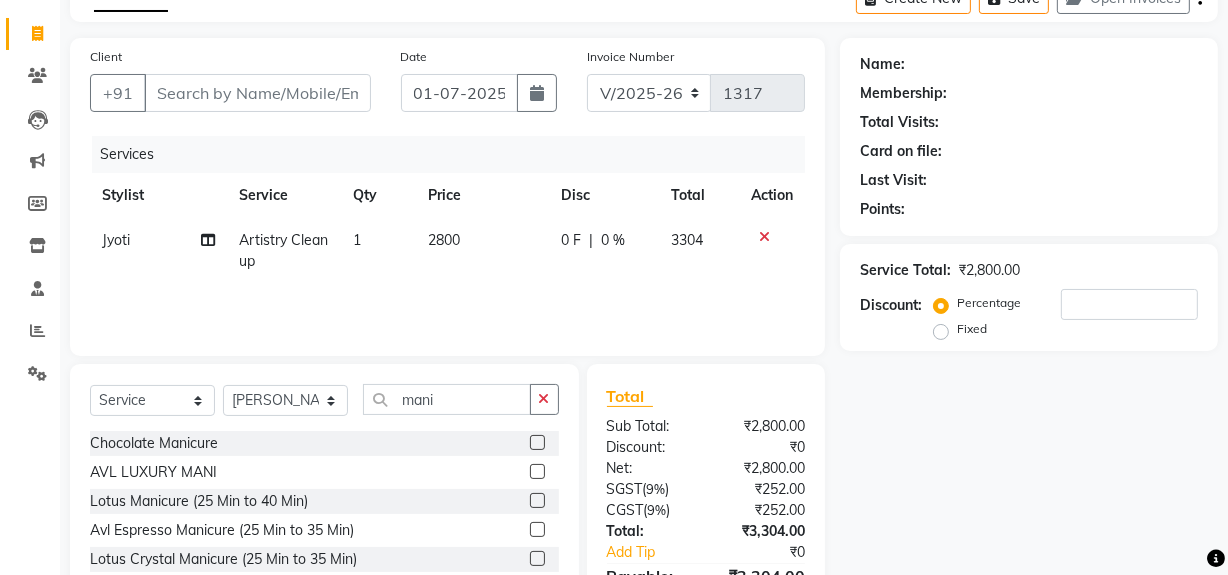 click 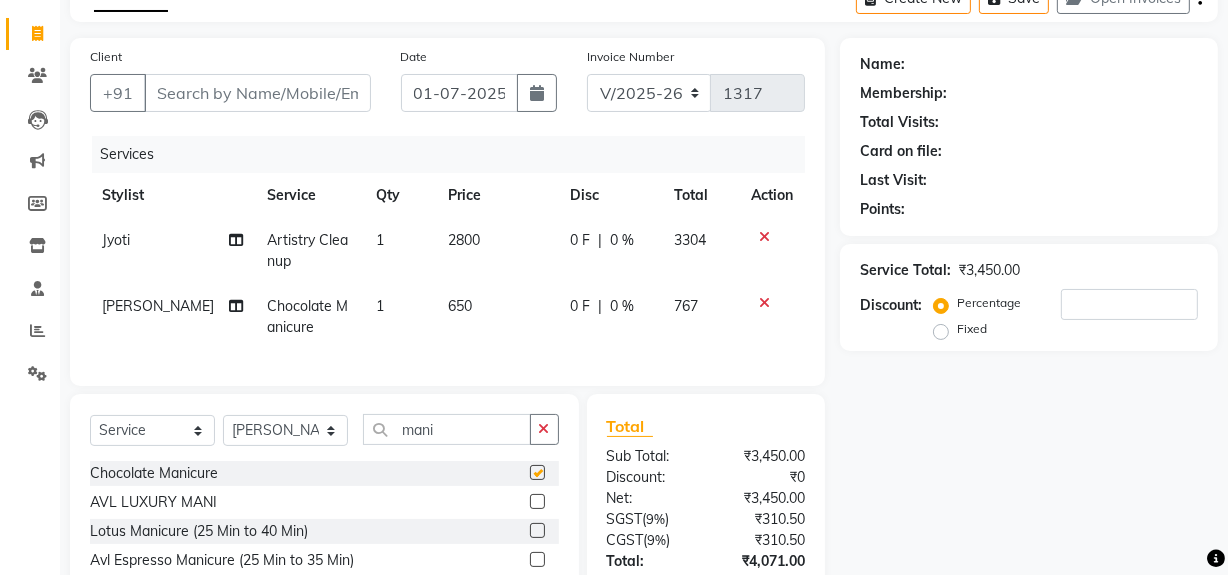 checkbox on "false" 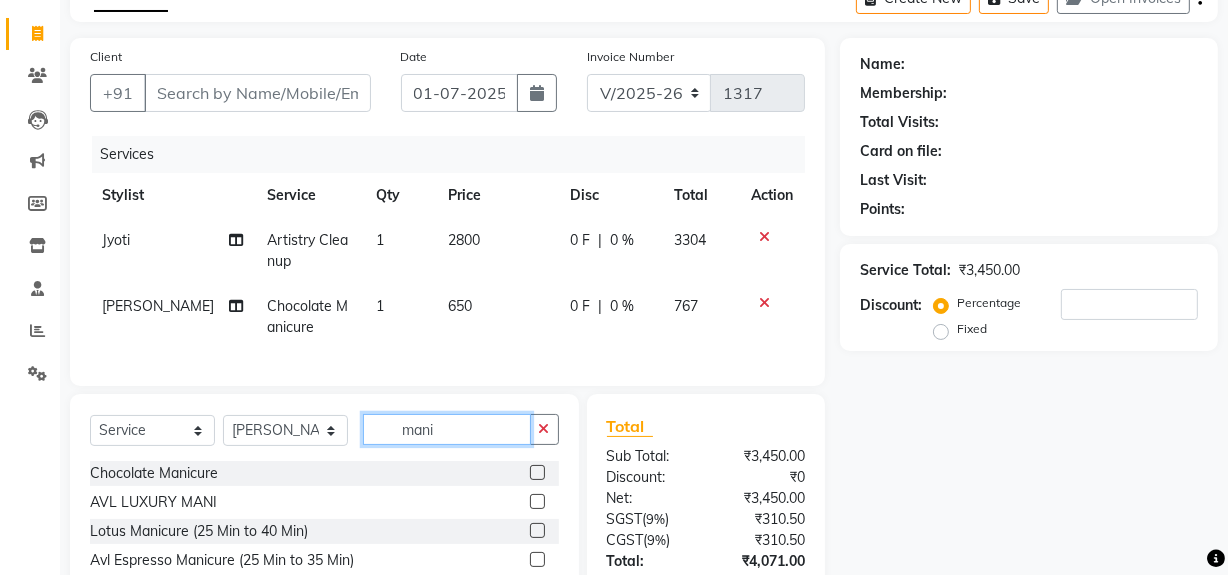 click on "mani" 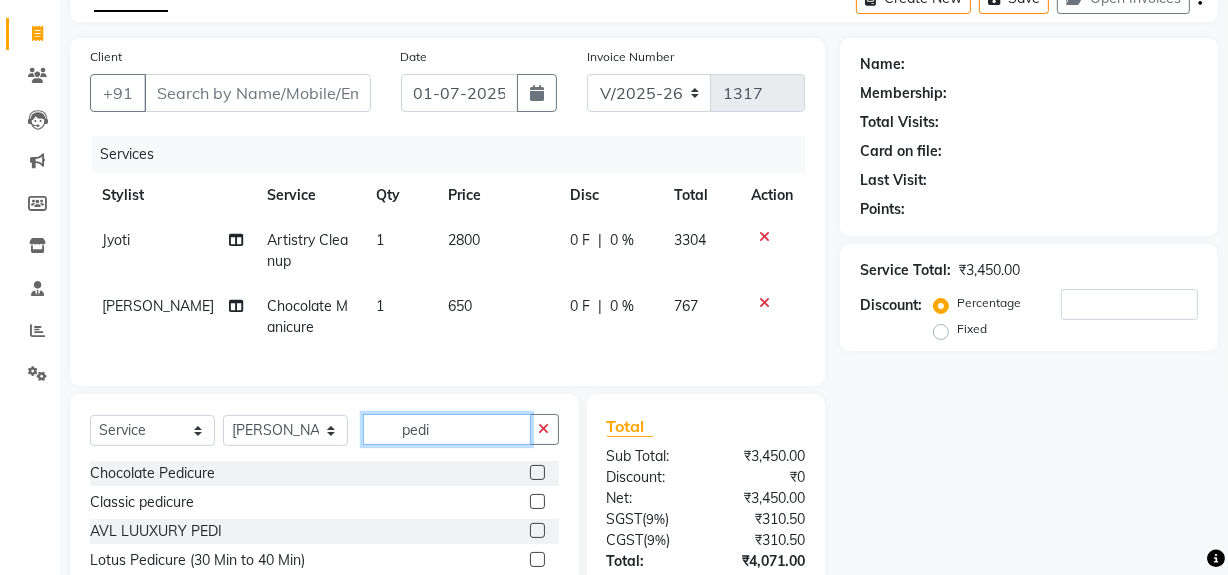 type on "pedi" 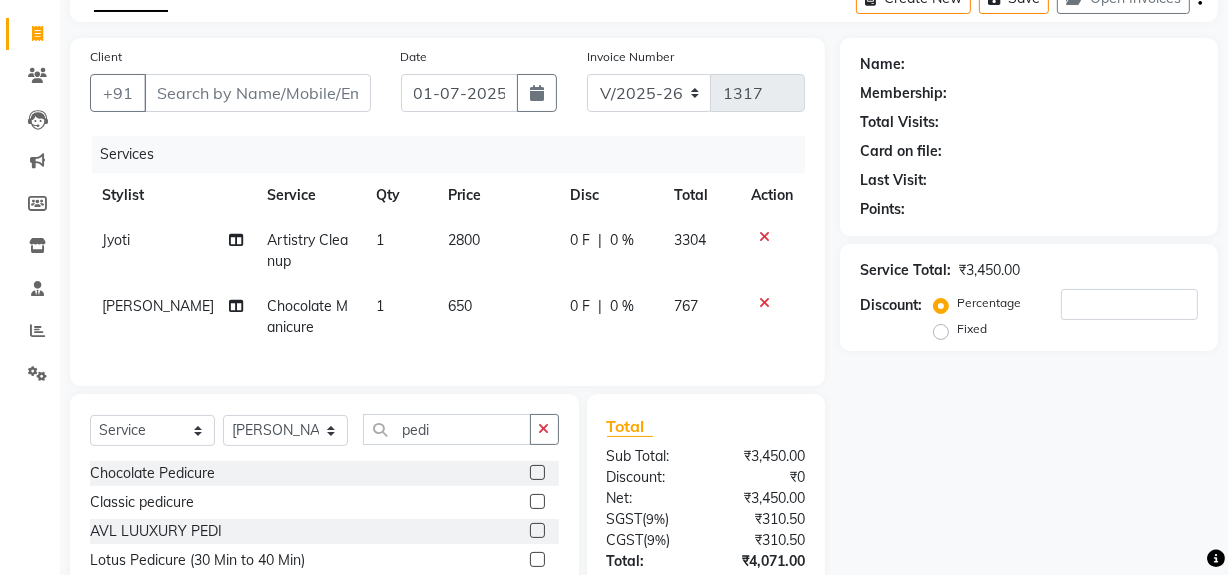 click 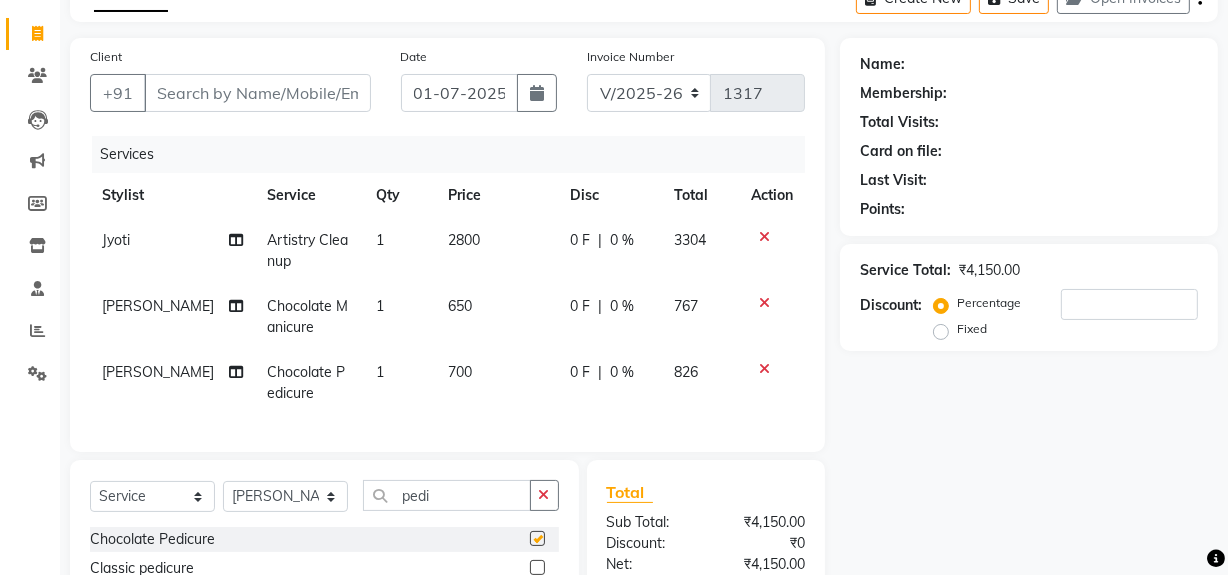 checkbox on "false" 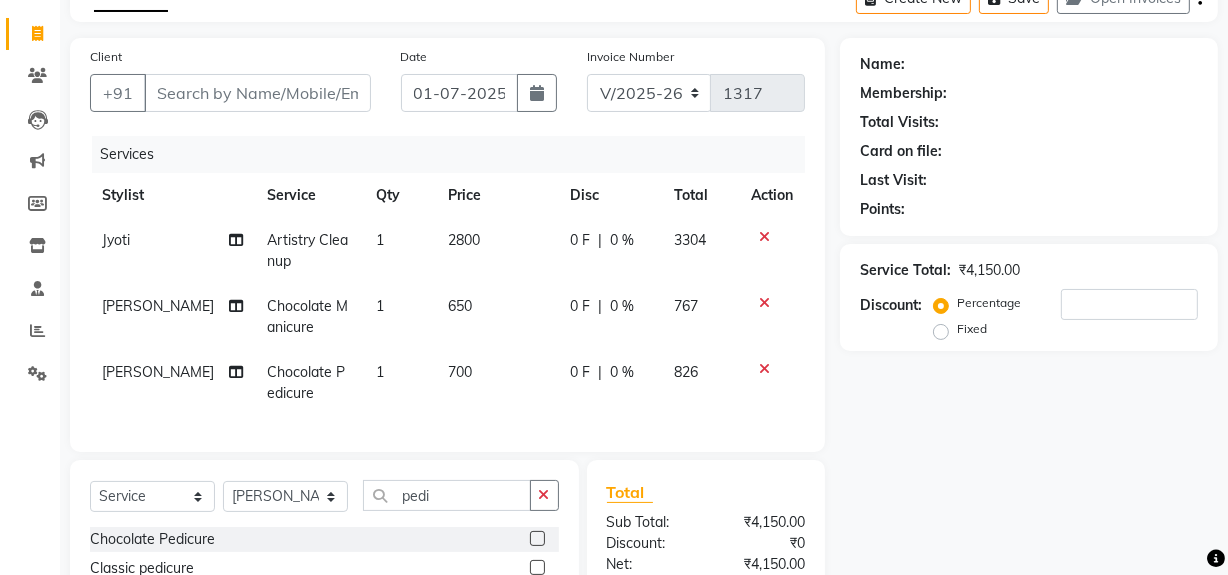 click on "700" 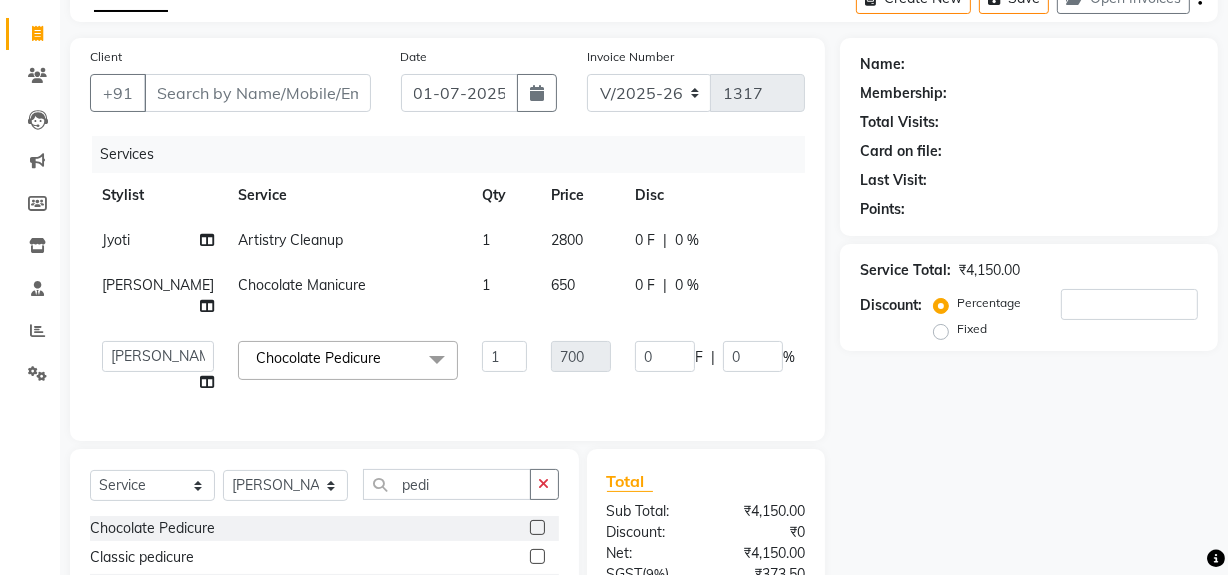 click on "Services Stylist Service Qty Price Disc Total Action Jyoti Artistry Cleanup 1 2800 0 F | 0 % 3304 [PERSON_NAME] Chocolate Manicure 1 650 0 F | 0 % 767  [PERSON_NAME]   [PERSON_NAME]   House Sale   Jyoti   Nisha   [PERSON_NAME]   [PERSON_NAME]   Veer   [PERSON_NAME]   Vishal  Chocolate Pedicure  x Shampoo & Conditioner (Loreal ) Shampoo & Conditioner (GK/MK) Hair Cut ( Regular) Hair Cut ( Creative ) Child Hair Cut (below 5 years) Head Massage (Normal) Head Massage (Olive) Head Massage (BadamRogan) Deep Conditioning Chocolate Pedicure Chocolate Manicure Gel New Set Gel Refill Gel Overlay +Freanch Polish Gel Toe Extension Nail Extension Gel Polish Removal Tip Removal Nail Extension Refill Nail polish Flix cut Classic pedicure eyelashes Face masge Nose wax Global (IGORA) GL Polish Schwazkopf spa Back Massage AVL LUUXURY PEDI AVL LUXURY MANI power mask casmara men hair style Body trim frunt back Duble touchup Rica spa Eye Brows Wax Ionic - Biotech Plex Treatment Footes spa Hand spa Blow Dry Blow Dry with Shampoo Iron Curls Chin" 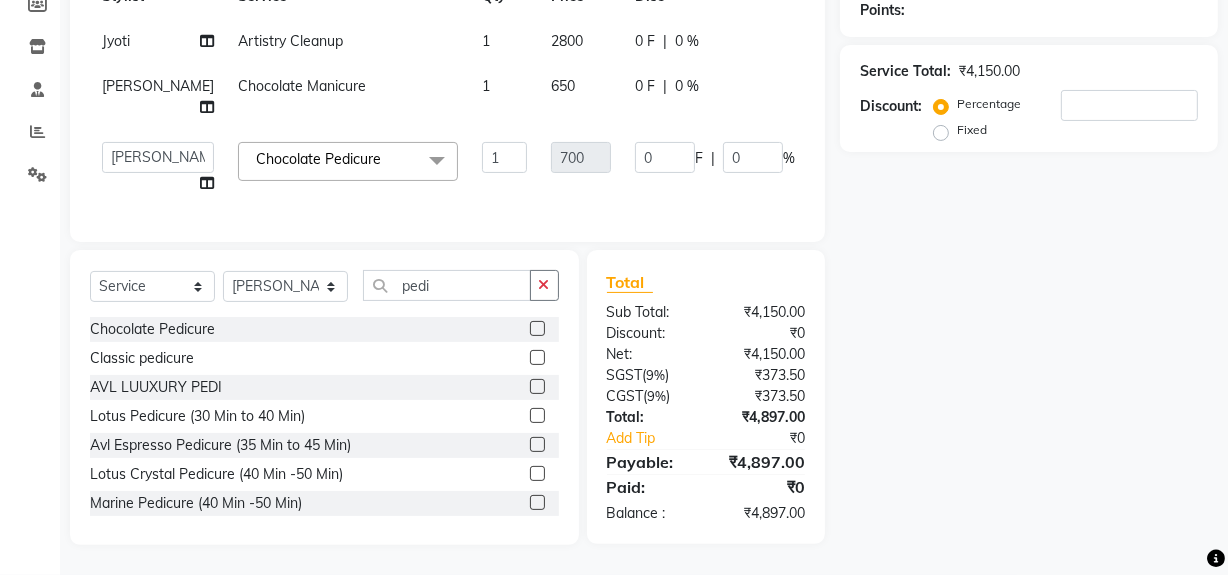 scroll, scrollTop: 331, scrollLeft: 0, axis: vertical 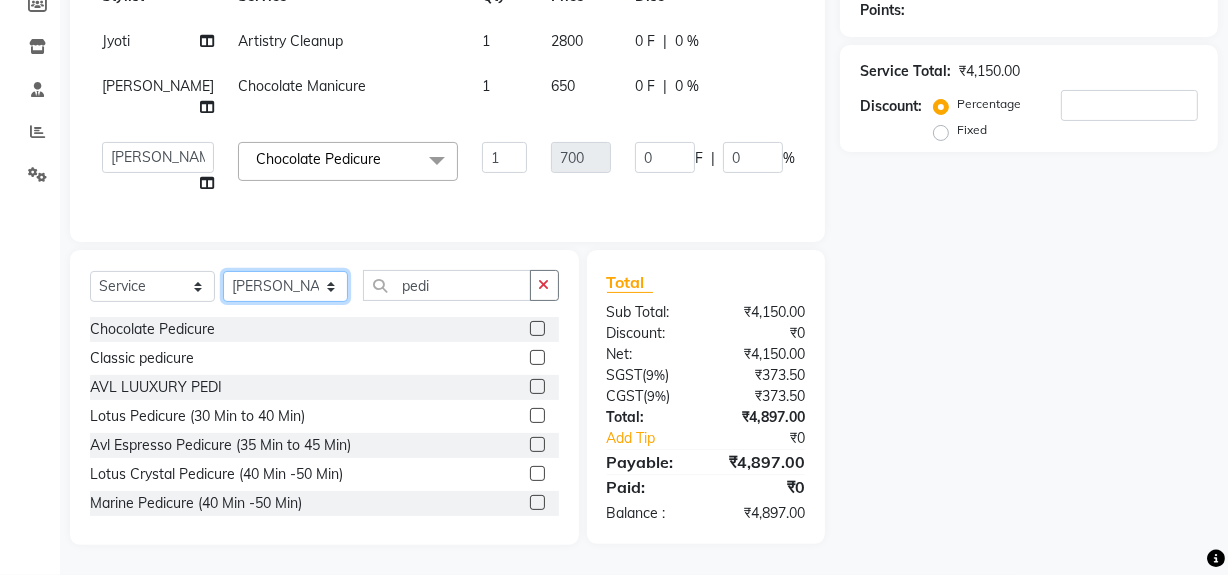 click on "Select Stylist [PERSON_NAME] [PERSON_NAME] House Sale Jyoti Nisha [PERSON_NAME] [PERSON_NAME] Veer [PERSON_NAME] Vishal" 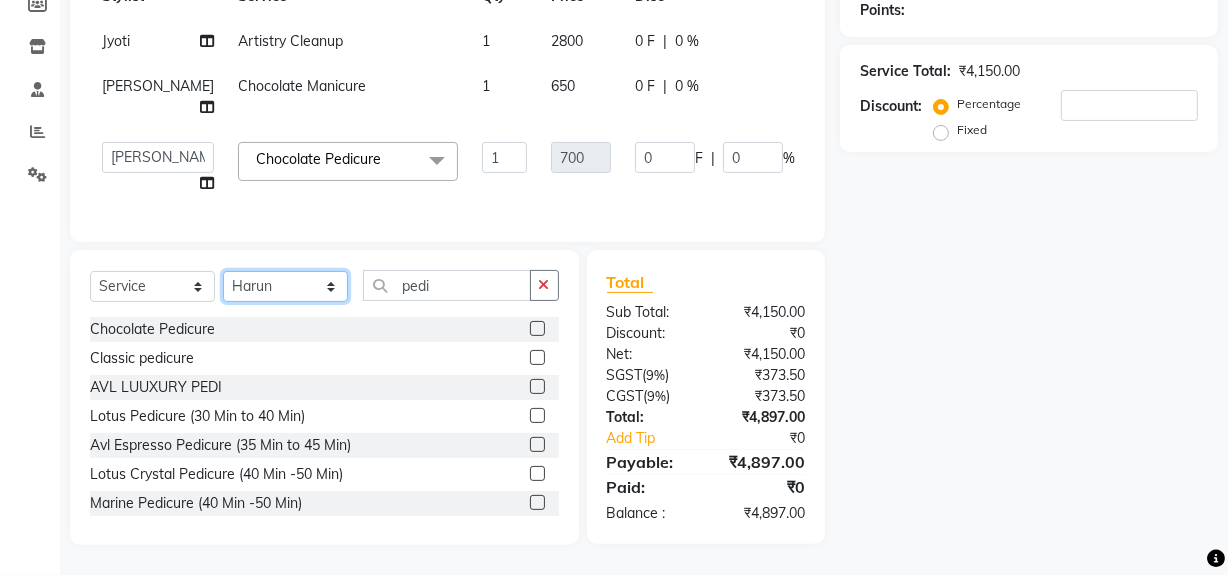 click on "Select Stylist [PERSON_NAME] [PERSON_NAME] House Sale Jyoti Nisha [PERSON_NAME] [PERSON_NAME] Veer [PERSON_NAME] Vishal" 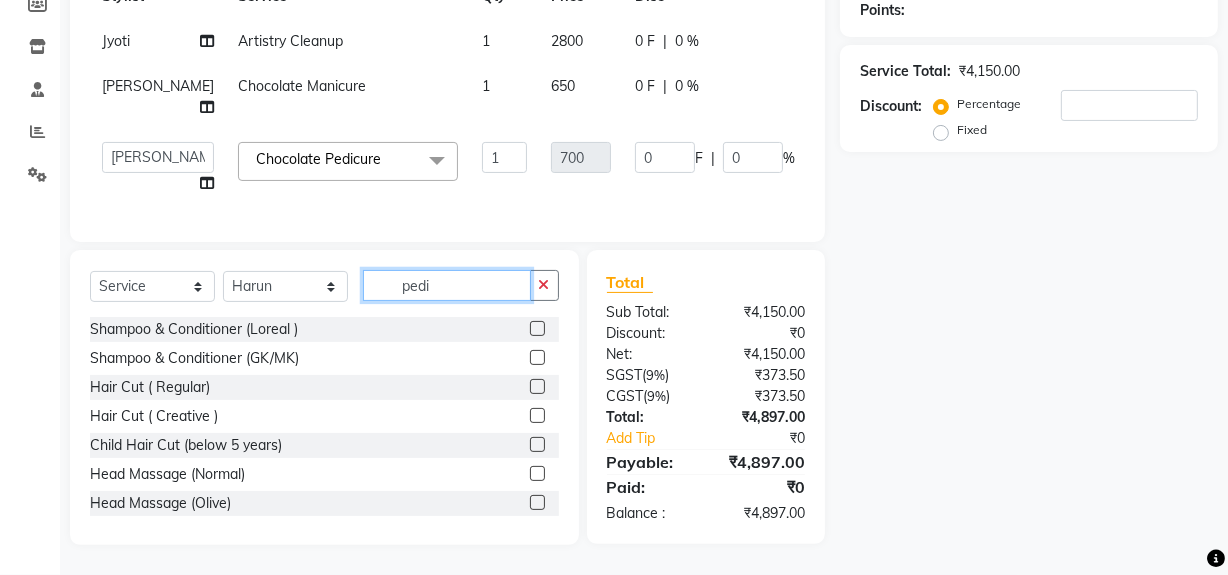 click on "pedi" 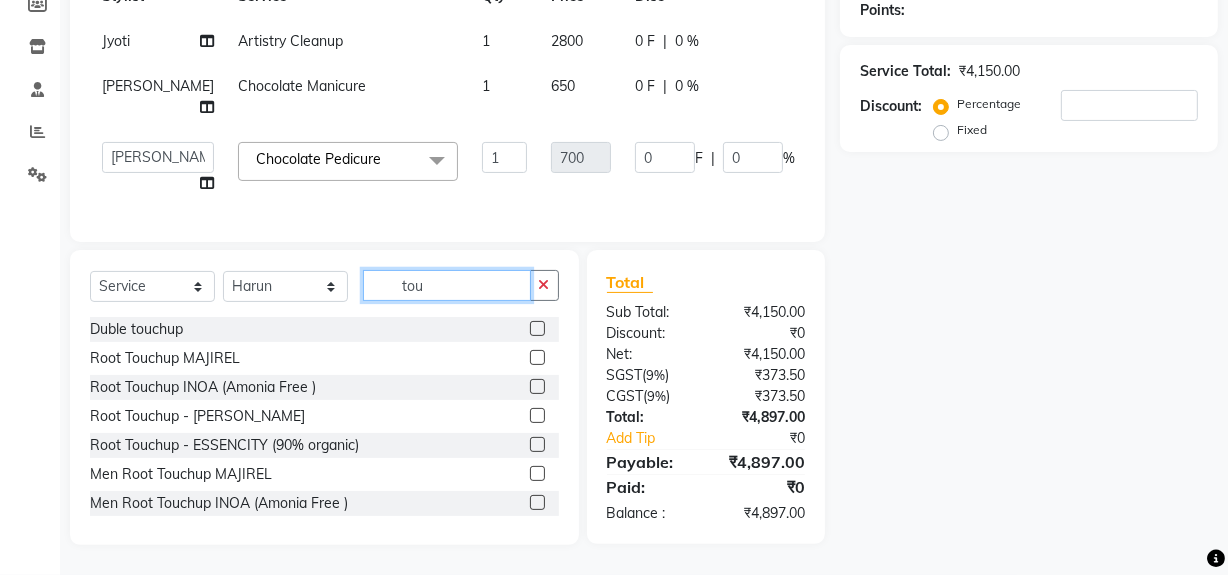 type on "tou" 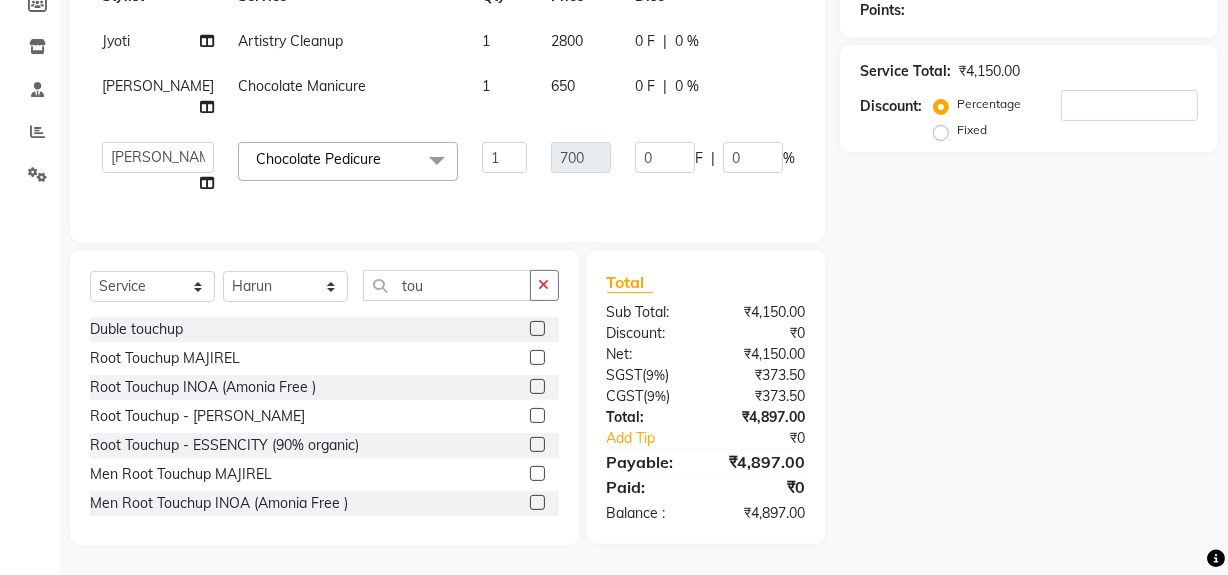 click 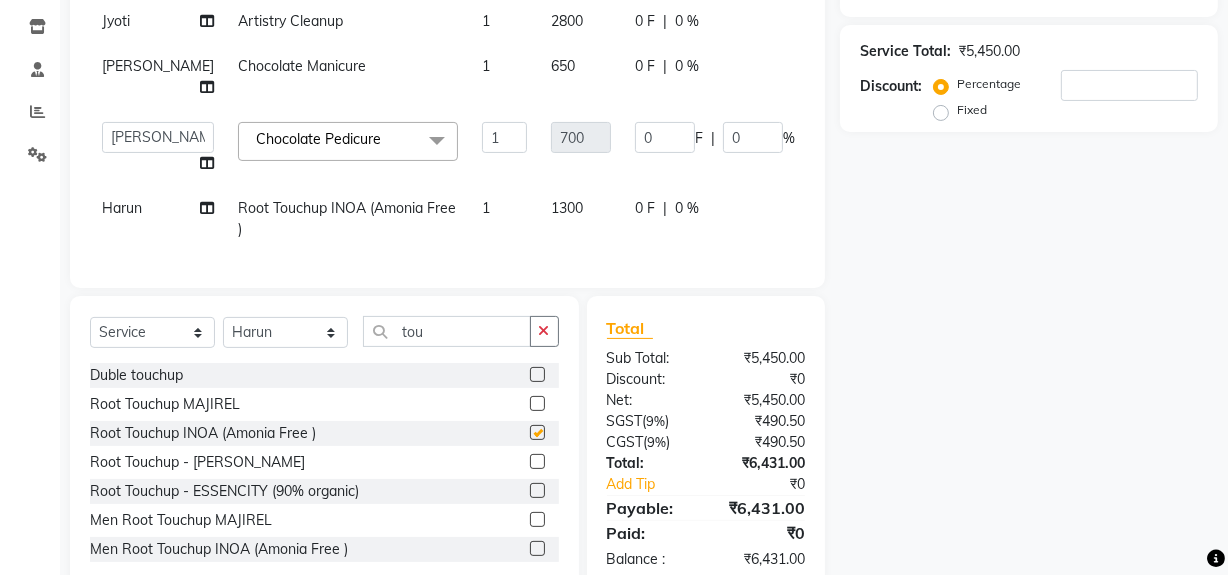 checkbox on "false" 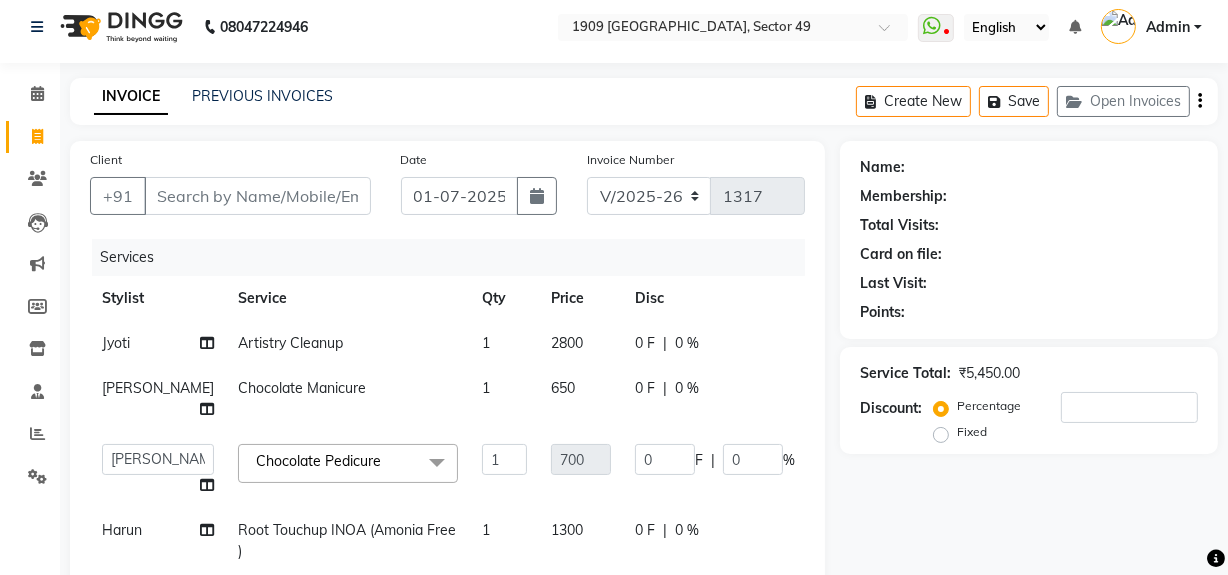 scroll, scrollTop: 0, scrollLeft: 0, axis: both 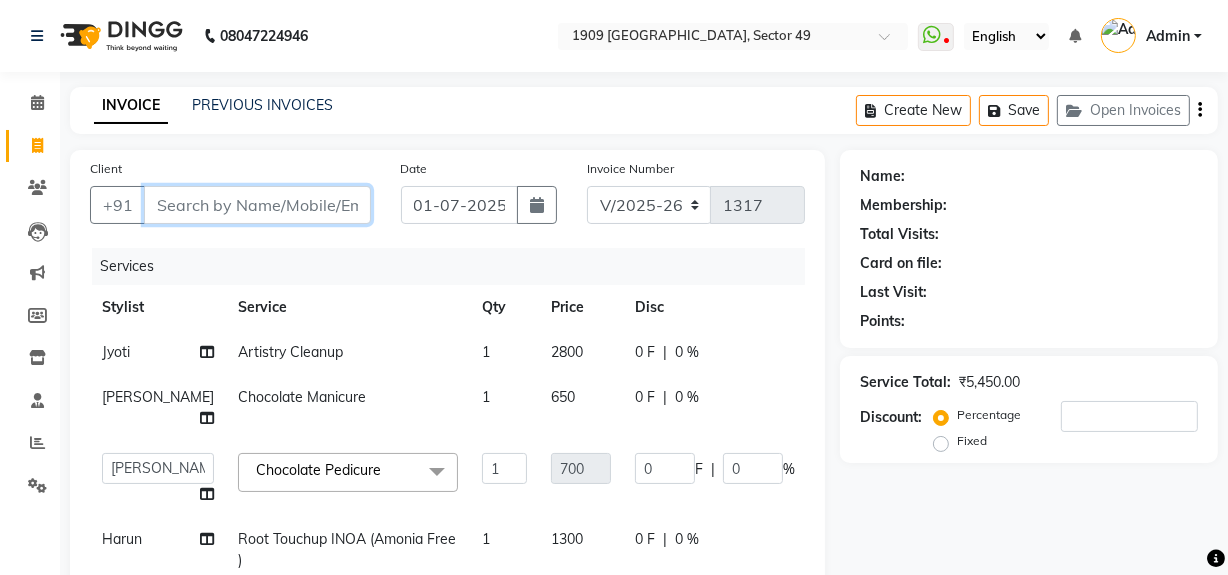 drag, startPoint x: 269, startPoint y: 210, endPoint x: 264, endPoint y: 197, distance: 13.928389 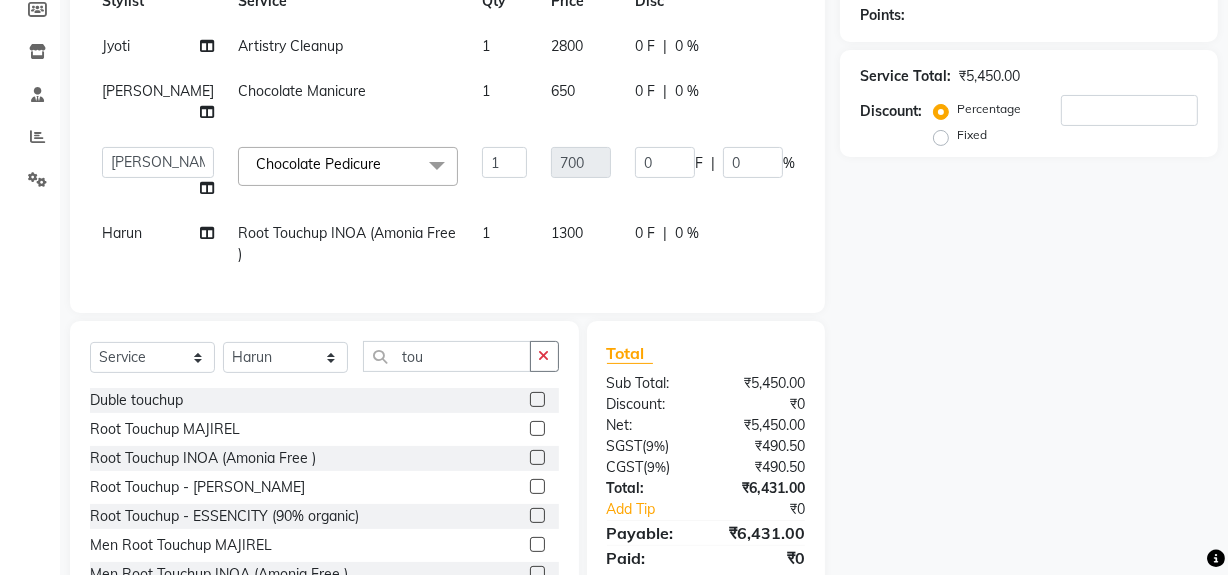 scroll, scrollTop: 379, scrollLeft: 0, axis: vertical 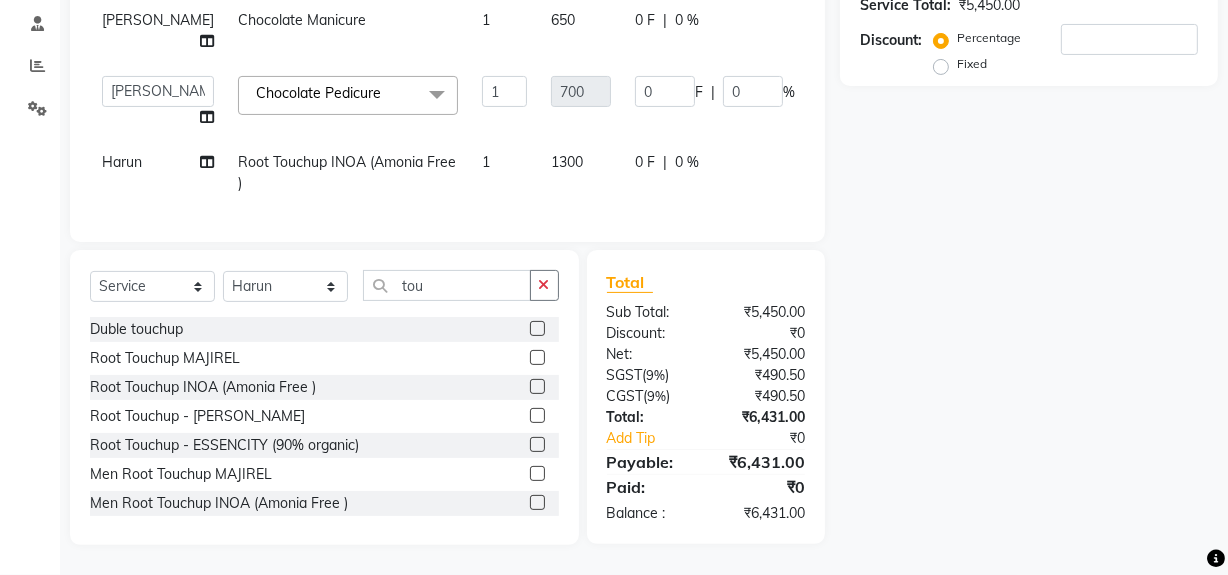 click on "Name: Membership: Total Visits: Card on file: Last Visit:  Points:  Service Total:  ₹5,450.00  Discount:  Percentage   Fixed" 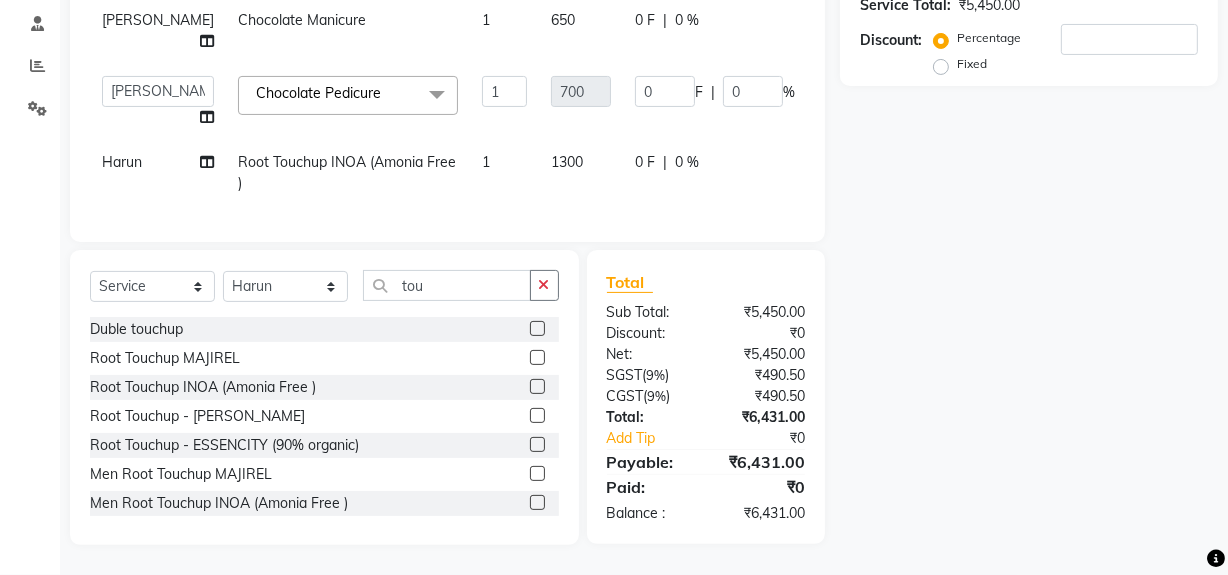 scroll, scrollTop: 411, scrollLeft: 0, axis: vertical 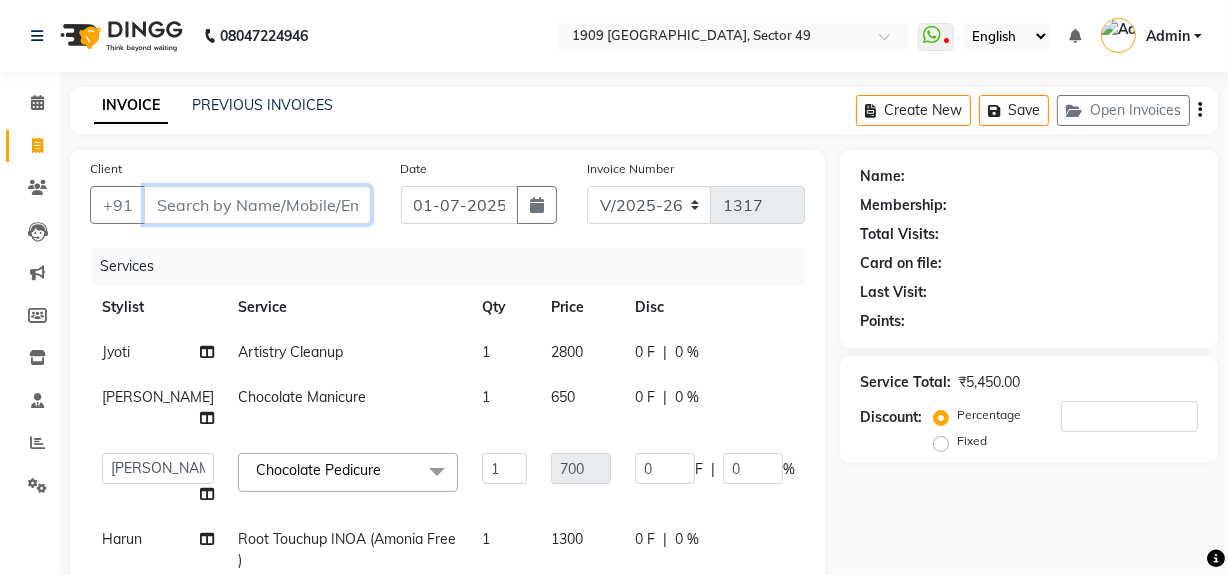 click on "Client" at bounding box center [257, 205] 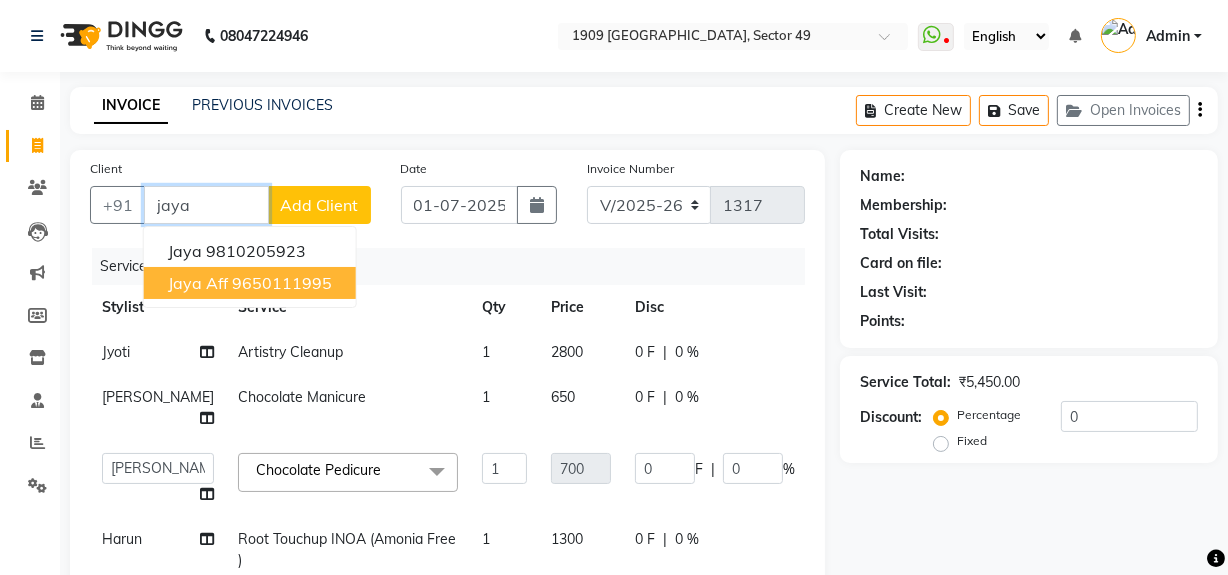 click on "9650111995" at bounding box center [282, 283] 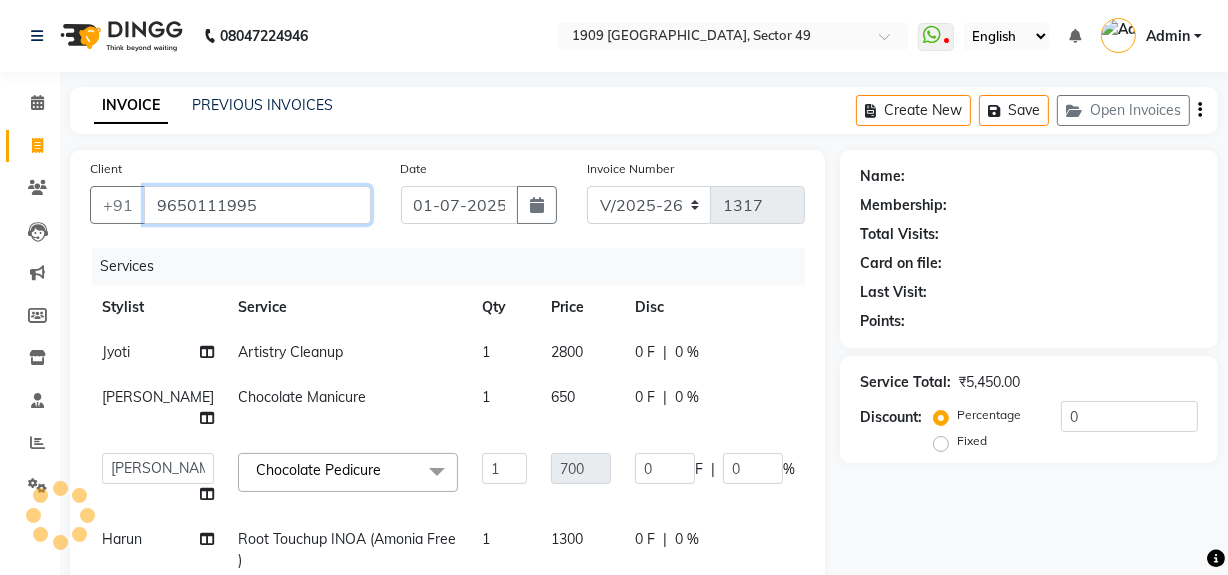 type on "9650111995" 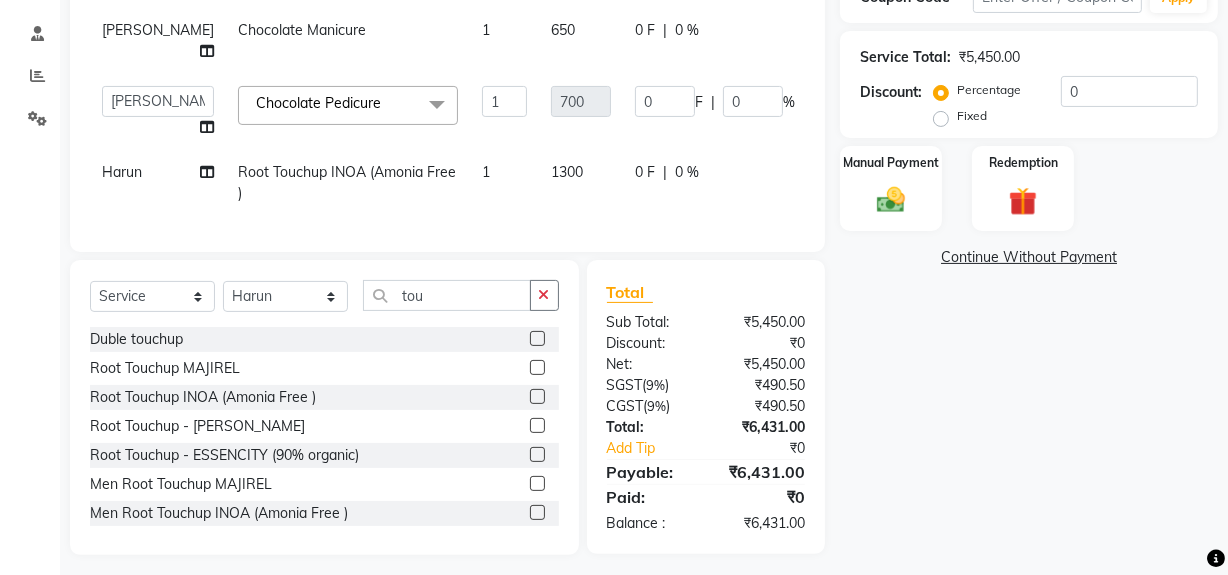scroll, scrollTop: 411, scrollLeft: 0, axis: vertical 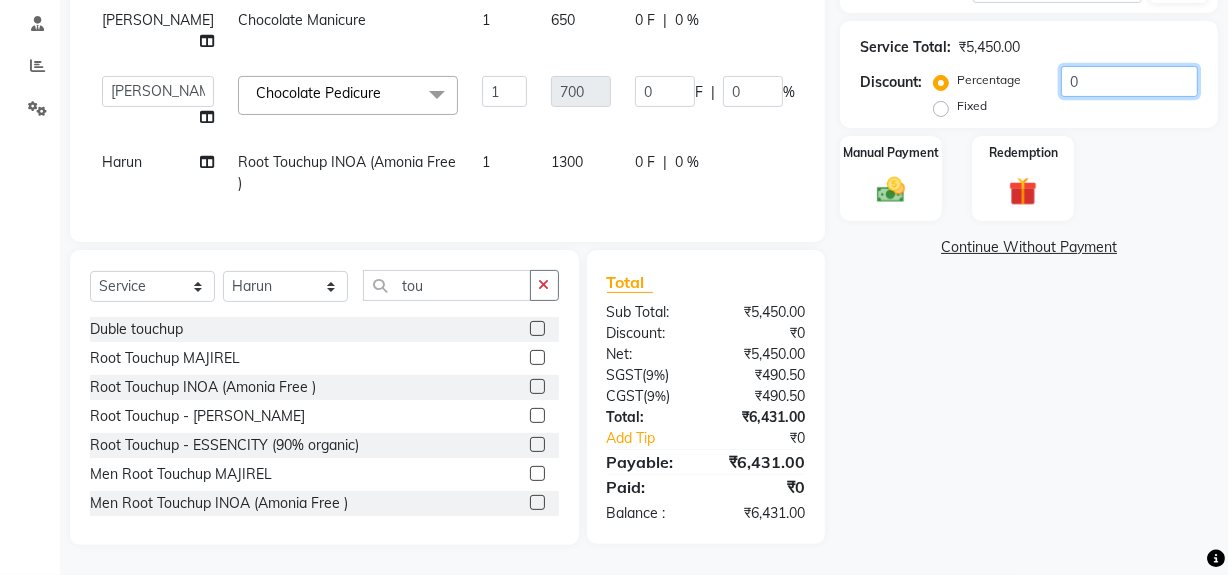 click on "0" 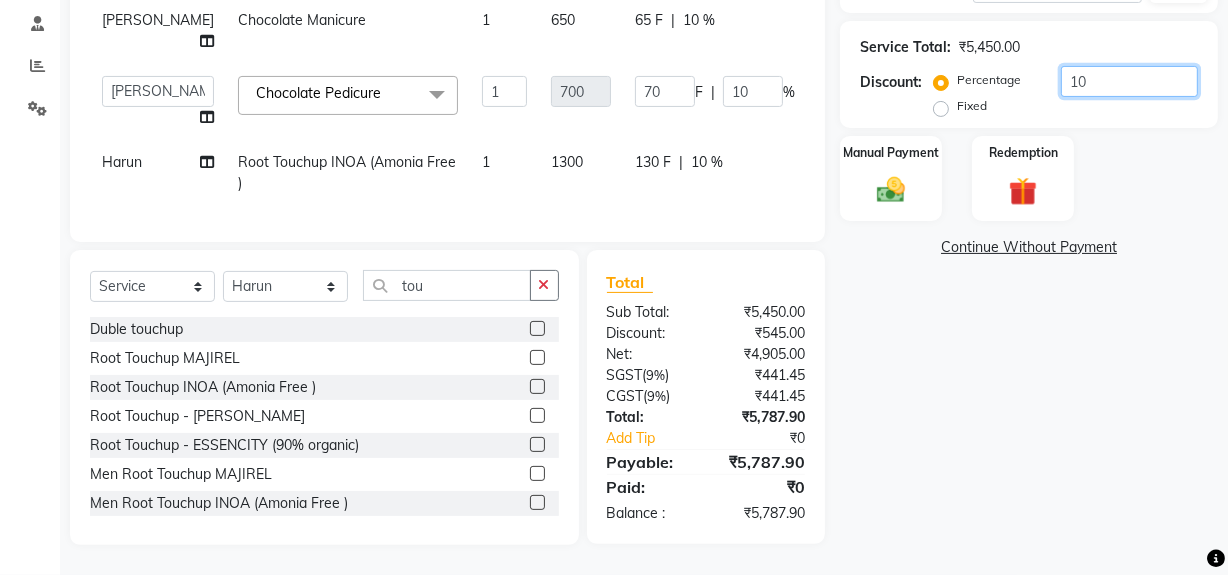 type on "10" 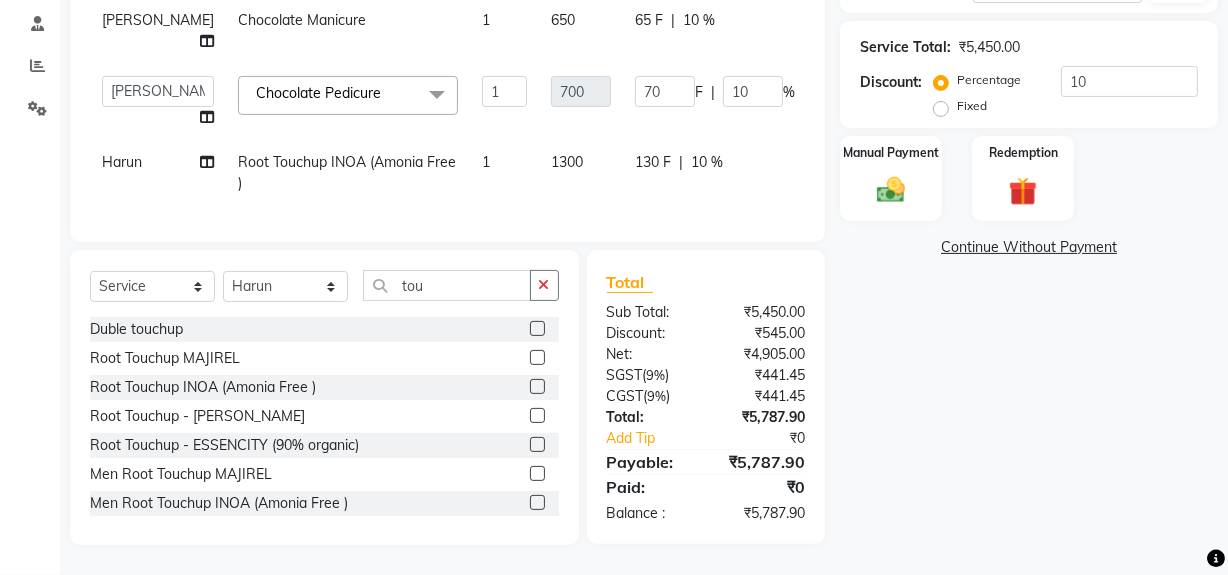 click on "Name: Jaya Aff  Membership:  No Active Membership  Total Visits:  9 Card on file:  0 Last Visit:   [DATE] Points:   0  Coupon Code Apply Service Total:  ₹5,450.00  Discount:  Percentage   Fixed  10 Manual Payment Redemption  Continue Without Payment" 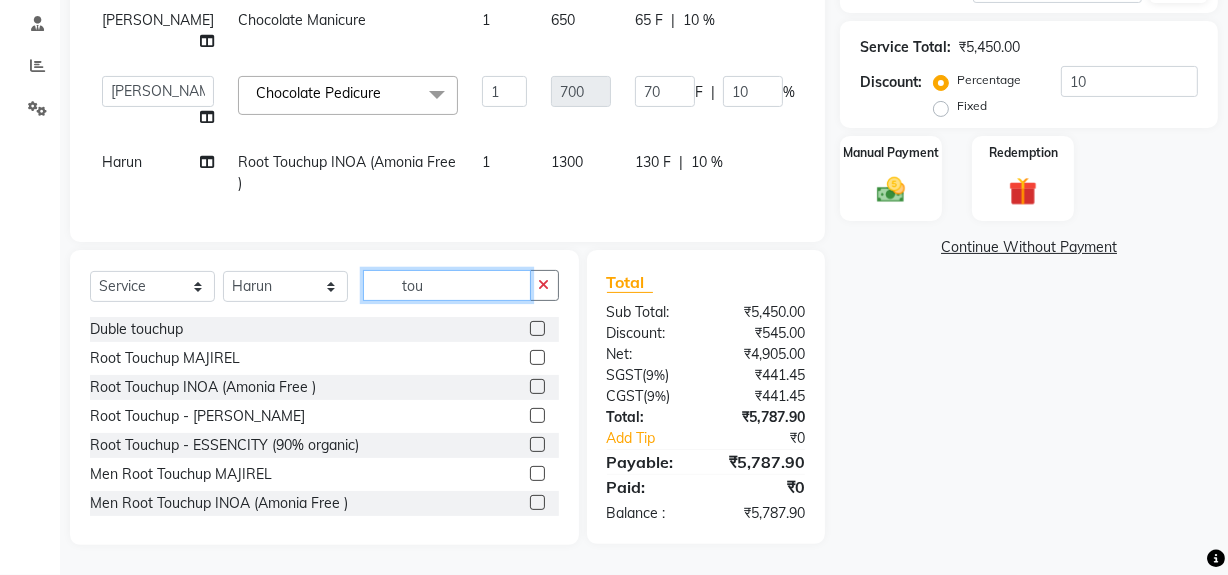 click on "tou" 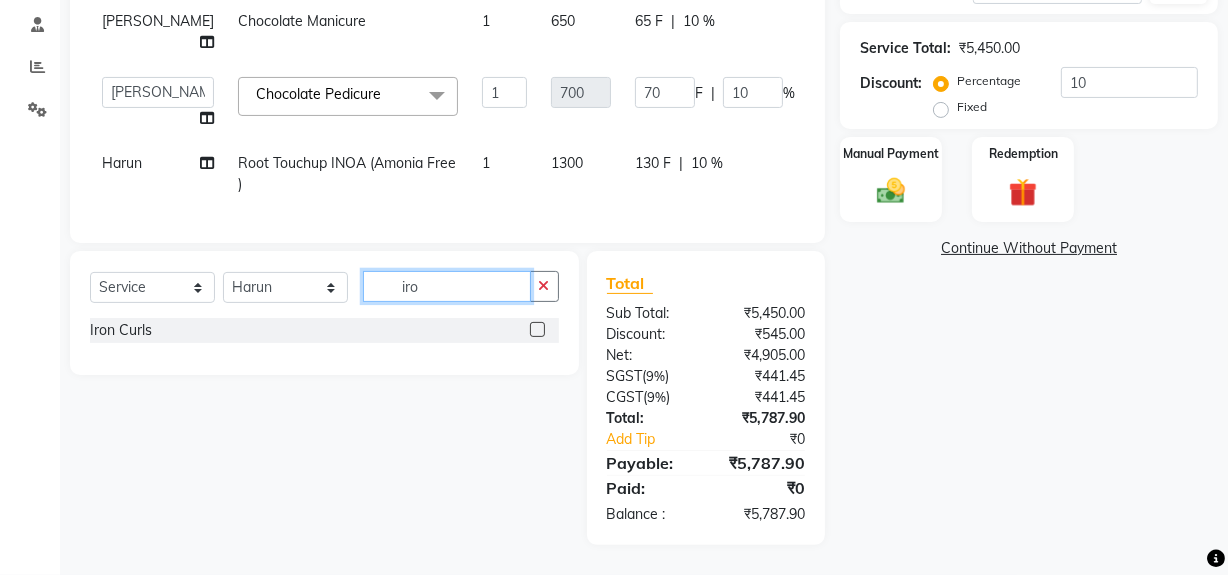 scroll, scrollTop: 410, scrollLeft: 0, axis: vertical 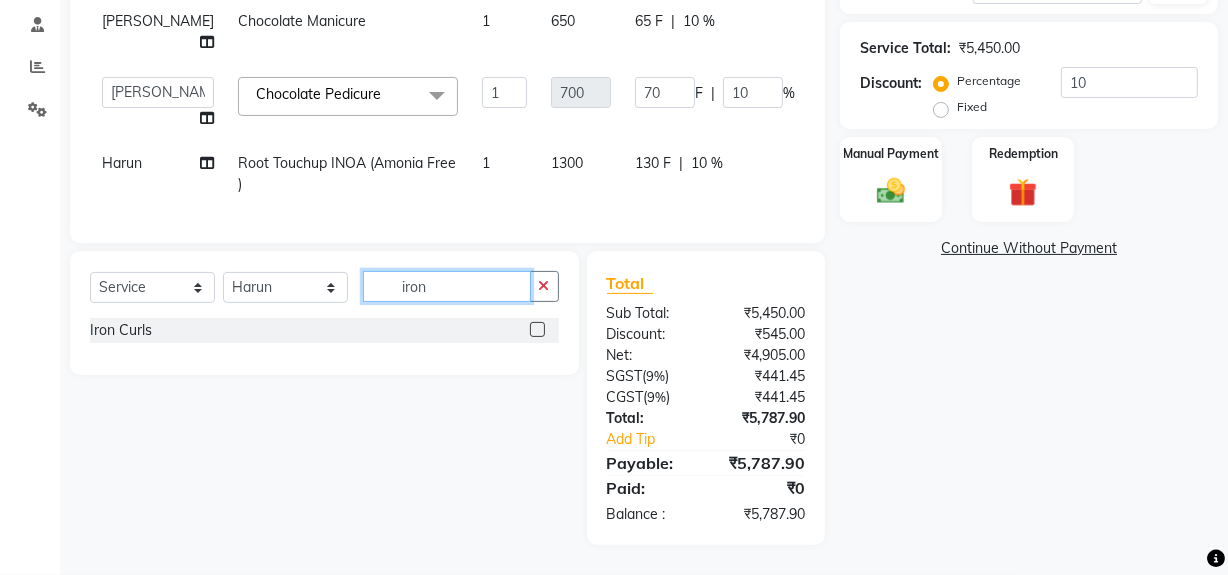 type on "iron" 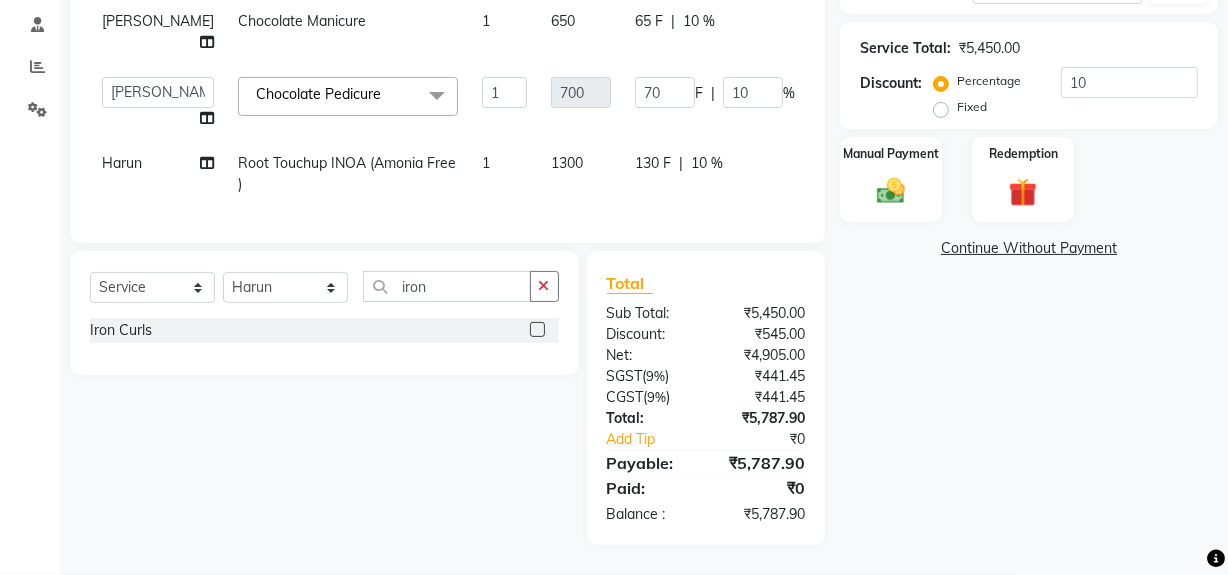 click 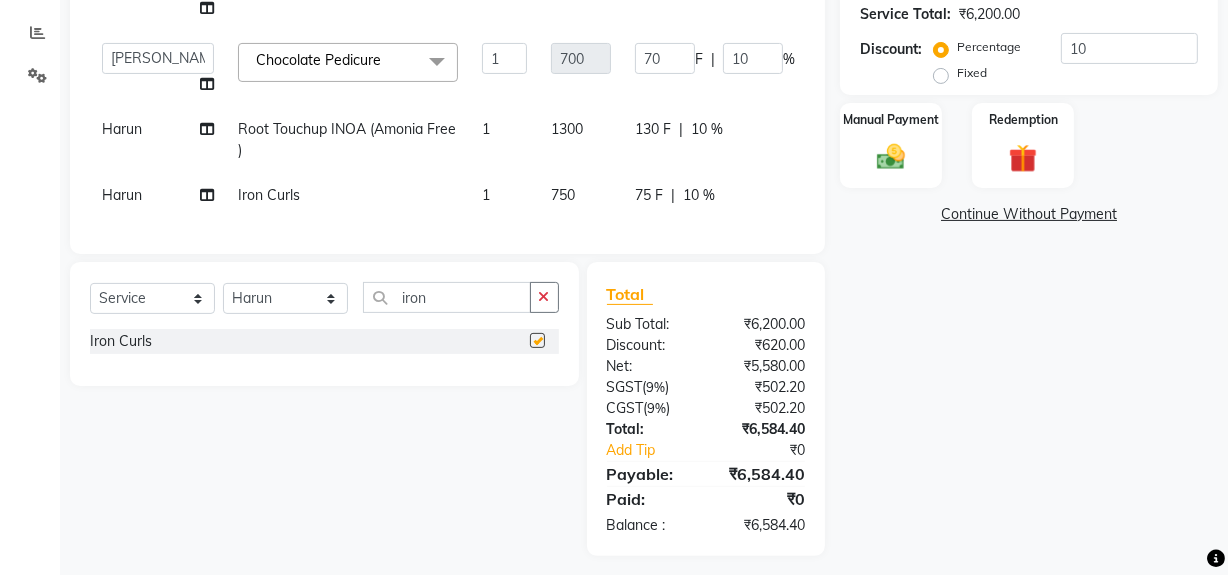 checkbox on "false" 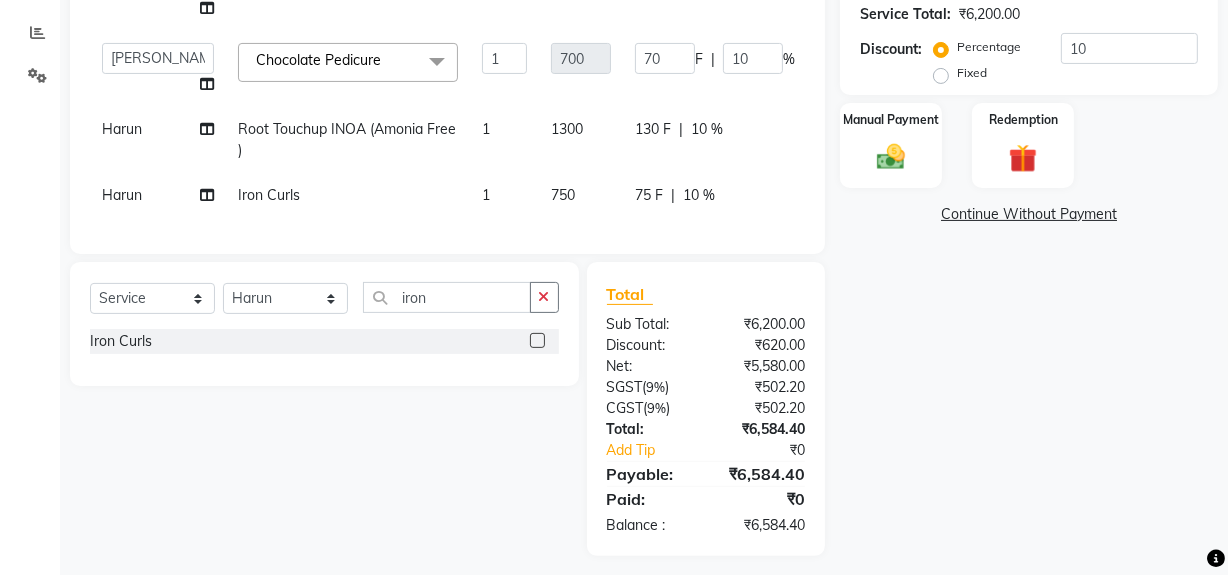 click on "750" 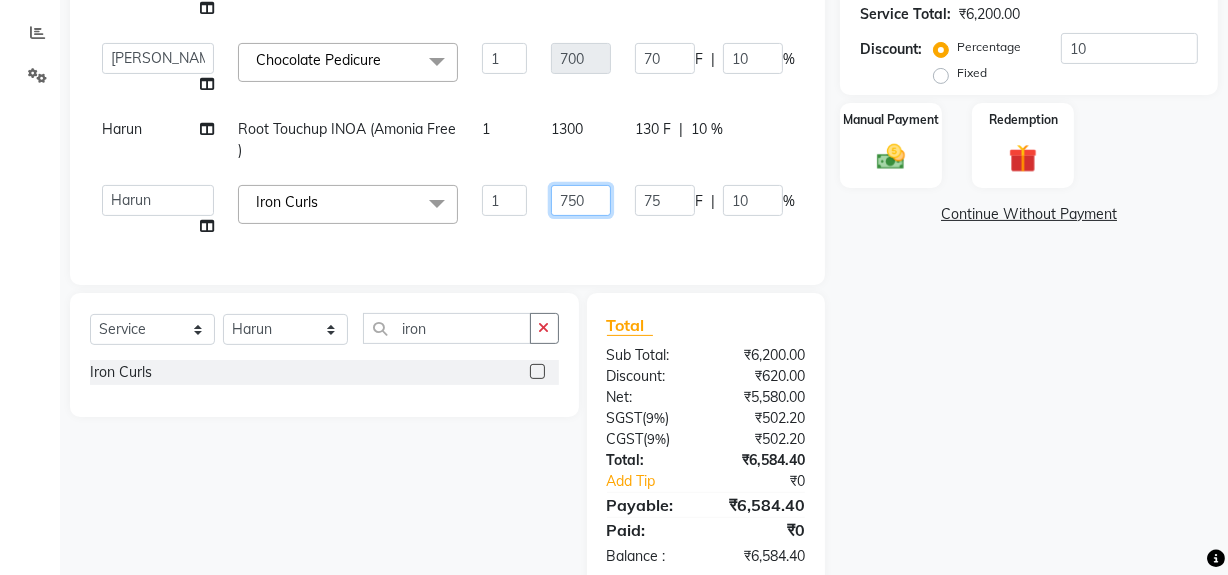 click on "750" 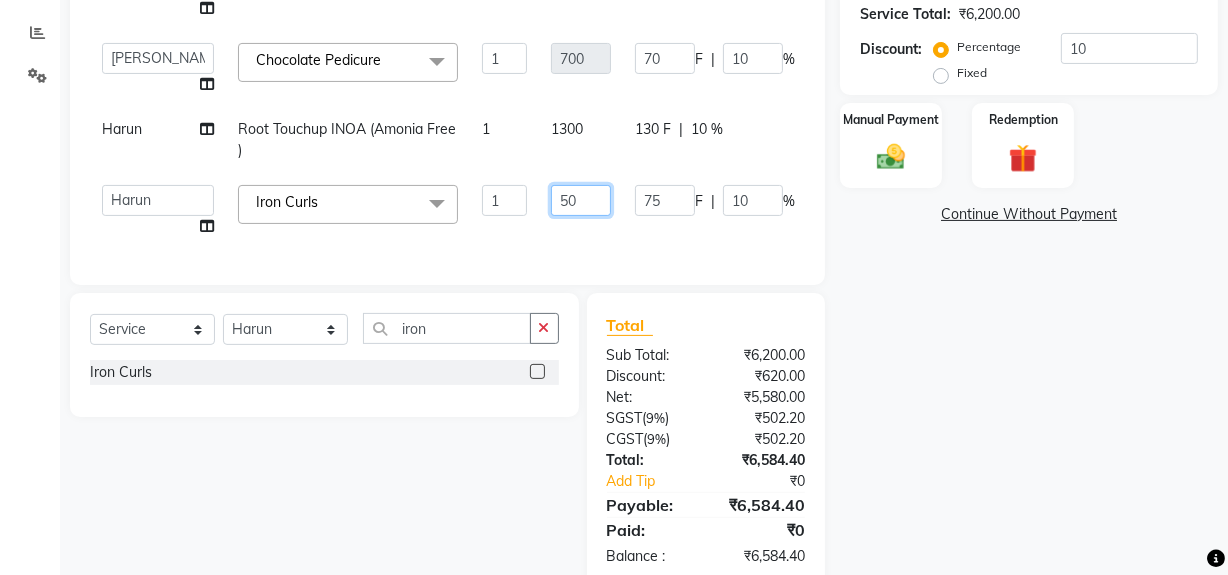 type on "650" 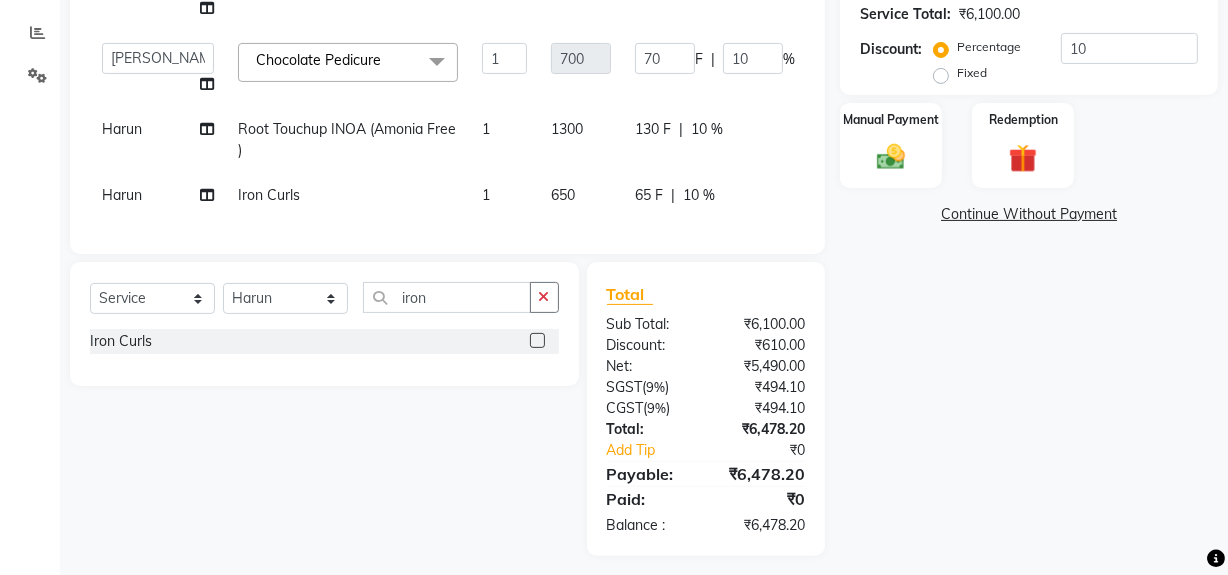 click on "Name: Jaya Aff  Membership:  No Active Membership  Total Visits:  9 Card on file:  0 Last Visit:   [DATE] Points:   0  Coupon Code Apply Service Total:  ₹6,100.00  Discount:  Percentage   Fixed  10 Manual Payment Redemption  Continue Without Payment" 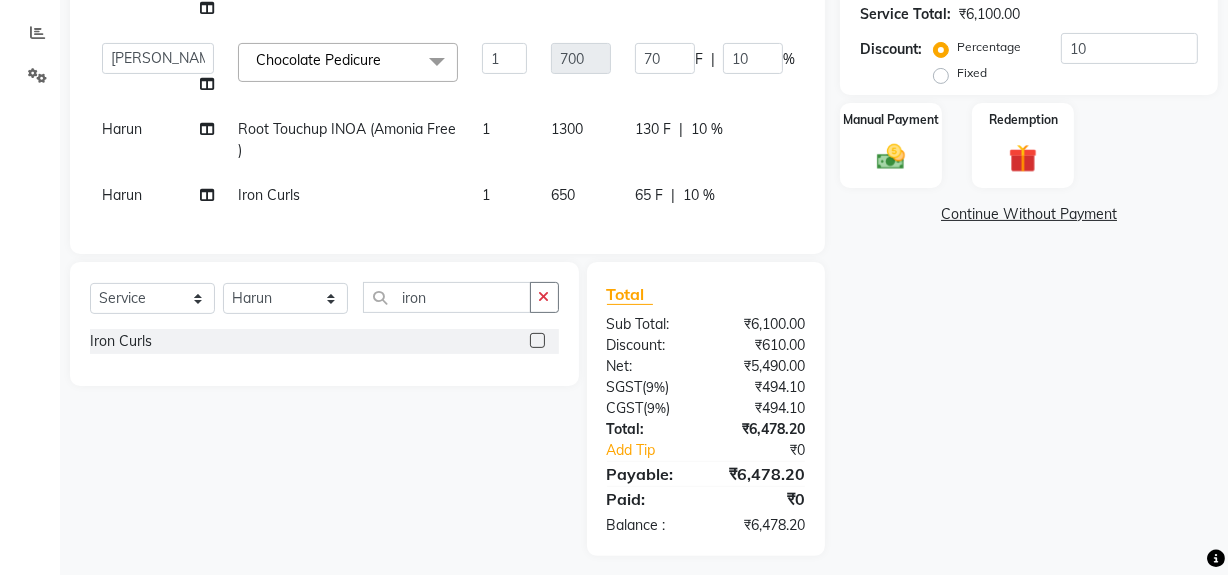 scroll, scrollTop: 477, scrollLeft: 0, axis: vertical 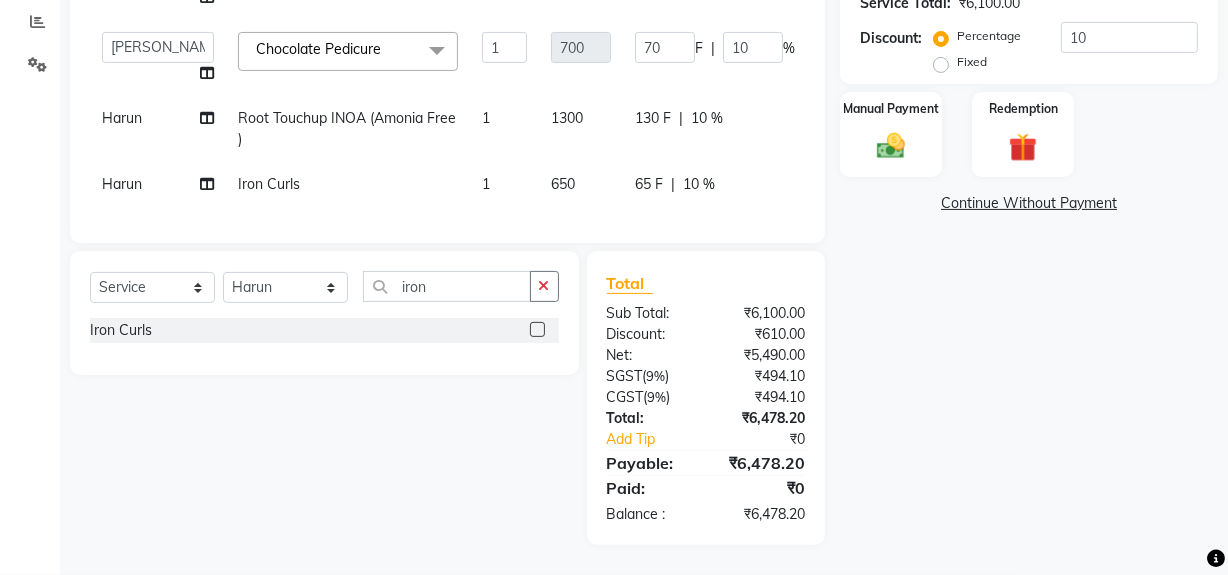 click on "Name: Jaya Aff  Membership:  No Active Membership  Total Visits:  9 Card on file:  0 Last Visit:   [DATE] Points:   0  Coupon Code Apply Service Total:  ₹6,100.00  Discount:  Percentage   Fixed  10 Manual Payment Redemption  Continue Without Payment" 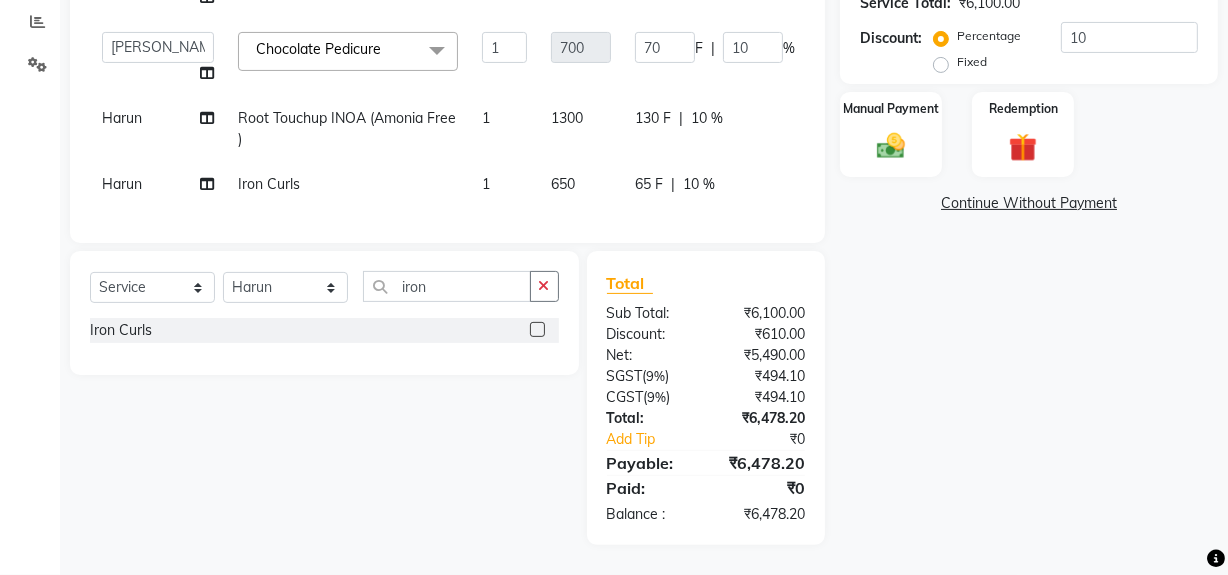 scroll, scrollTop: 428, scrollLeft: 0, axis: vertical 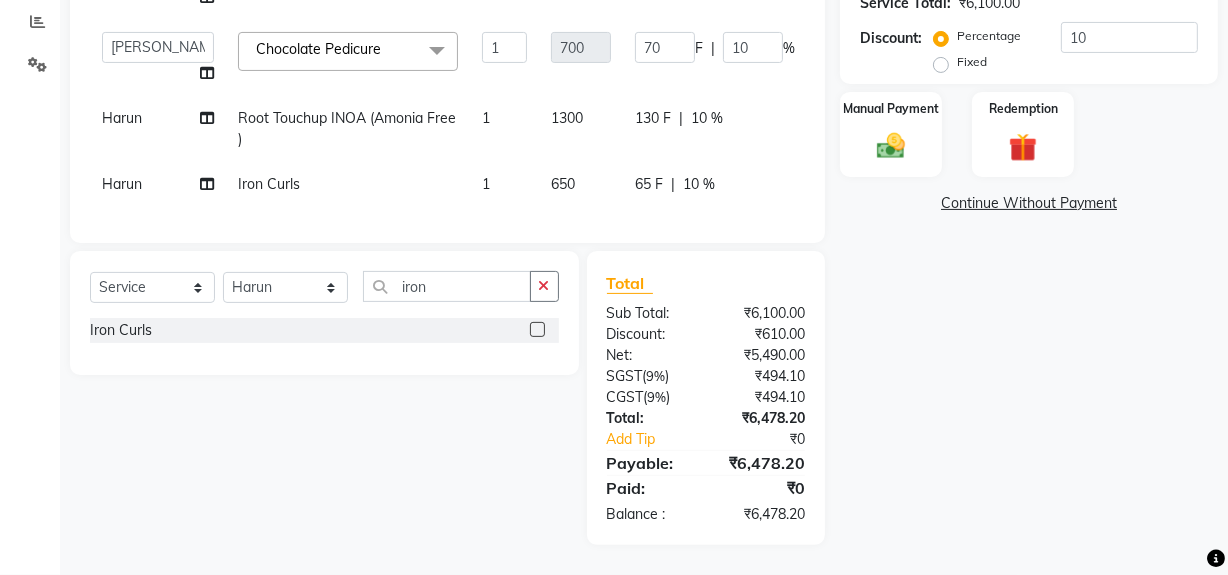 click on "Name: Jaya Aff  Membership:  No Active Membership  Total Visits:  9 Card on file:  0 Last Visit:   [DATE] Points:   0  Coupon Code Apply Service Total:  ₹6,100.00  Discount:  Percentage   Fixed  10 Manual Payment Redemption  Continue Without Payment" 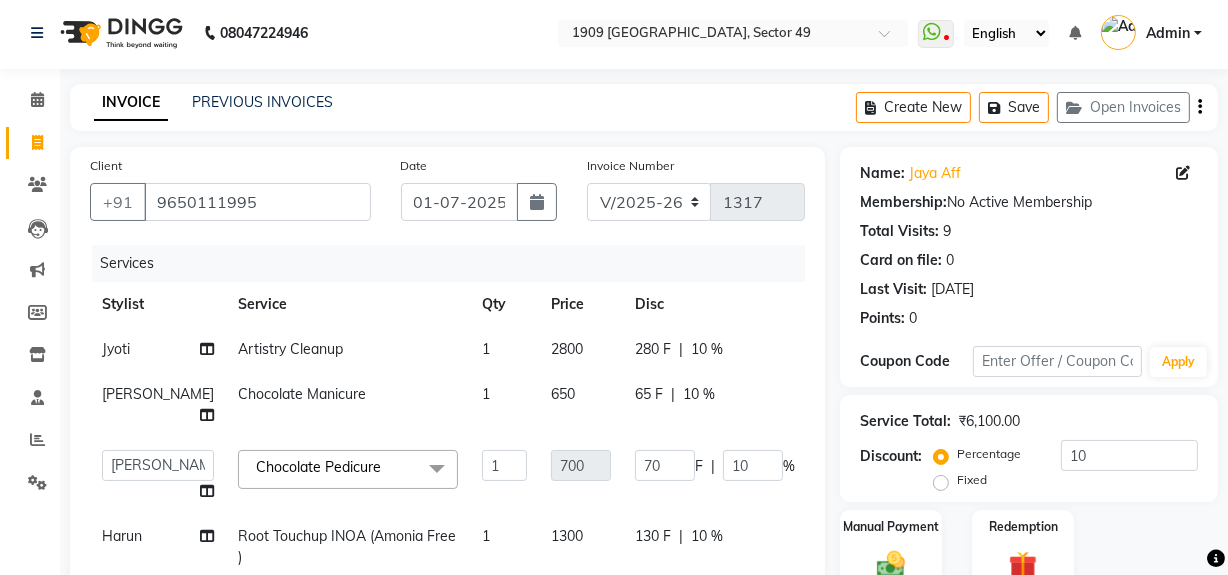 scroll, scrollTop: 0, scrollLeft: 0, axis: both 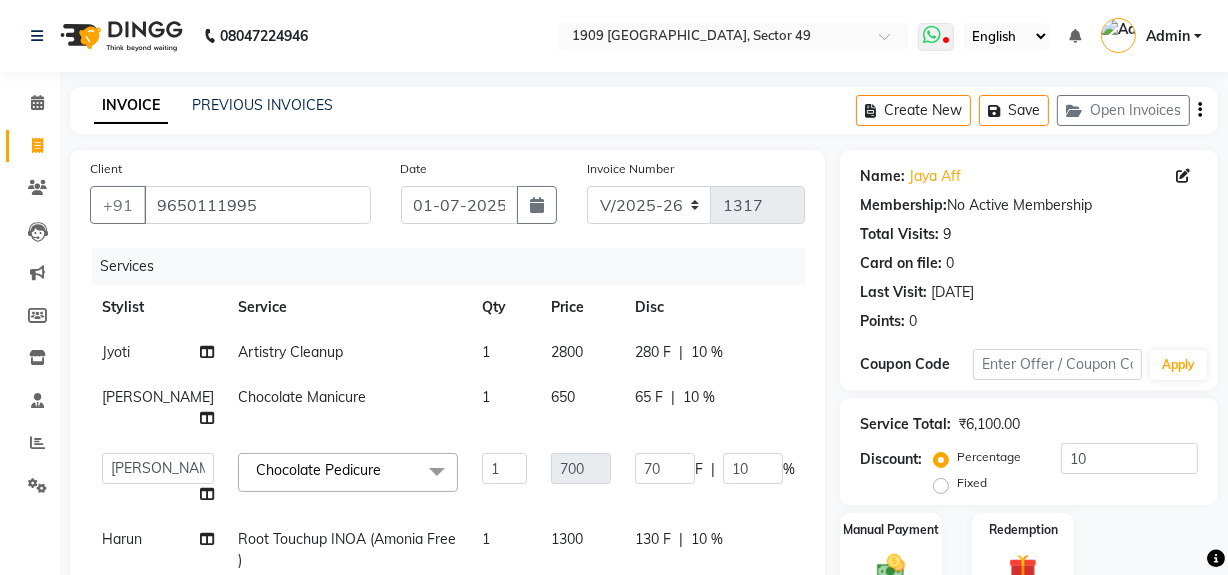 click at bounding box center (936, 37) 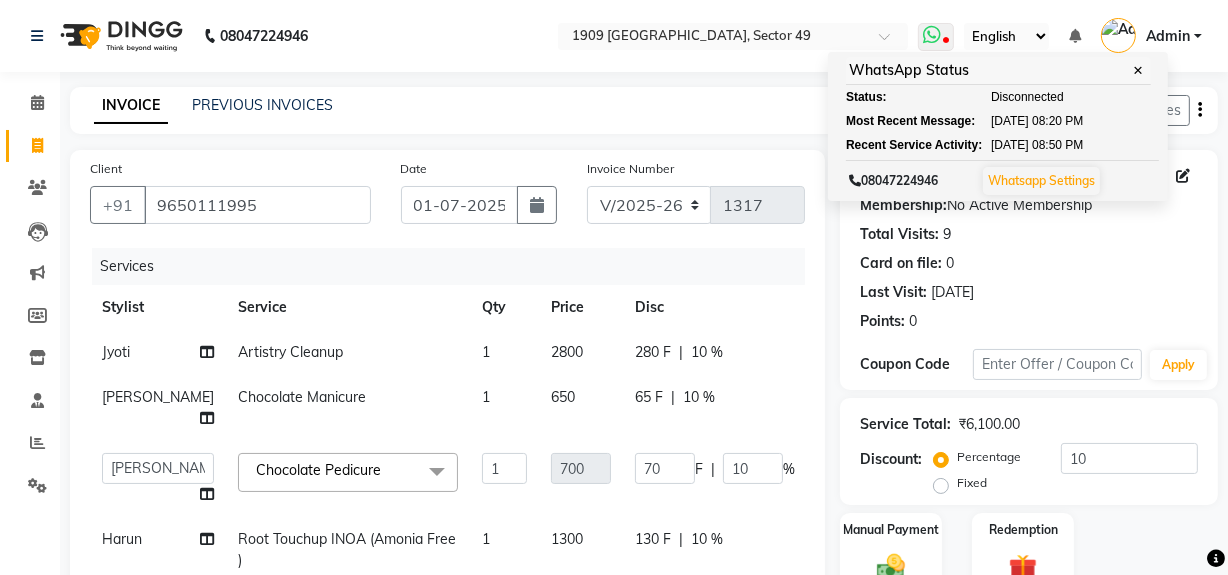 click at bounding box center [947, 42] 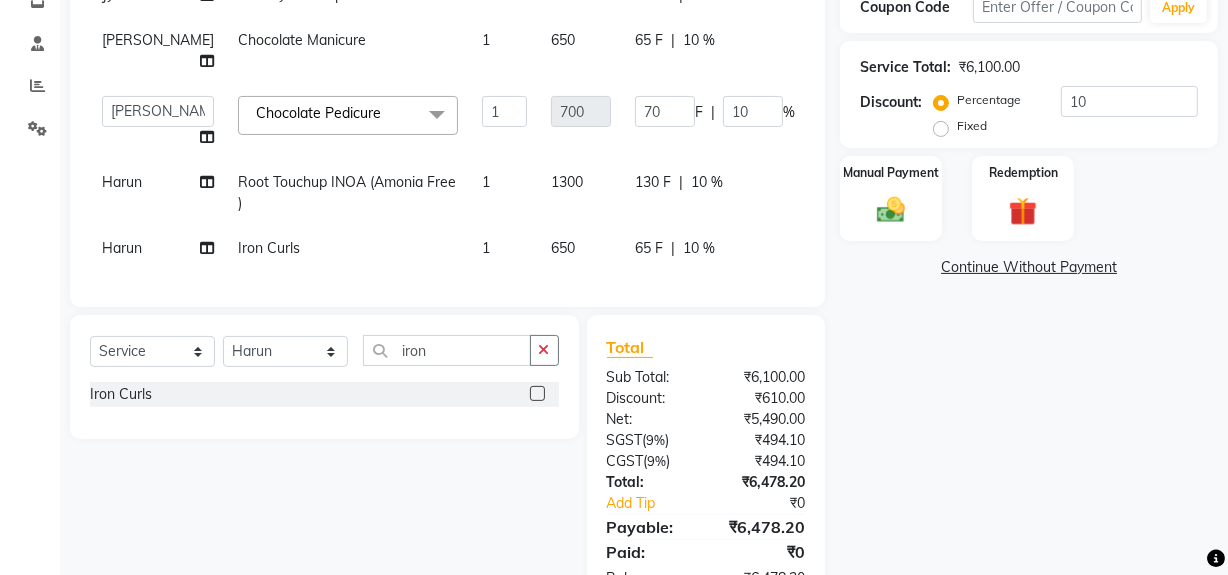 scroll, scrollTop: 364, scrollLeft: 0, axis: vertical 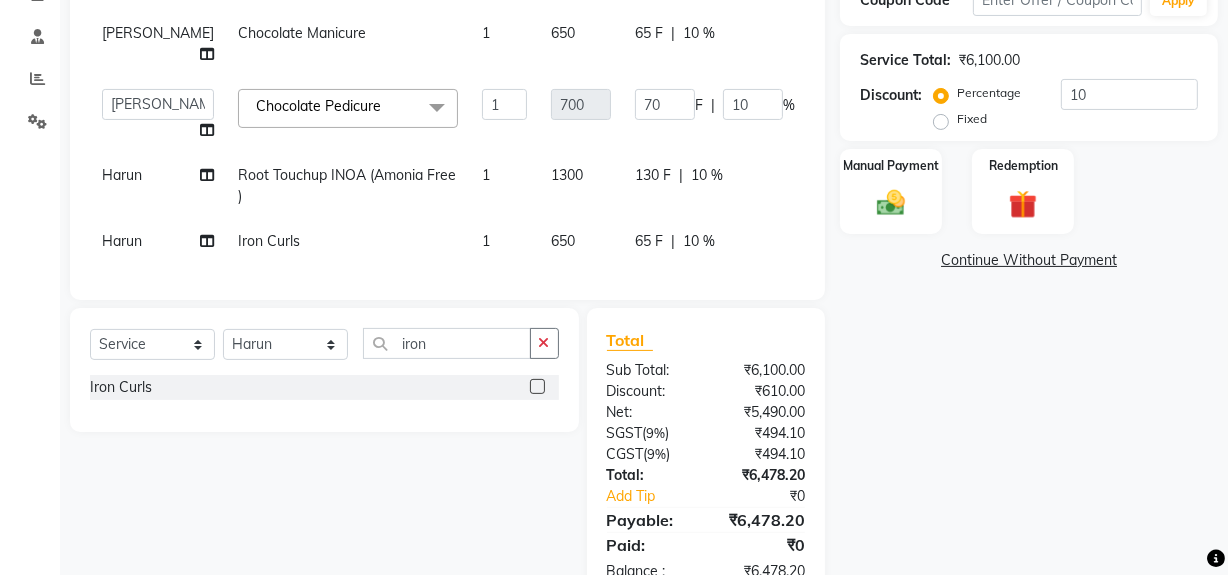 click on "650" 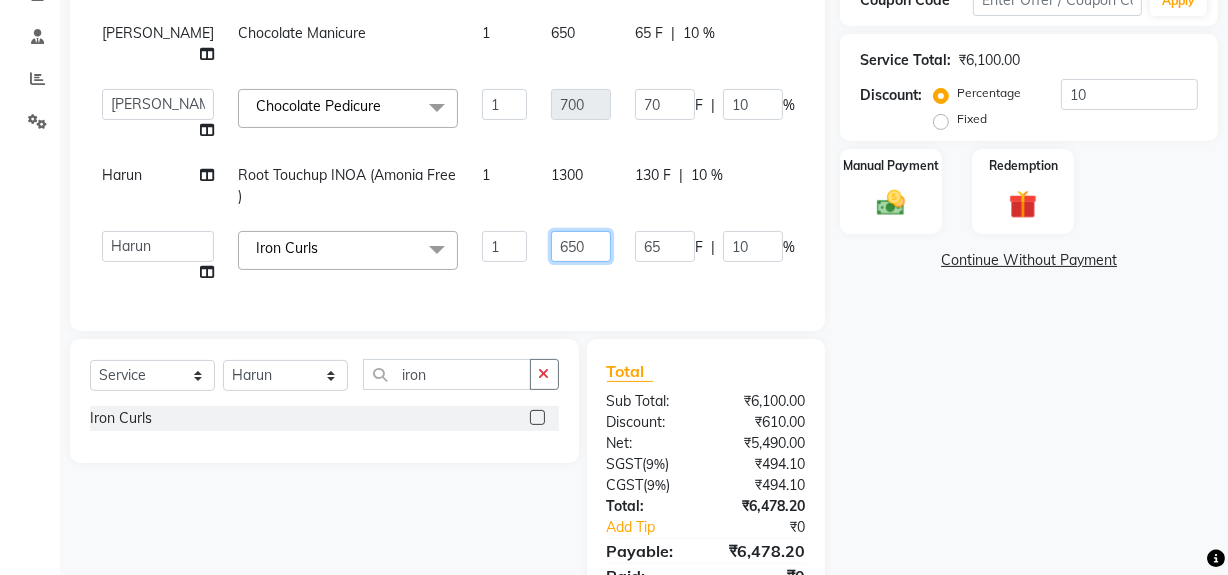 click on "650" 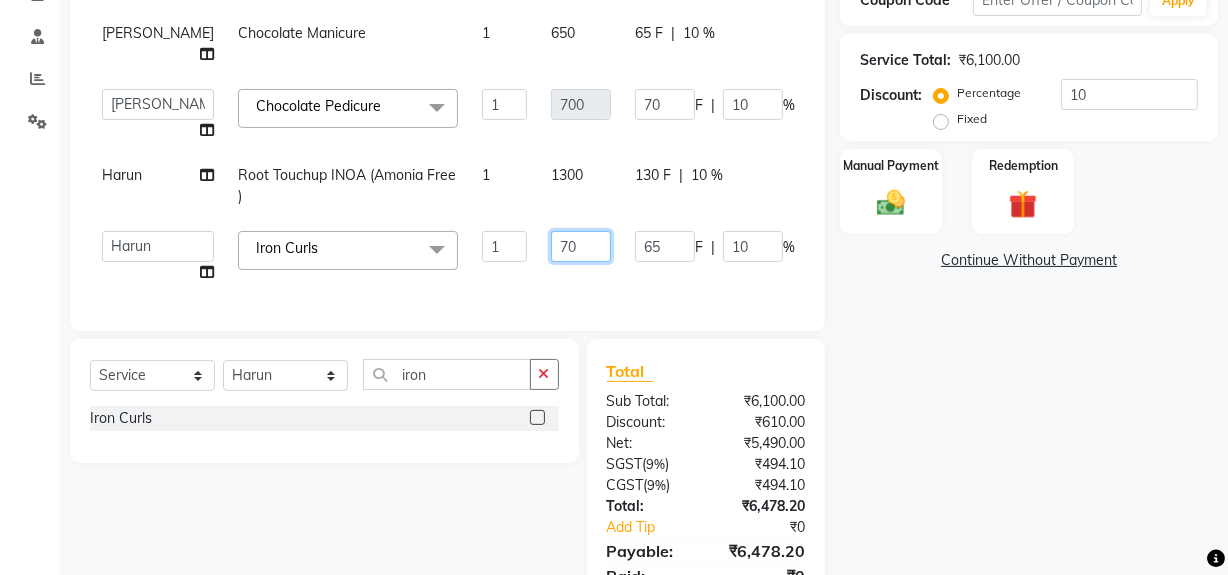 type on "700" 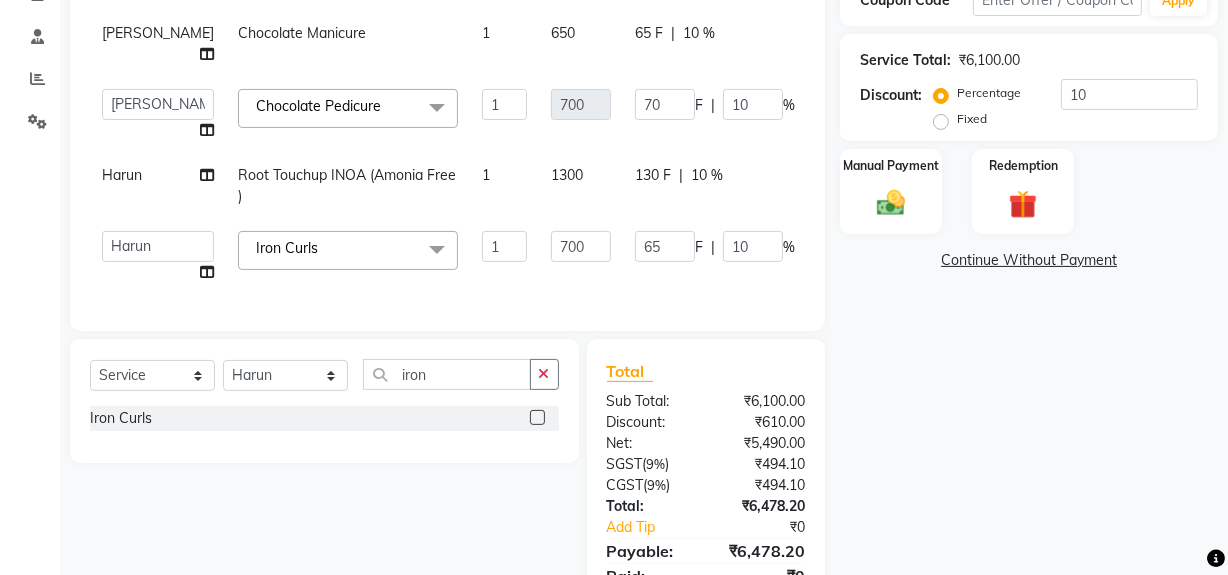 click on "Name: Jaya Aff  Membership:  No Active Membership  Total Visits:  9 Card on file:  0 Last Visit:   [DATE] Points:   0  Coupon Code Apply Service Total:  ₹6,100.00  Discount:  Percentage   Fixed  10 Manual Payment Redemption  Continue Without Payment" 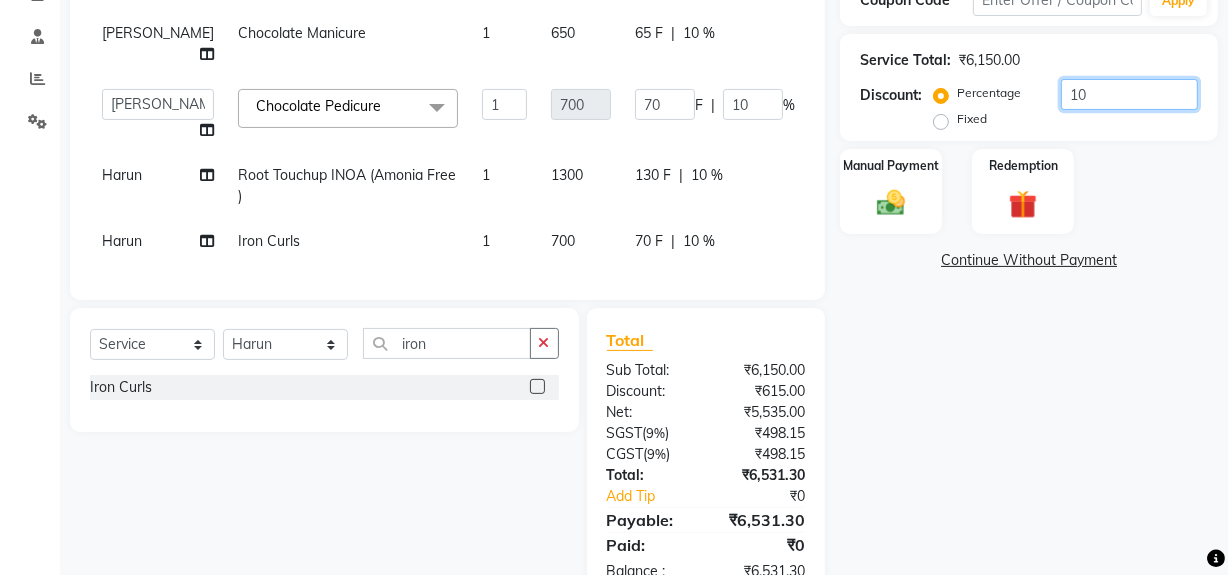 click on "10" 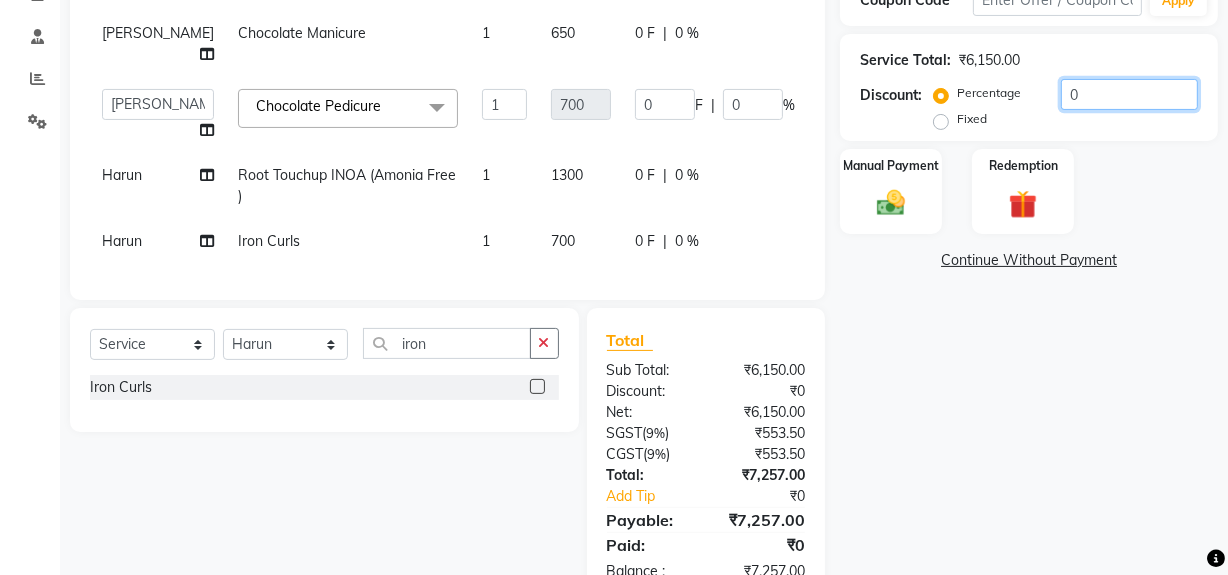 type on "0" 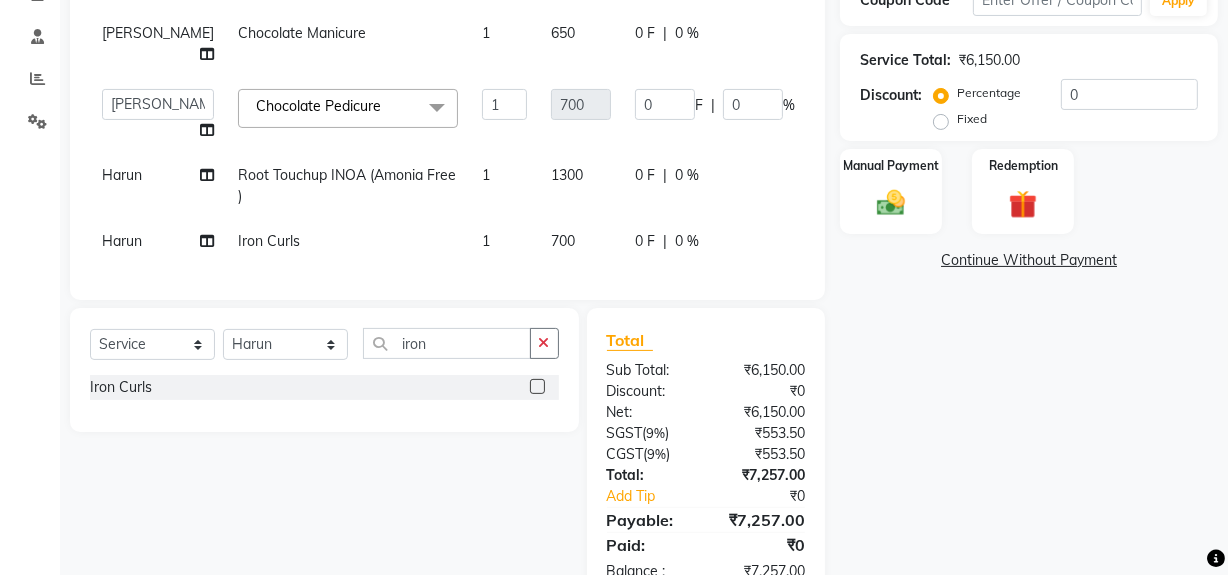 click on "700" 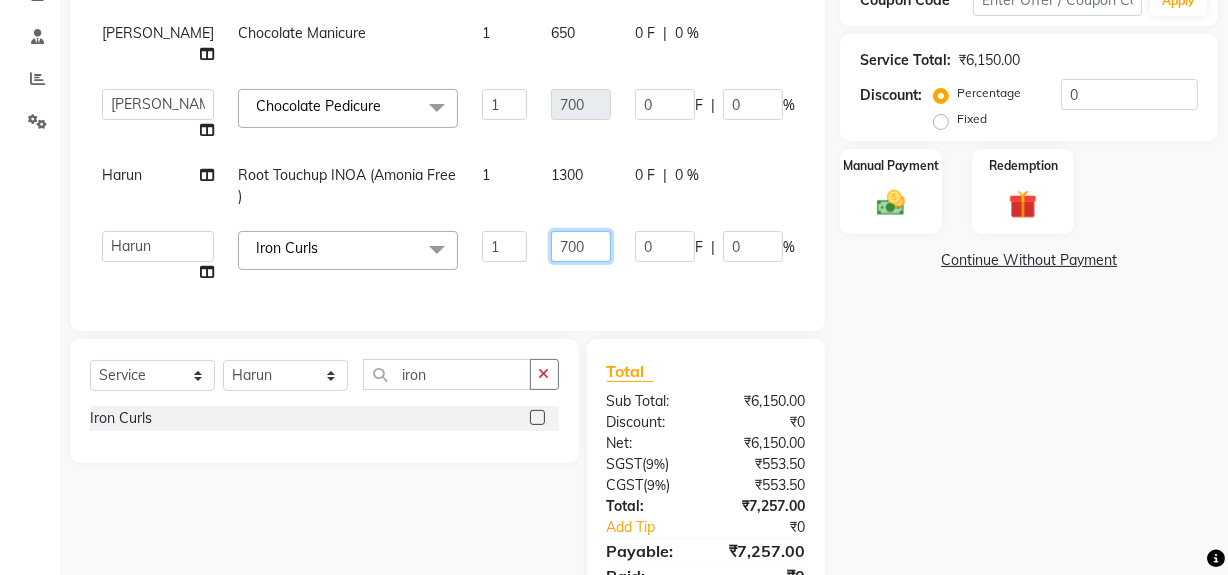 click on "700" 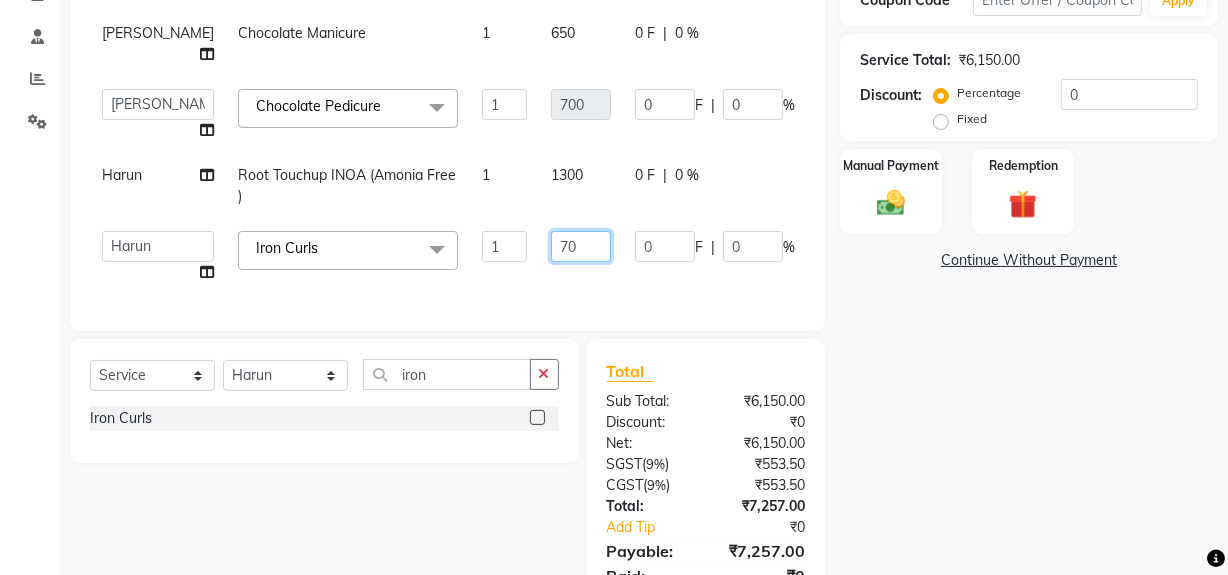 type on "750" 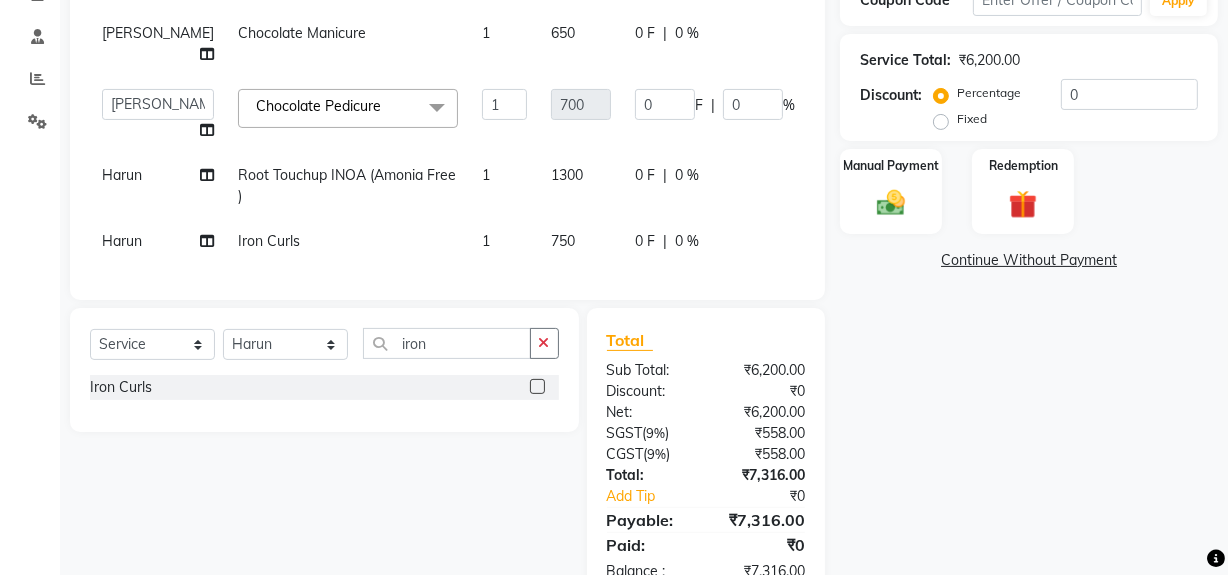 click on "Name: Jaya Aff  Membership:  No Active Membership  Total Visits:  9 Card on file:  0 Last Visit:   [DATE] Points:   0  Coupon Code Apply Service Total:  ₹6,200.00  Discount:  Percentage   Fixed  0 Manual Payment Redemption  Continue Without Payment" 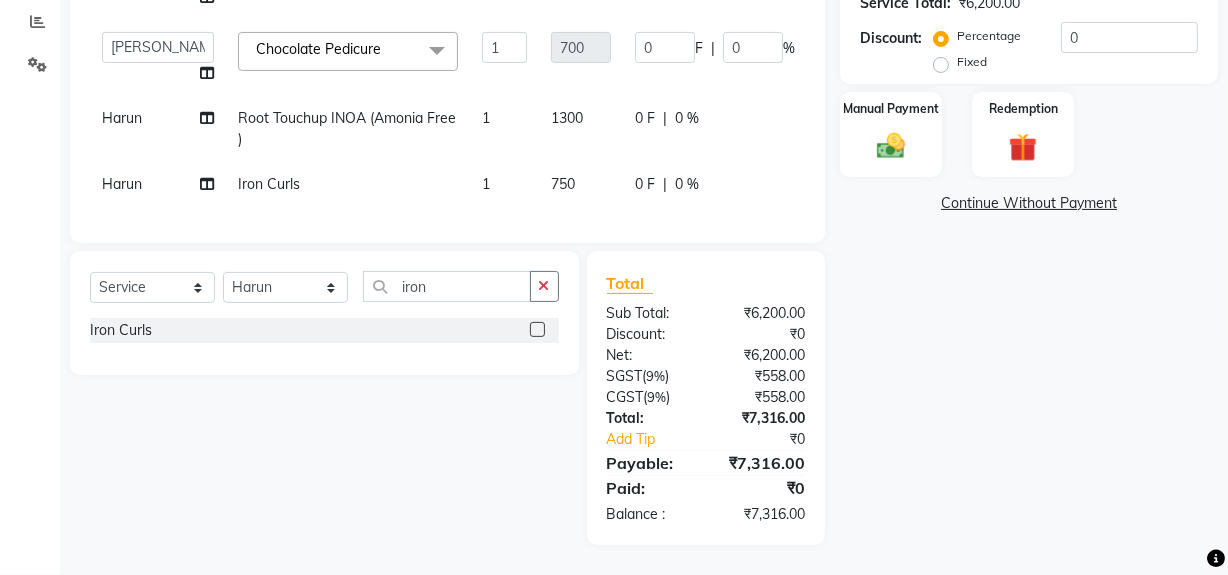 drag, startPoint x: 1215, startPoint y: 474, endPoint x: 1223, endPoint y: 464, distance: 12.806249 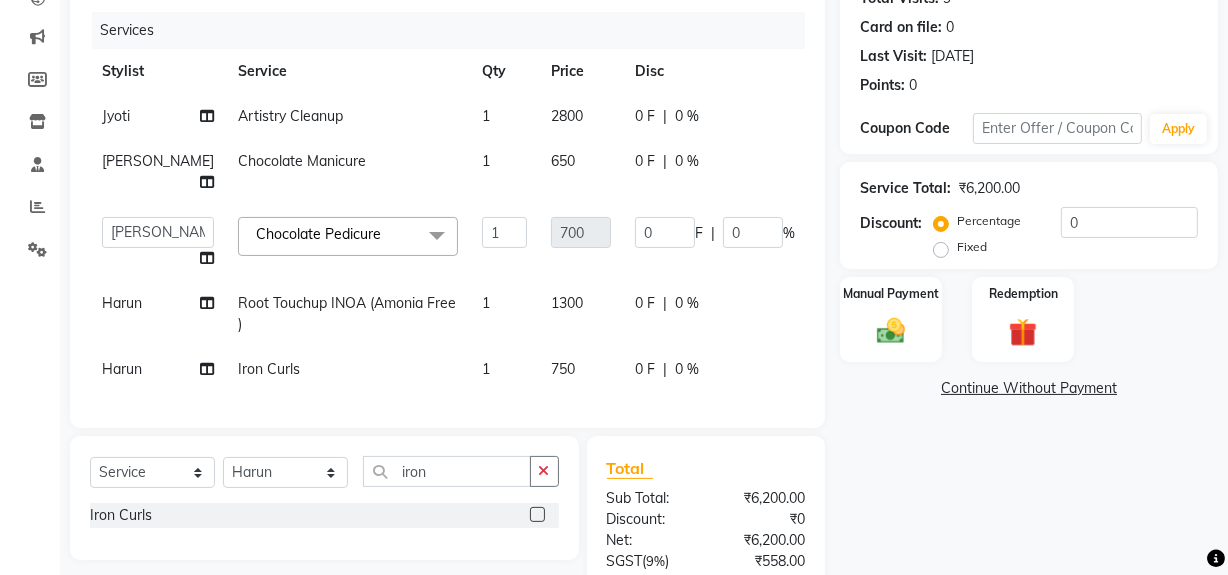 scroll, scrollTop: 232, scrollLeft: 0, axis: vertical 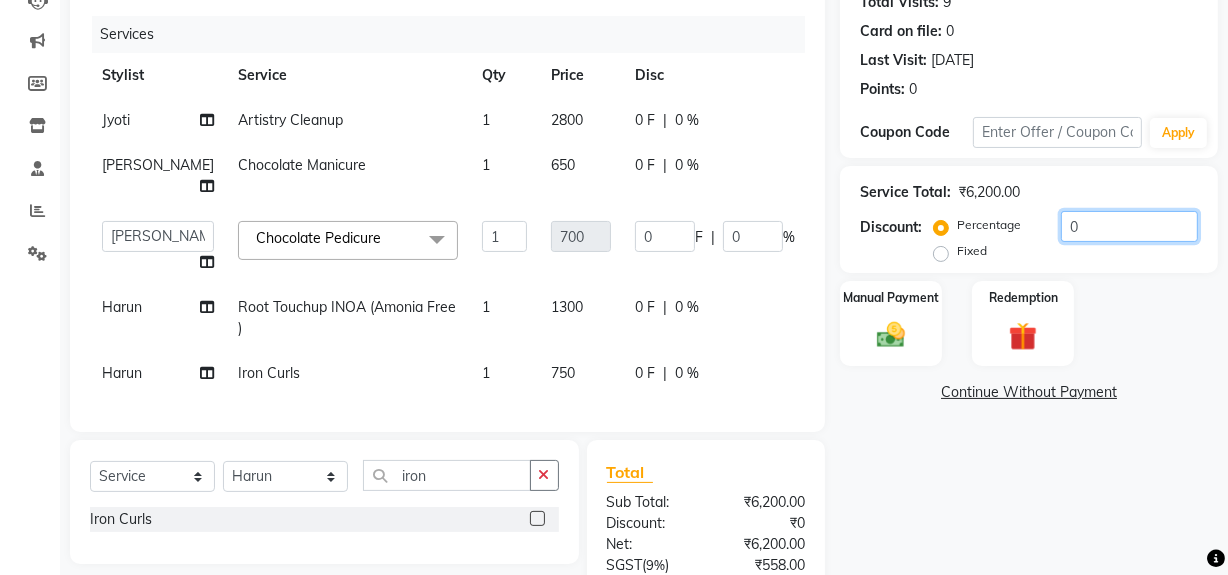 click on "0" 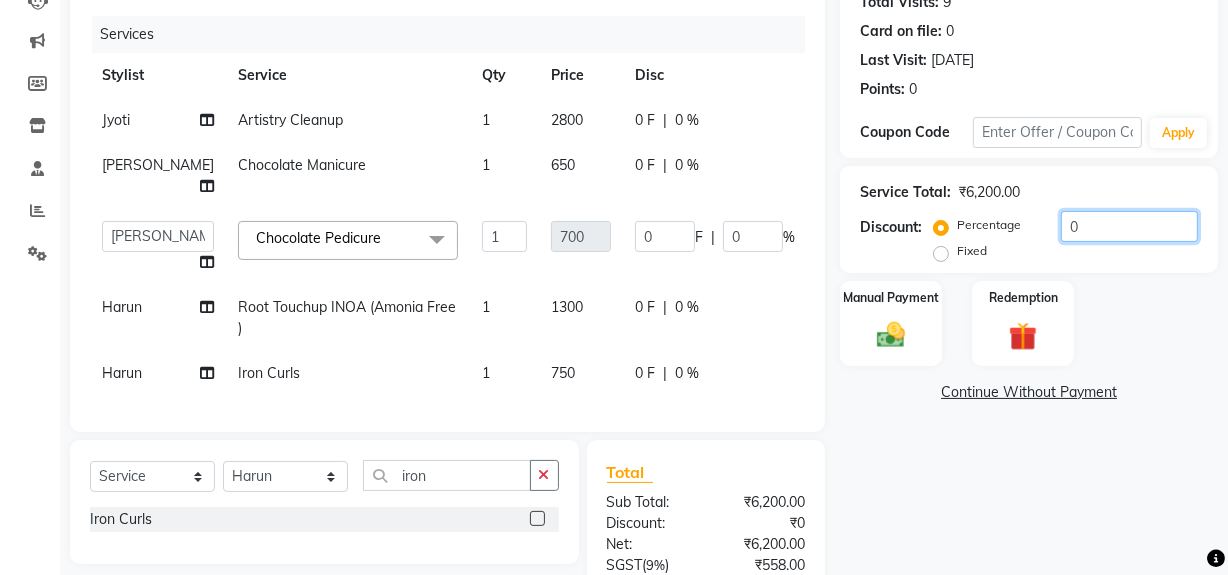 type on "10" 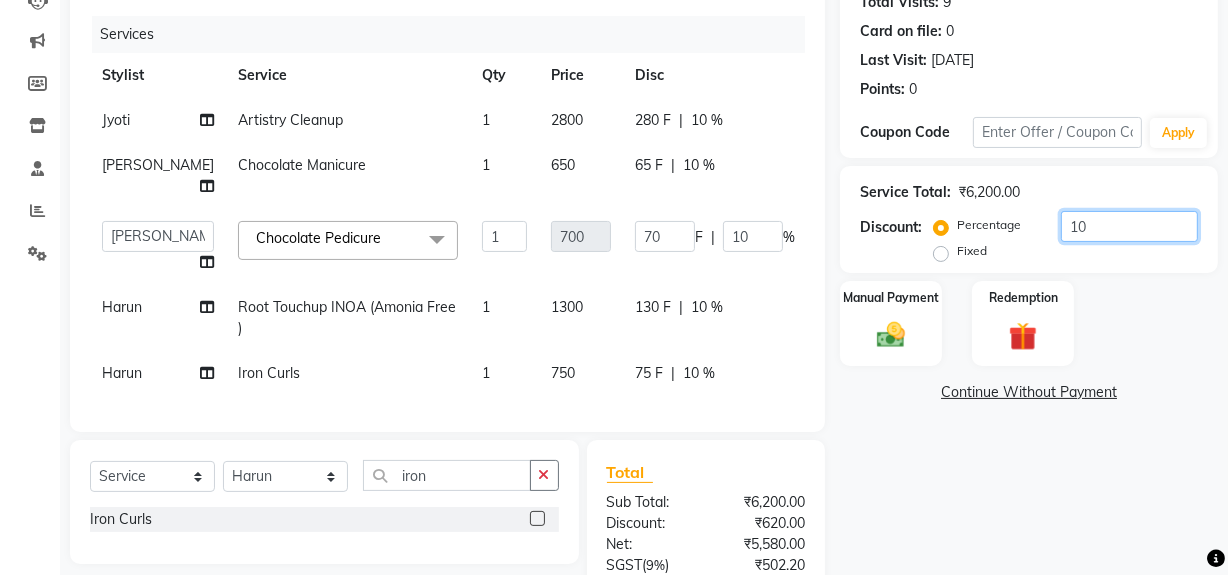 scroll, scrollTop: 477, scrollLeft: 0, axis: vertical 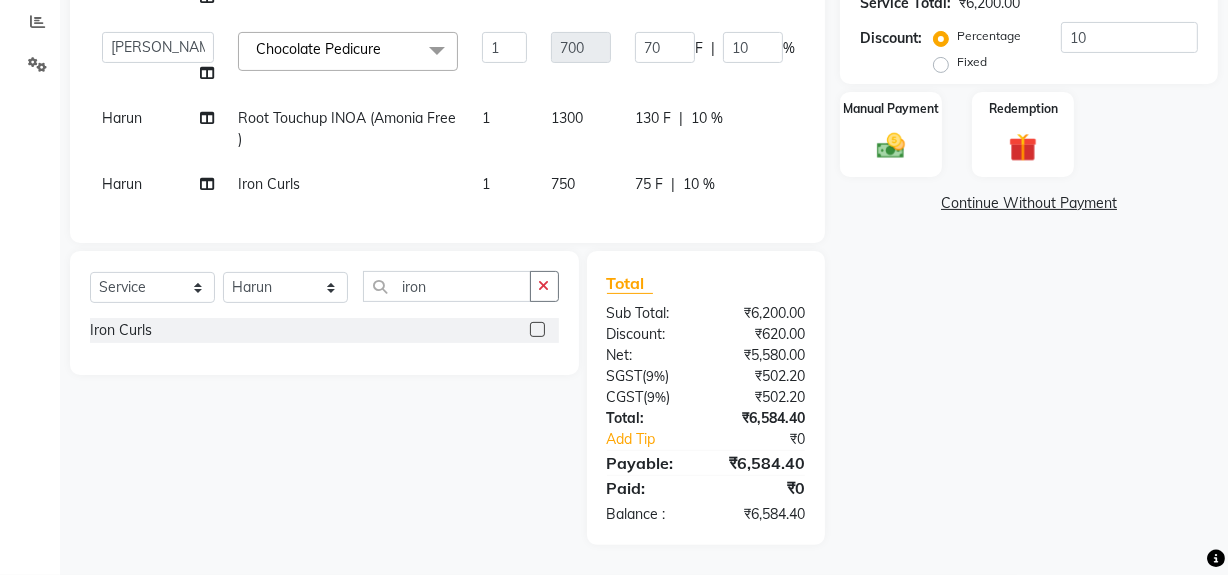 click on "Name: Jaya Aff  Membership:  No Active Membership  Total Visits:  9 Card on file:  0 Last Visit:   [DATE] Points:   0  Coupon Code Apply Service Total:  ₹6,200.00  Discount:  Percentage   Fixed  10 Manual Payment Redemption  Continue Without Payment" 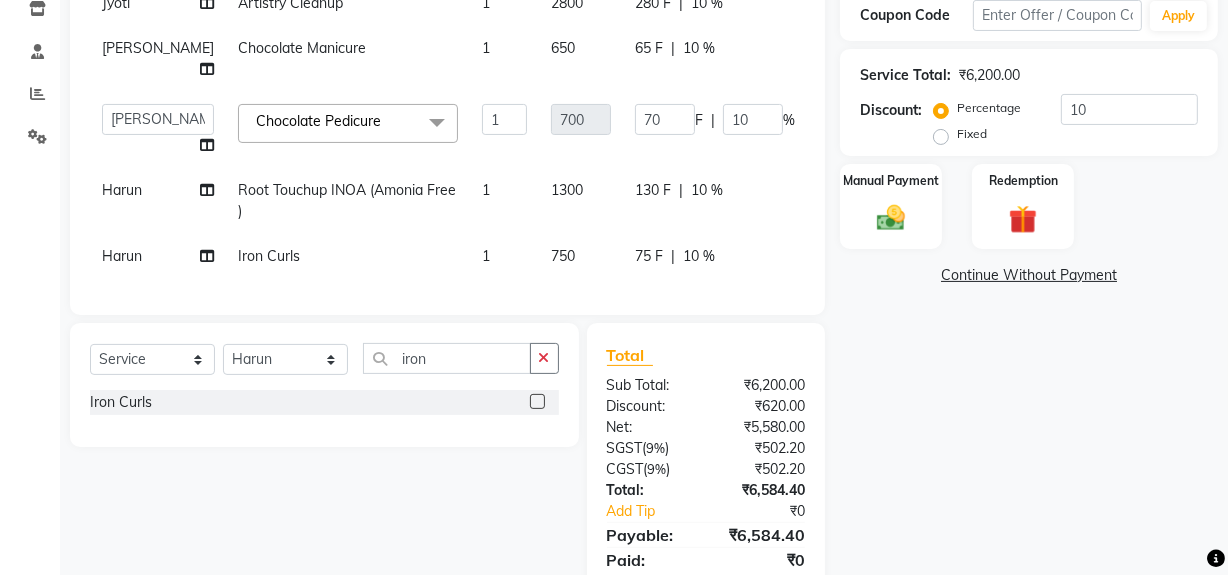 scroll, scrollTop: 158, scrollLeft: 0, axis: vertical 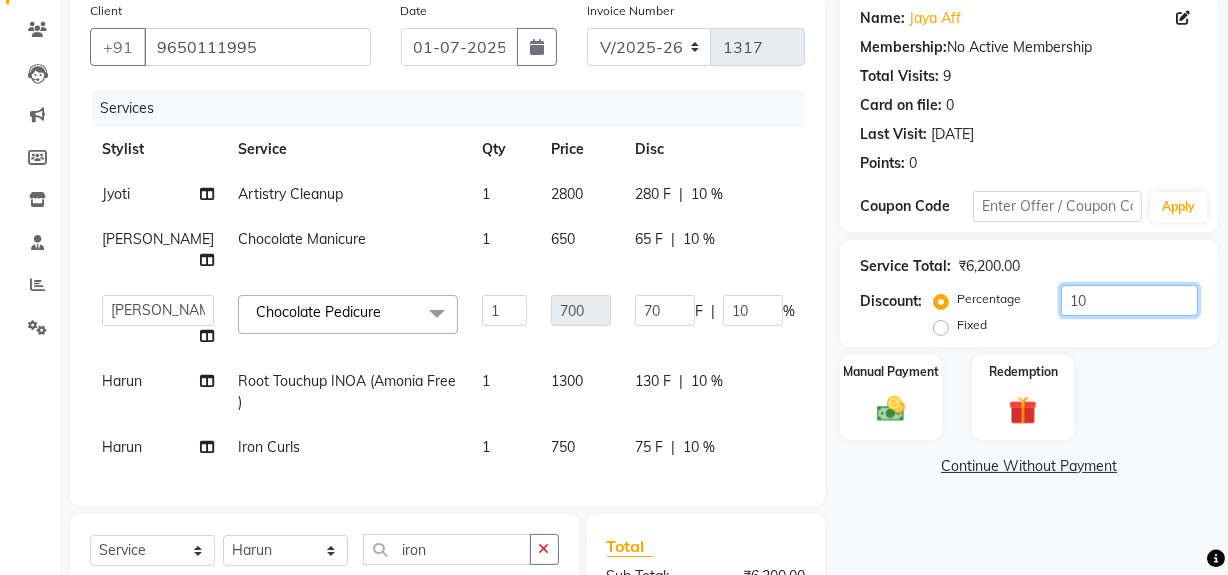 click on "10" 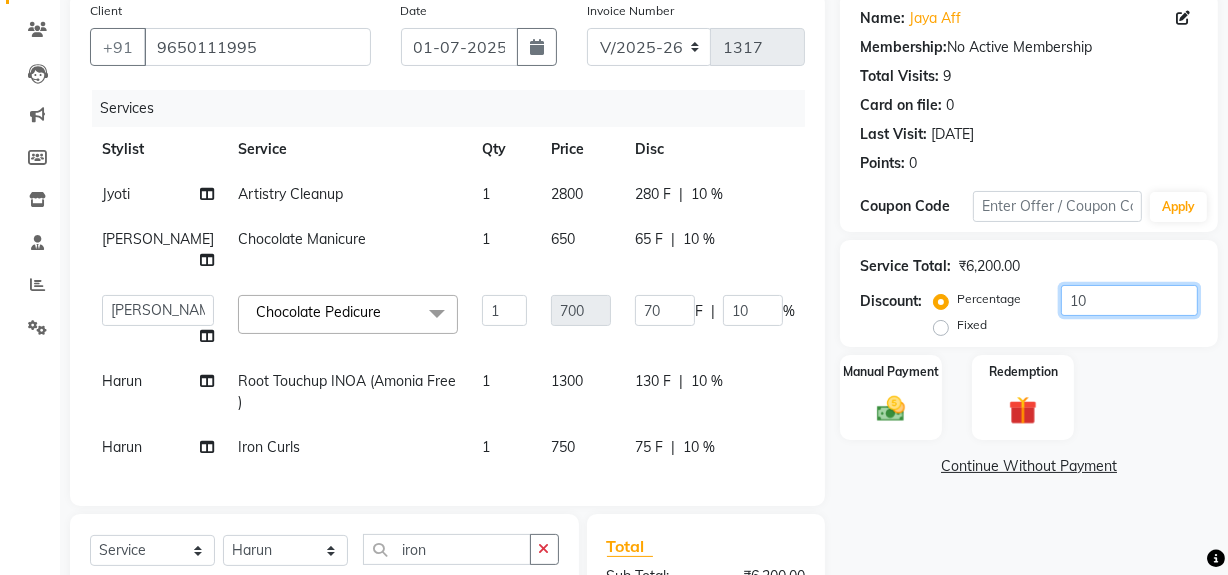 type on "0" 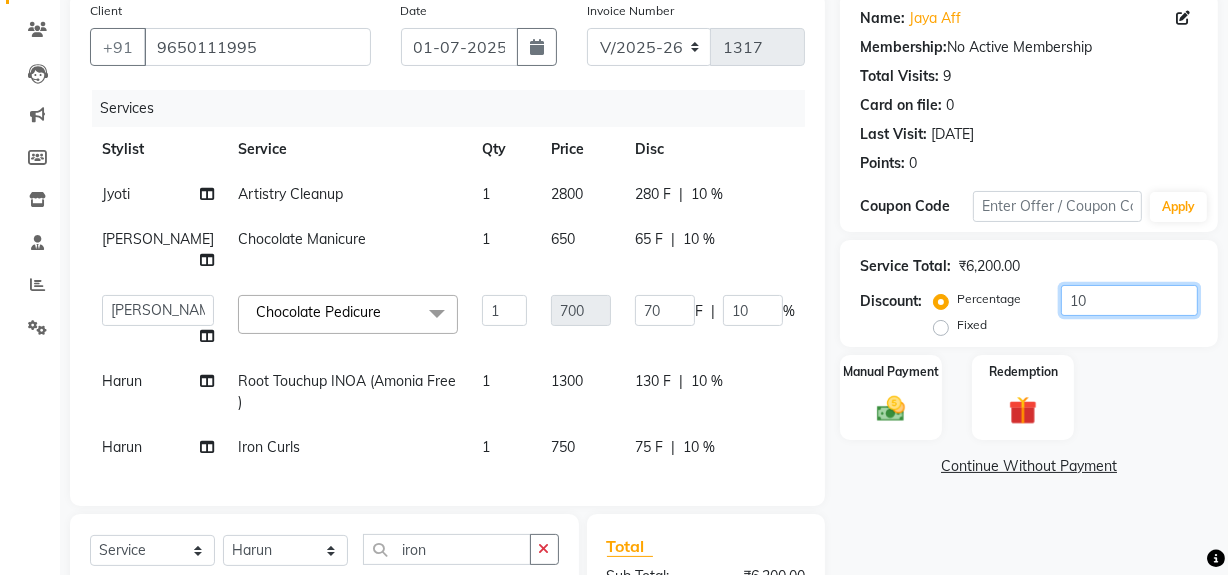 type on "0" 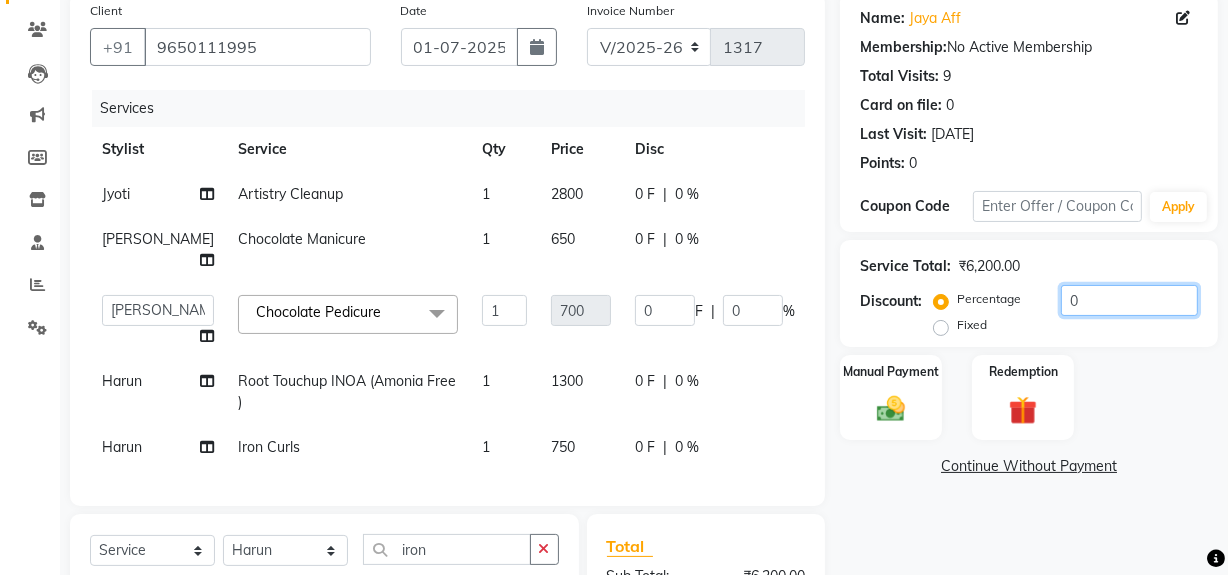 scroll, scrollTop: 477, scrollLeft: 0, axis: vertical 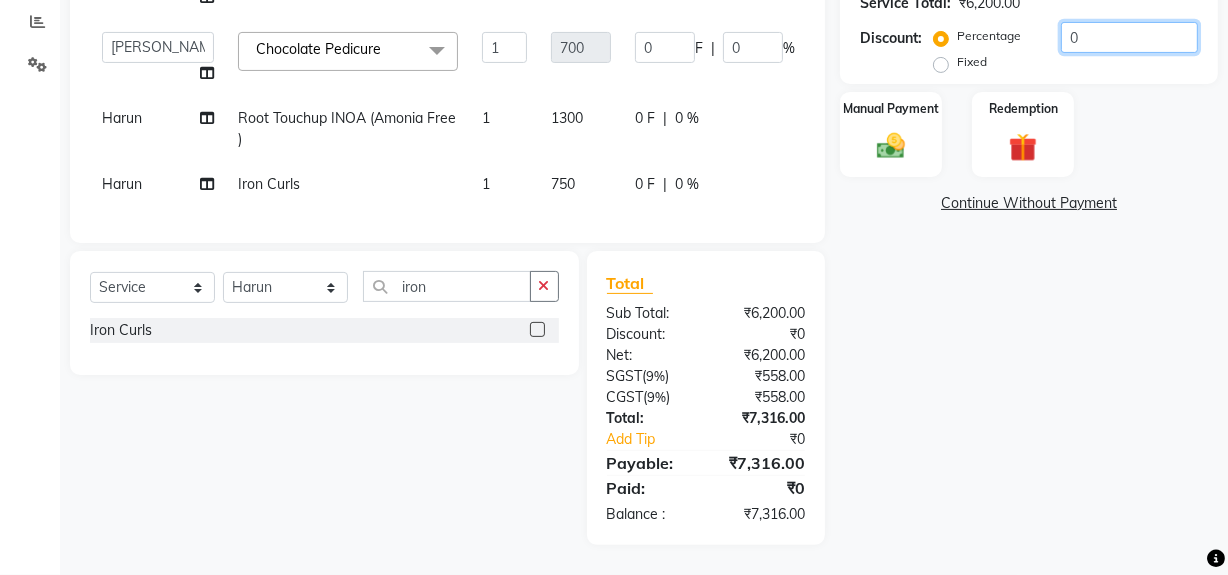 type on "0" 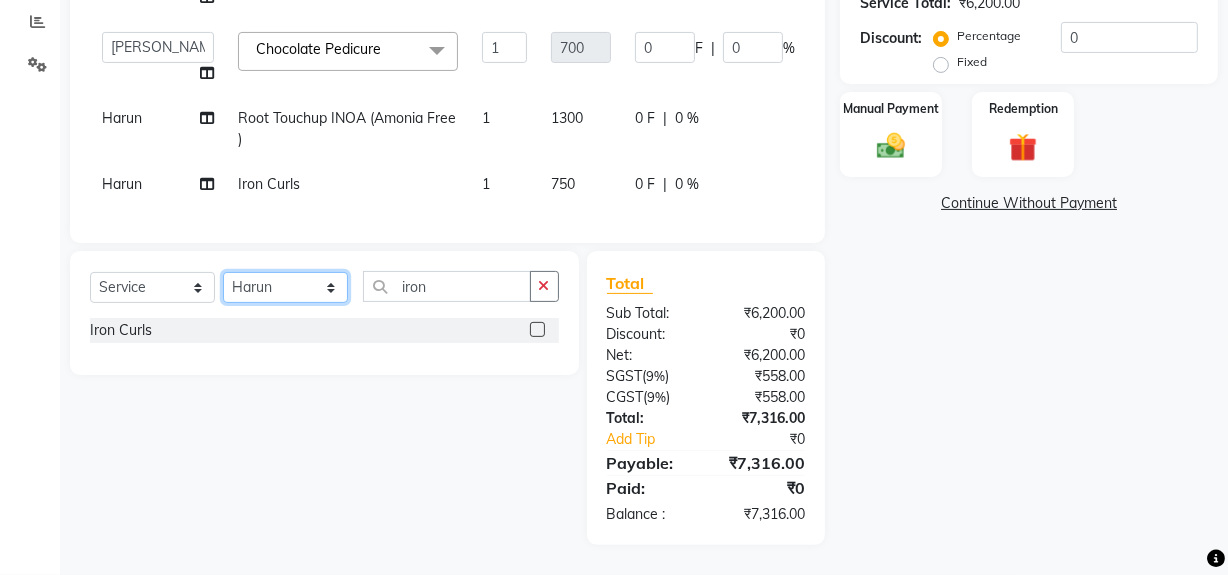 click on "Select Stylist [PERSON_NAME] [PERSON_NAME] House Sale Jyoti Nisha [PERSON_NAME] [PERSON_NAME] Veer [PERSON_NAME] Vishal" 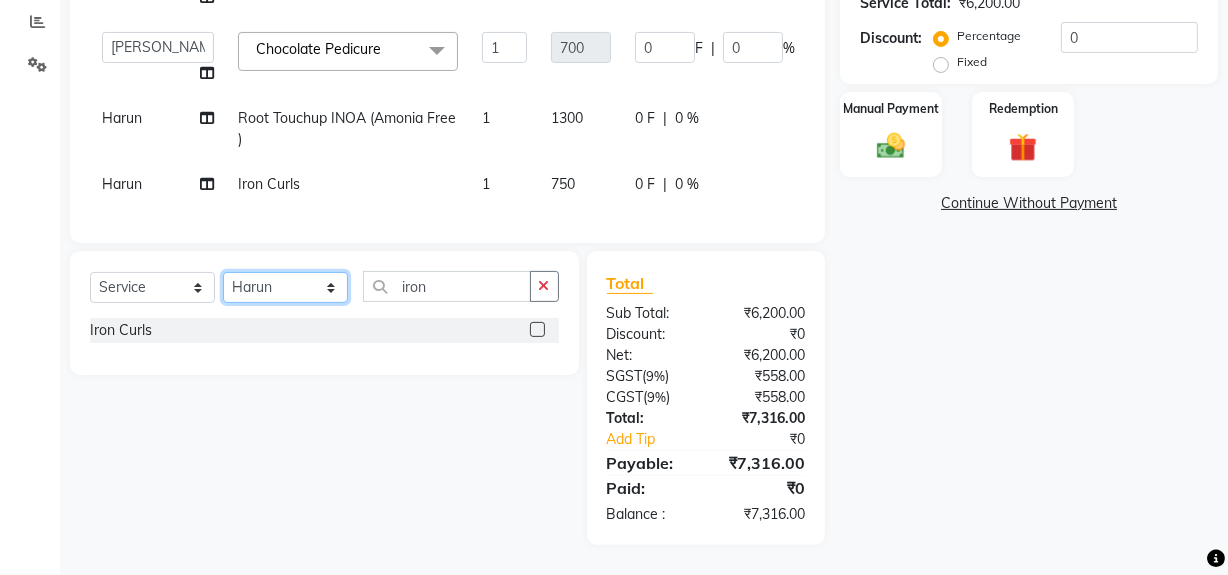 select on "57113" 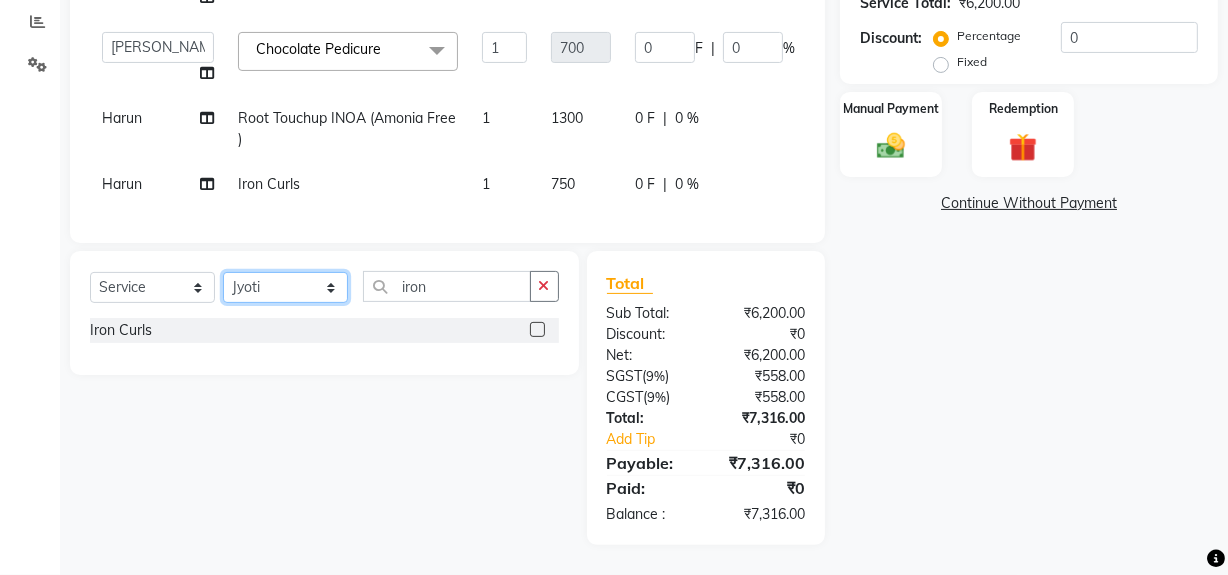 click on "Select Stylist [PERSON_NAME] [PERSON_NAME] House Sale Jyoti Nisha [PERSON_NAME] [PERSON_NAME] Veer [PERSON_NAME] Vishal" 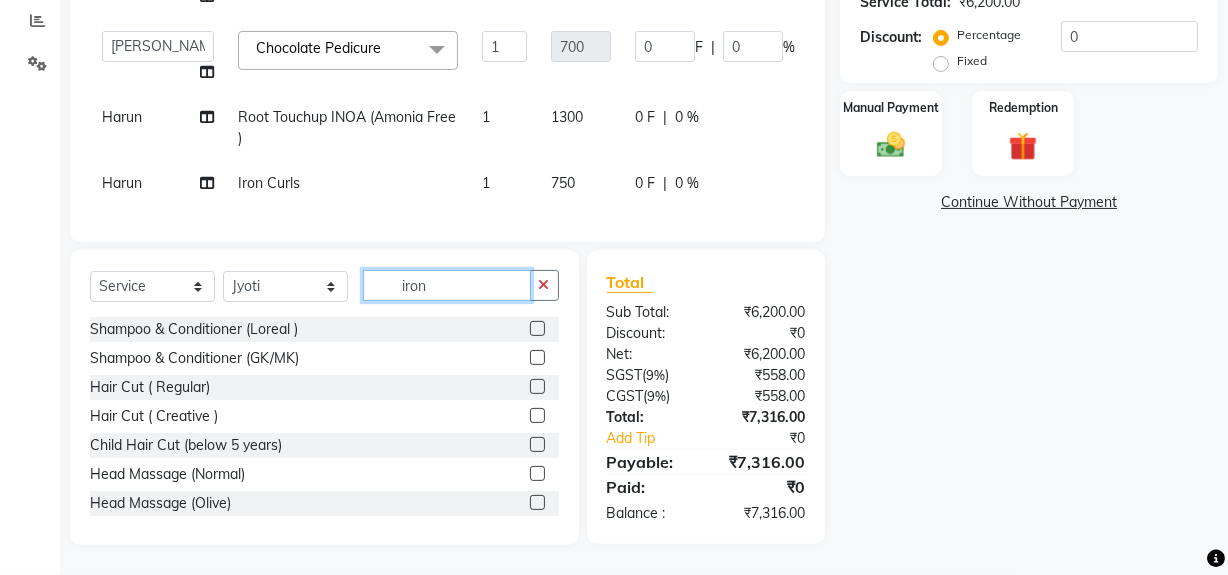 click on "iron" 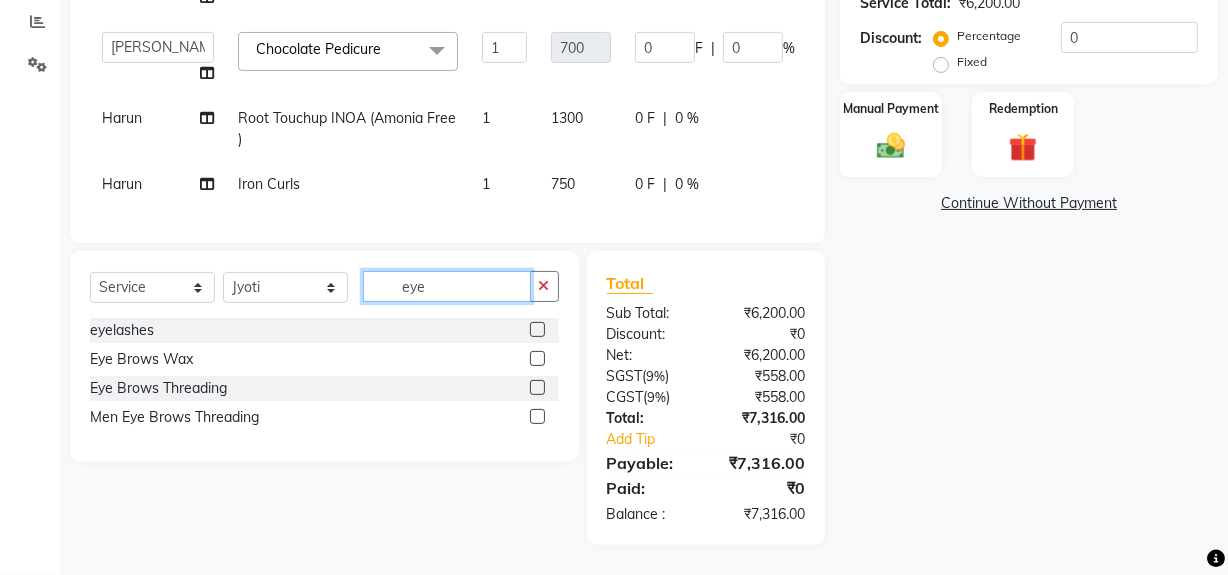 type on "eye" 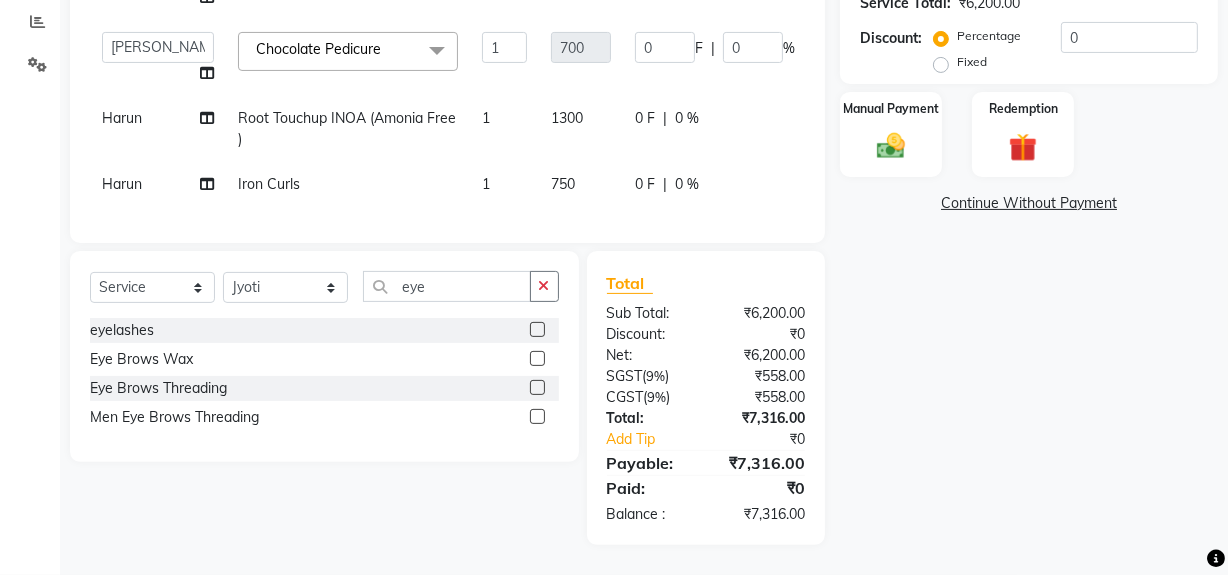 click 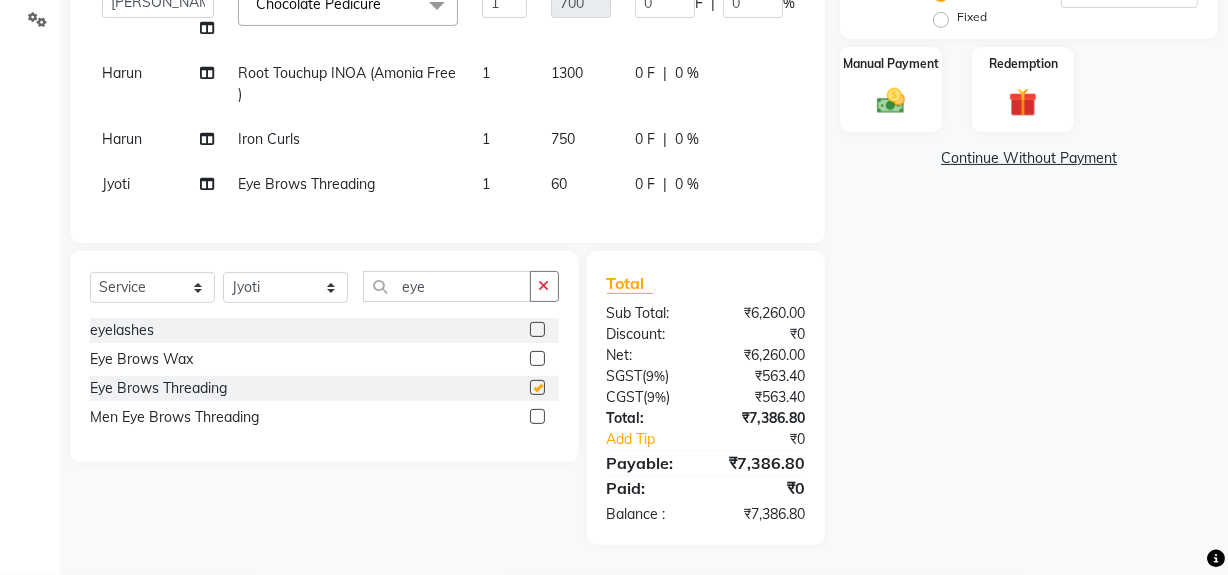 checkbox on "false" 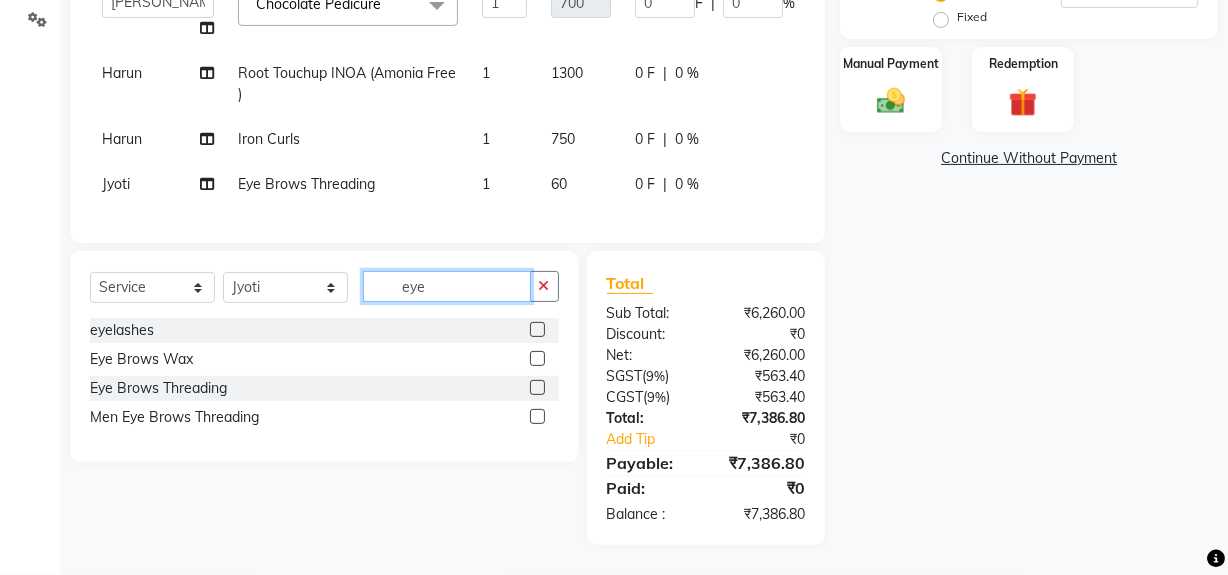 click on "eye" 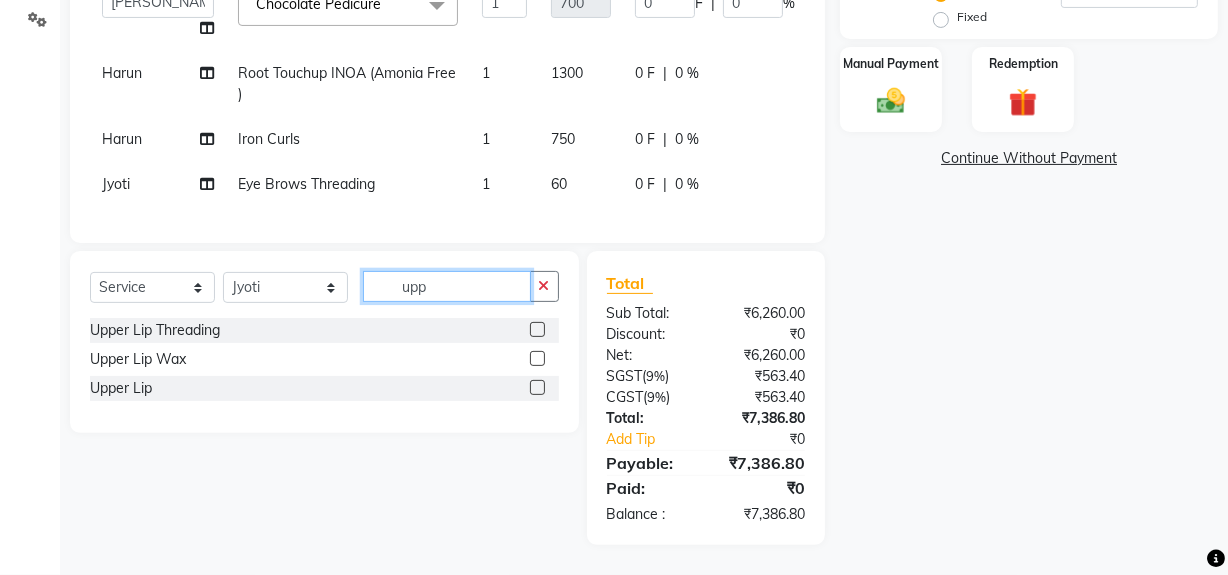 type on "upp" 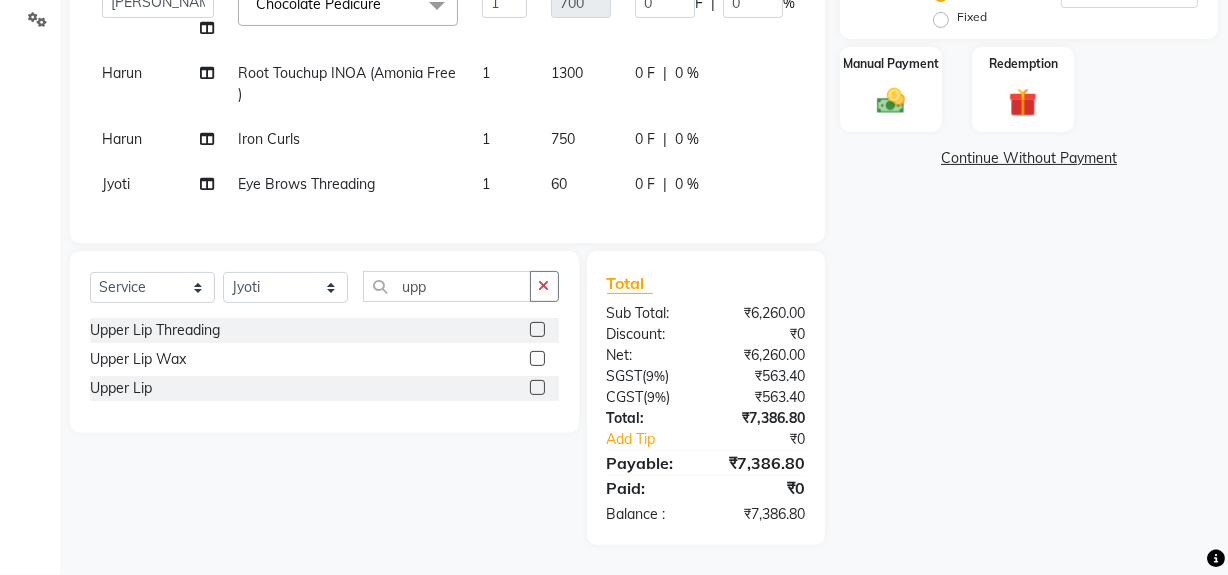 click 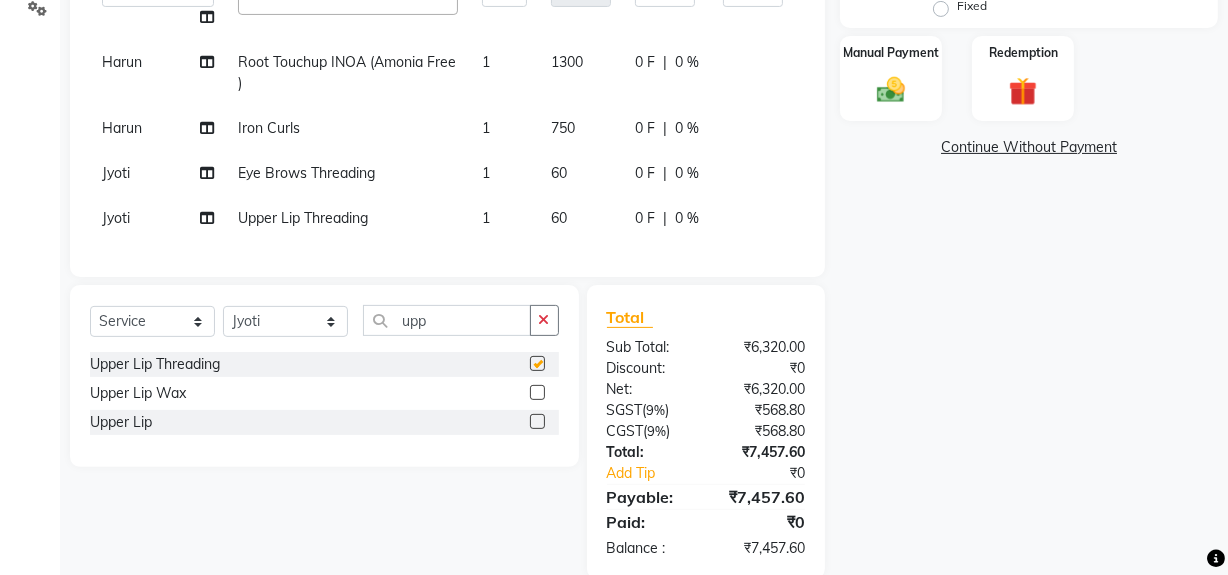 checkbox on "false" 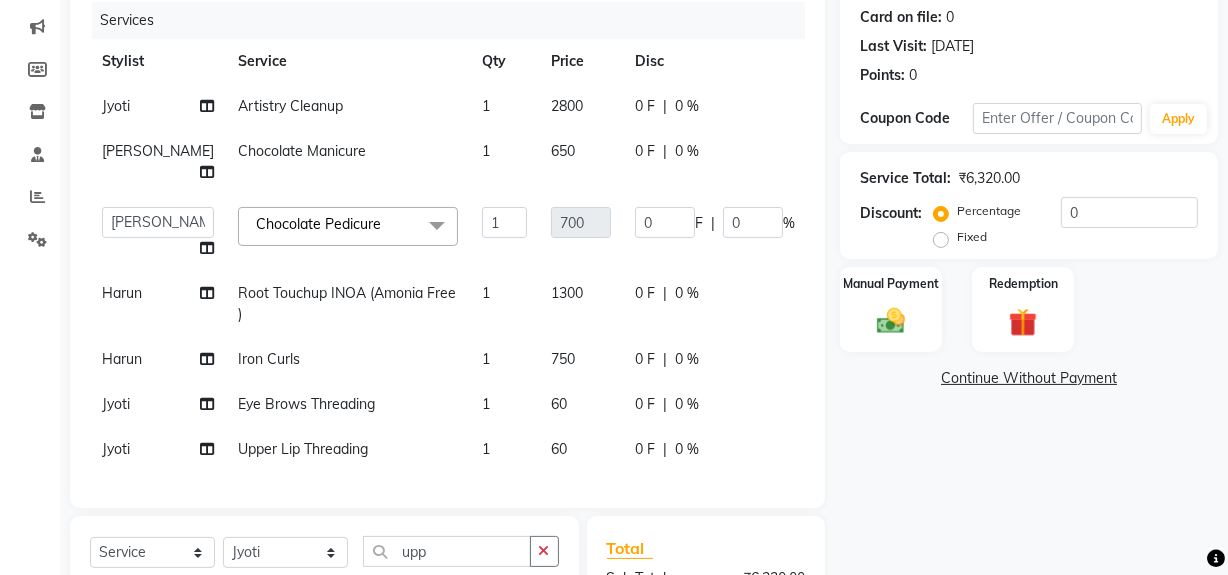 scroll, scrollTop: 111, scrollLeft: 0, axis: vertical 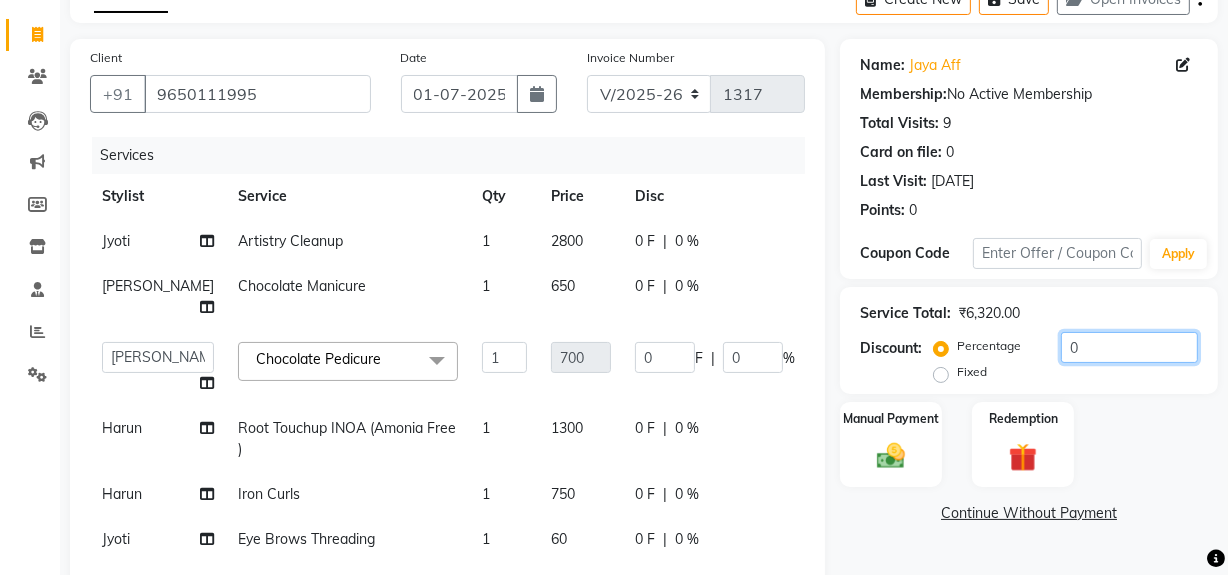 click on "0" 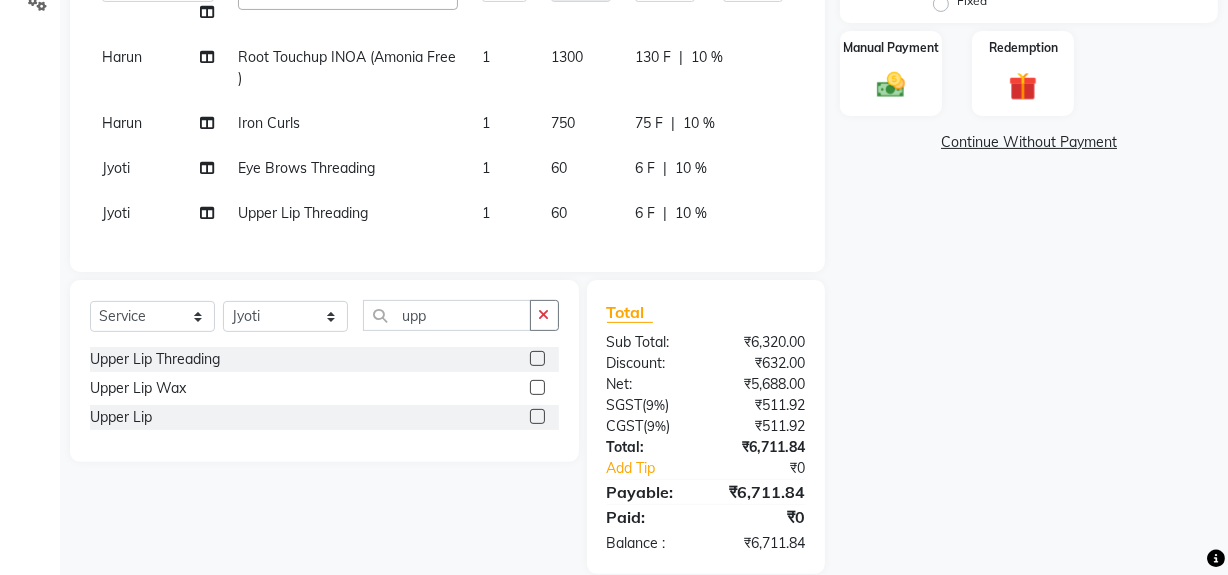 scroll, scrollTop: 484, scrollLeft: 0, axis: vertical 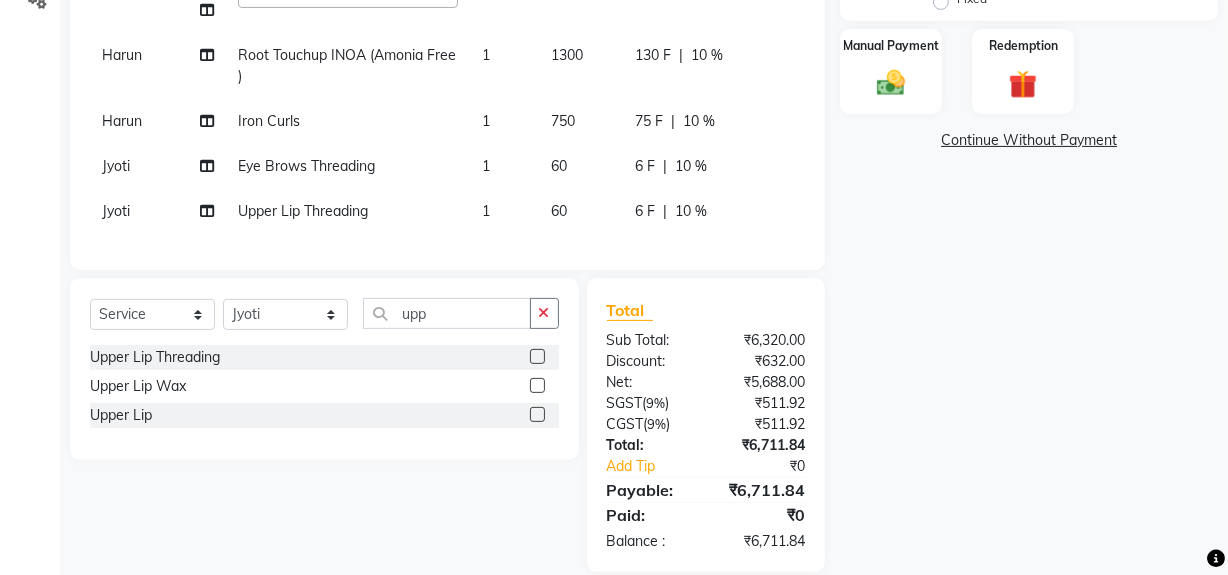 type on "10" 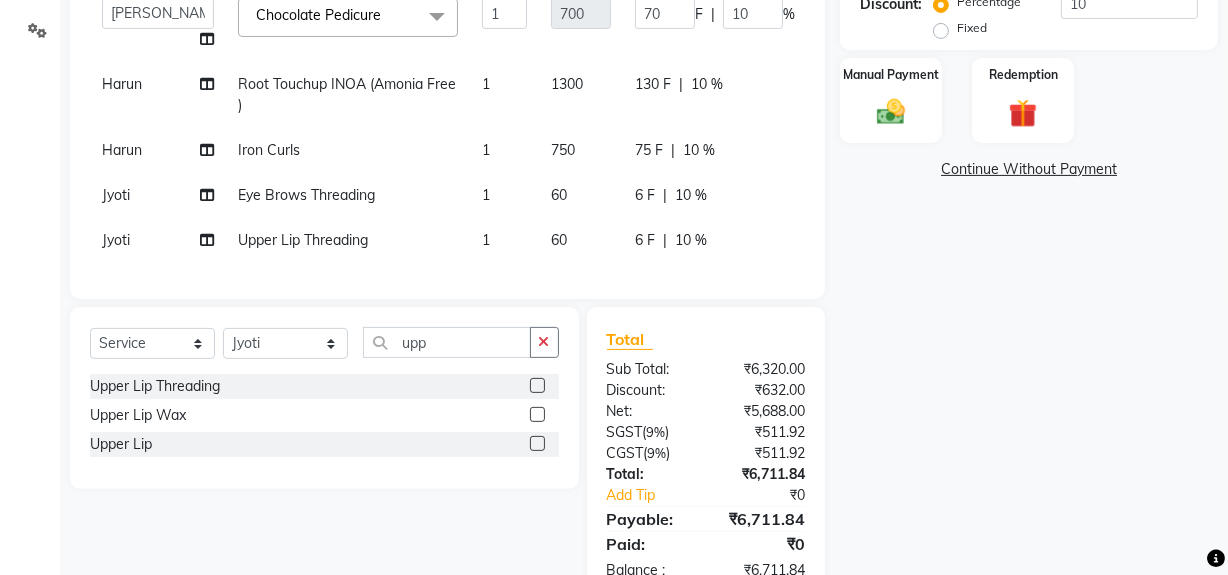 scroll, scrollTop: 525, scrollLeft: 0, axis: vertical 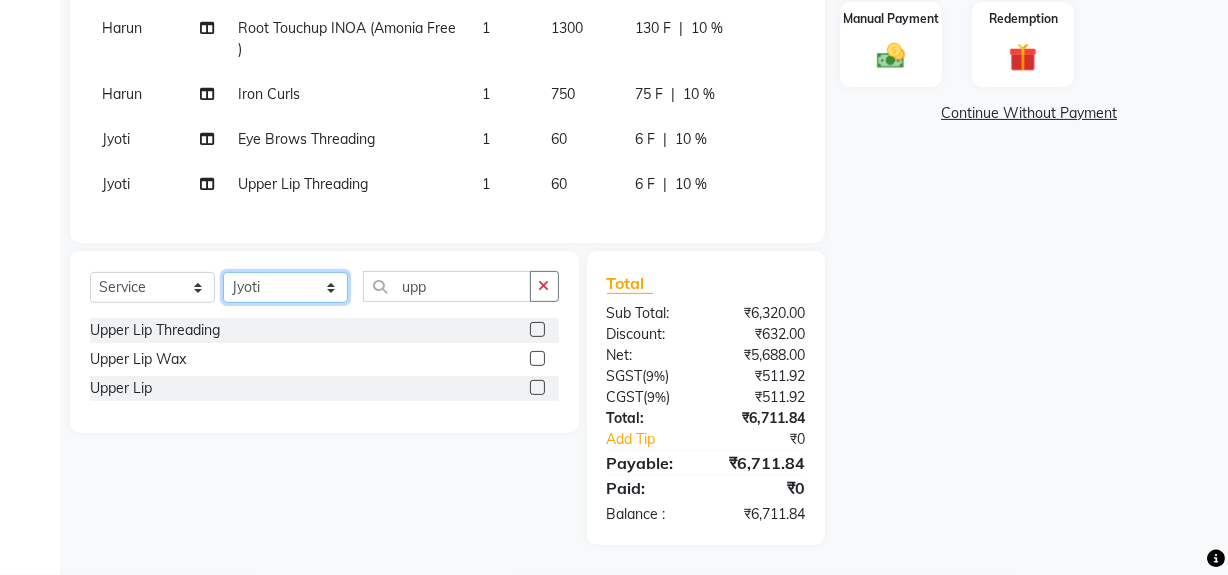 click on "Select Stylist [PERSON_NAME] [PERSON_NAME] House Sale Jyoti Nisha [PERSON_NAME] [PERSON_NAME] Veer [PERSON_NAME] Vishal" 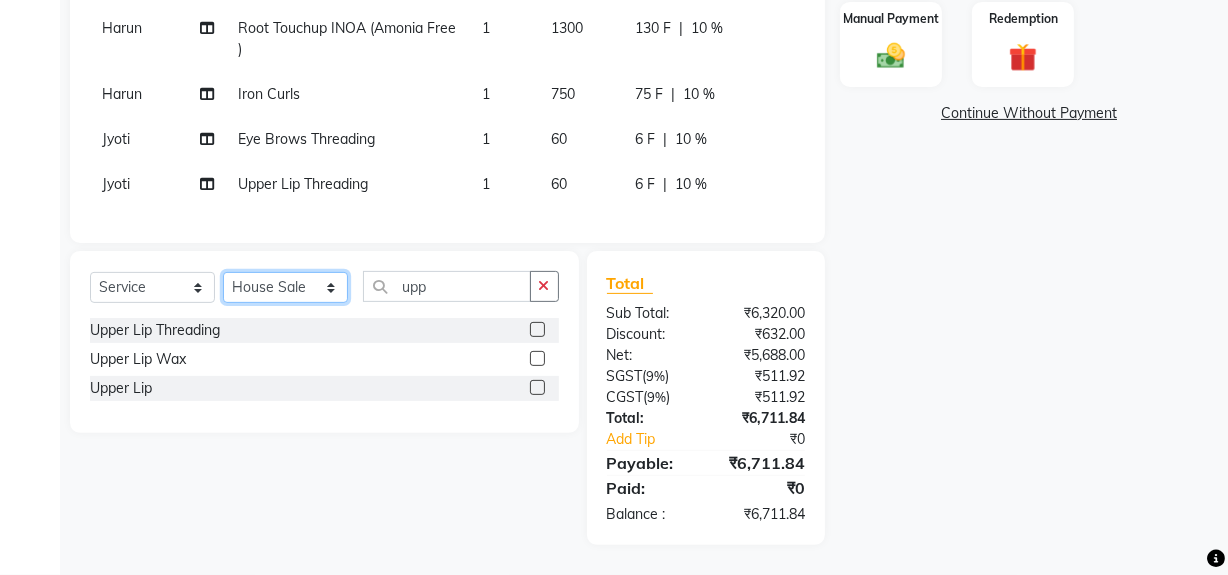 click on "Select Stylist [PERSON_NAME] [PERSON_NAME] House Sale Jyoti Nisha [PERSON_NAME] [PERSON_NAME] Veer [PERSON_NAME] Vishal" 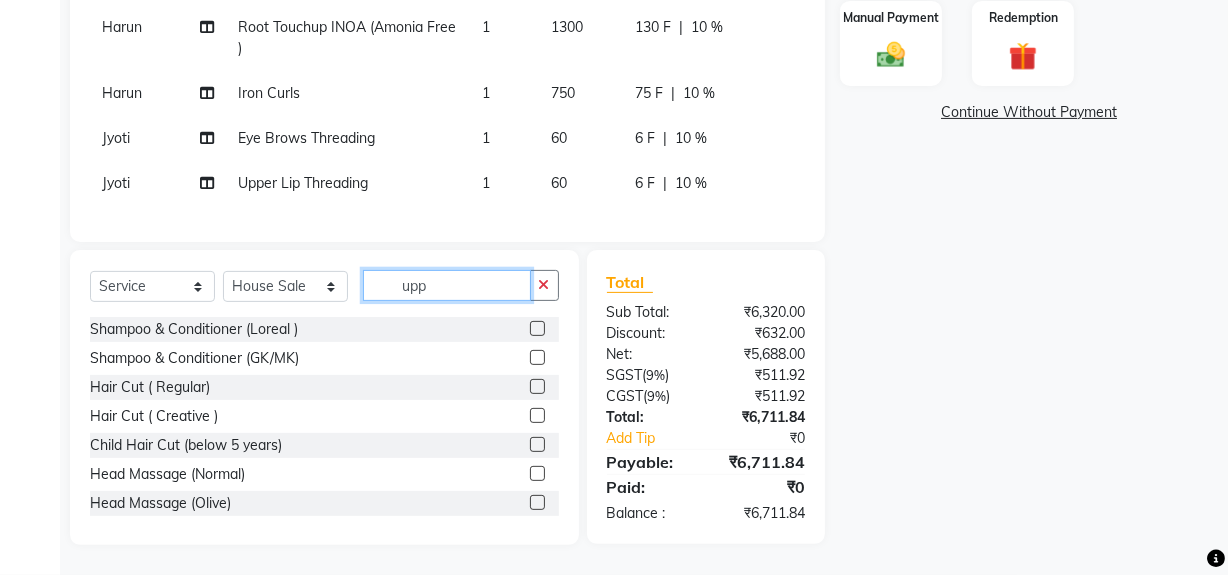 click on "upp" 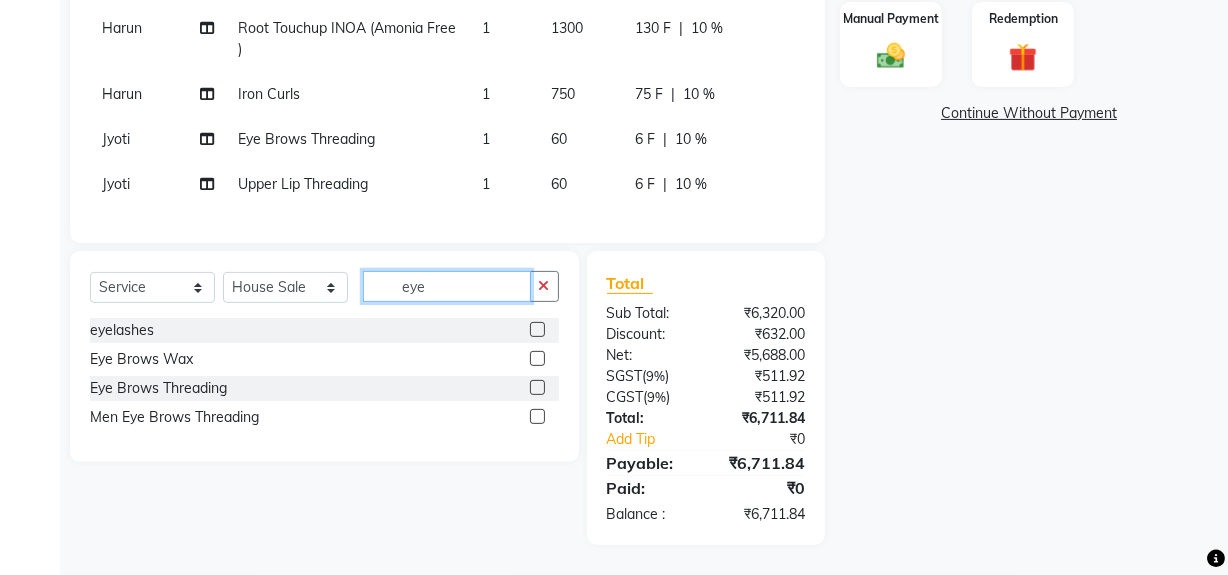 type on "eye" 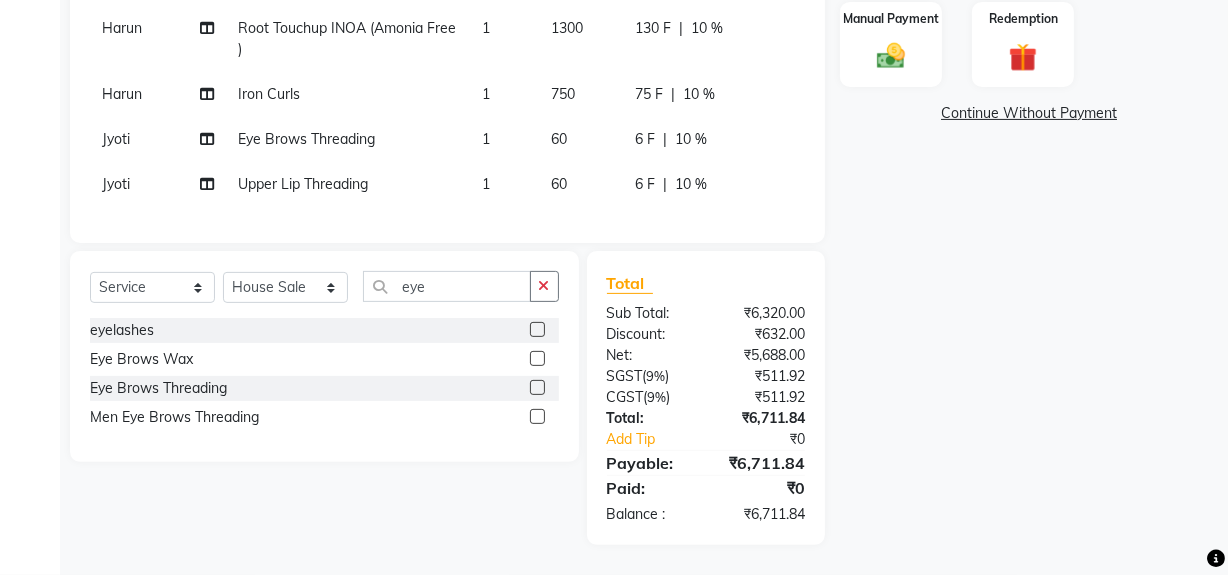 click 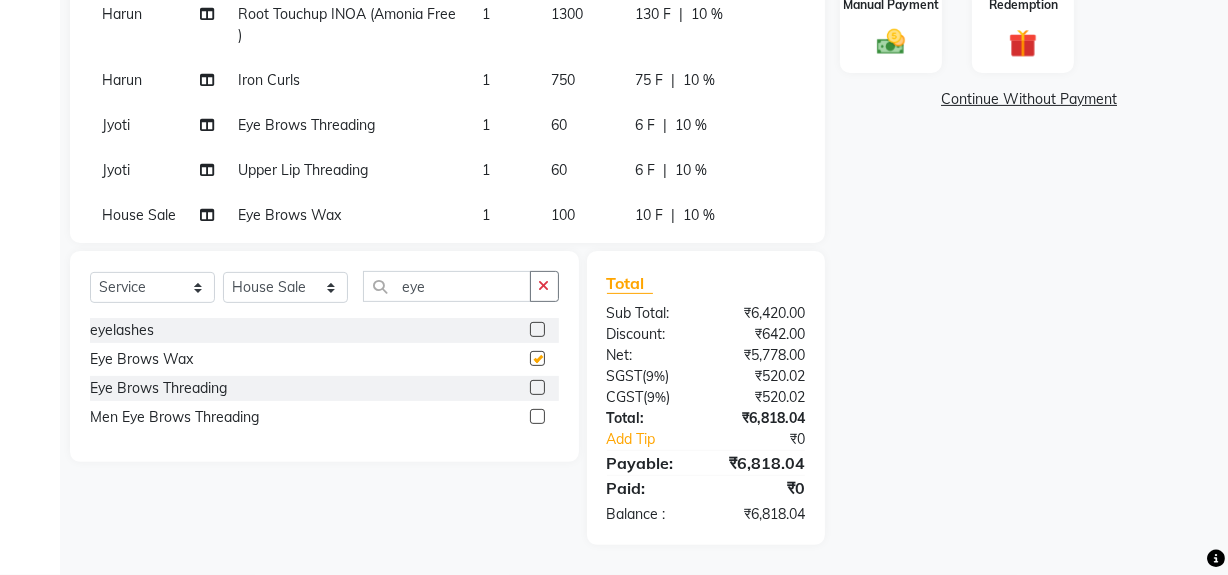 checkbox on "false" 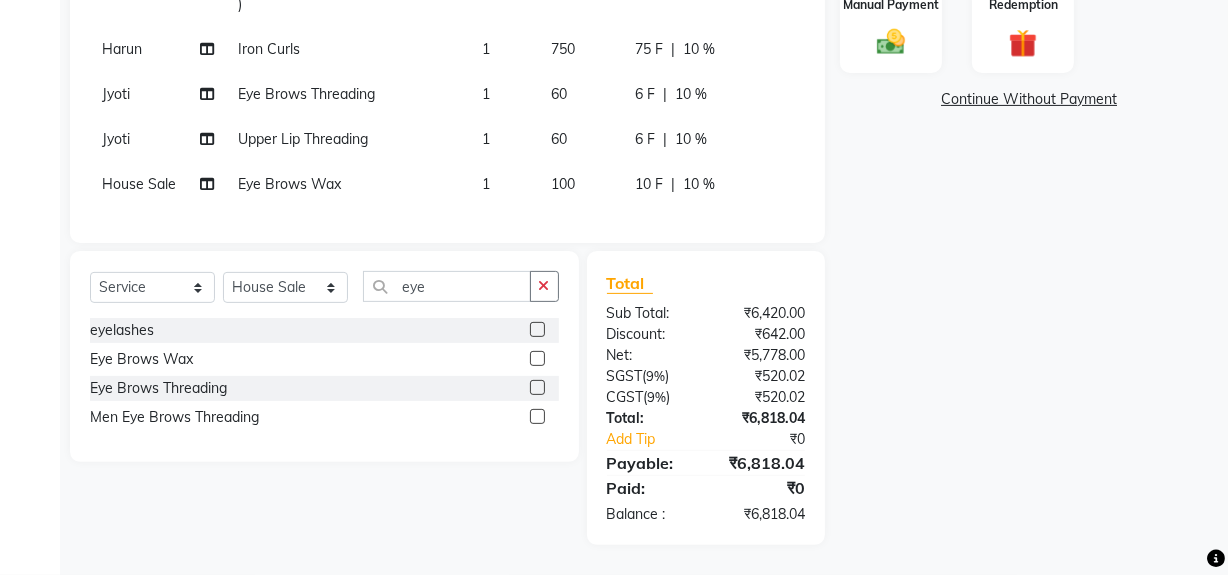 click on "100" 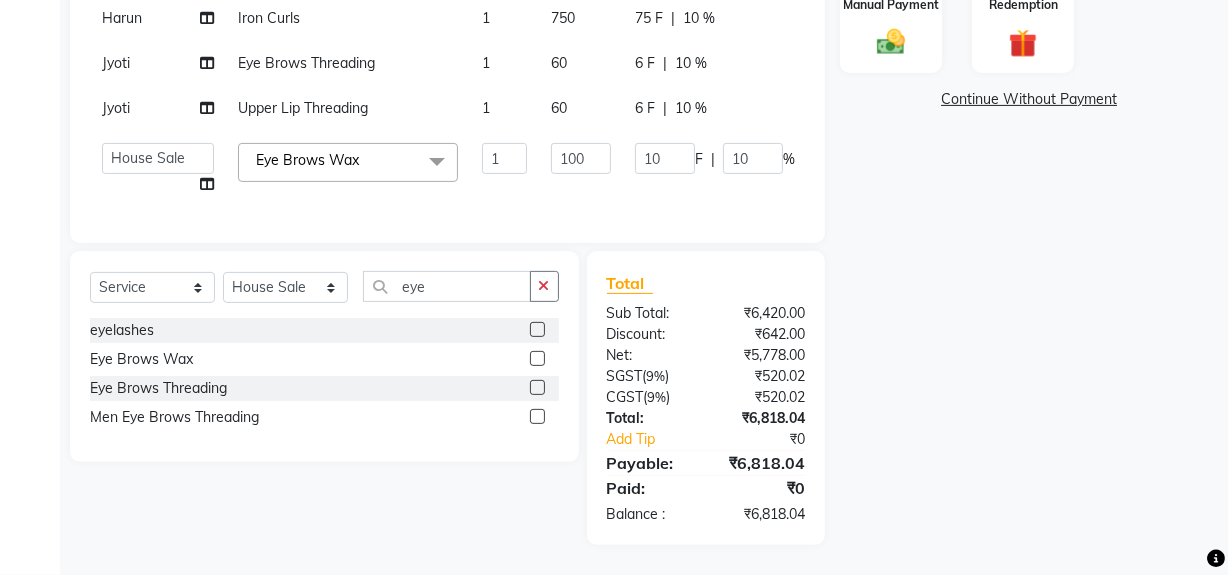 scroll, scrollTop: 160, scrollLeft: 0, axis: vertical 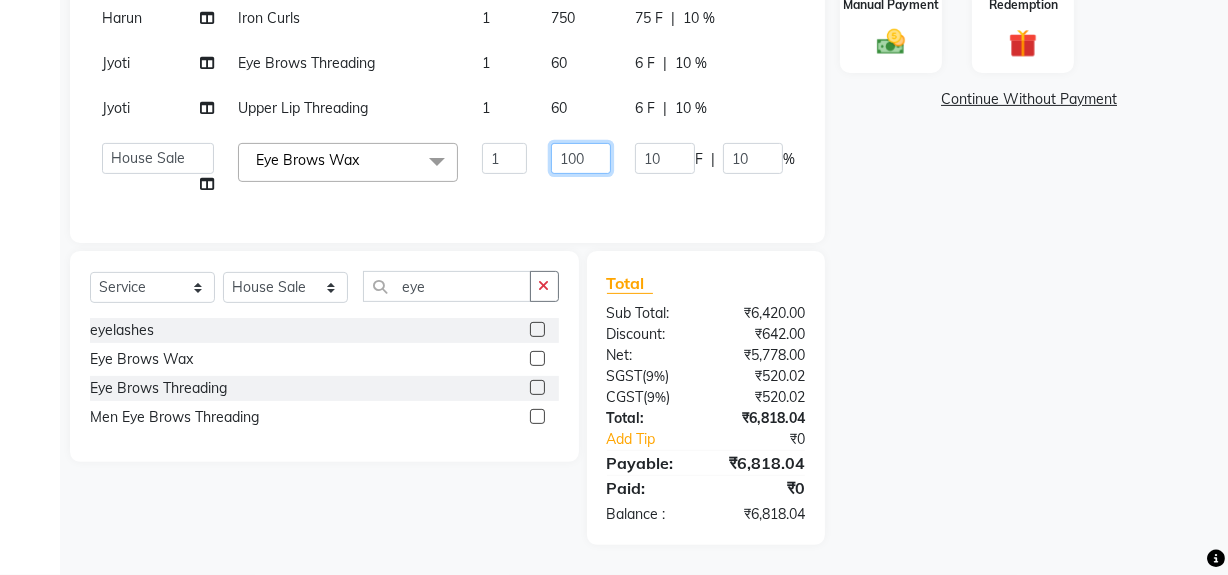 click on "100" 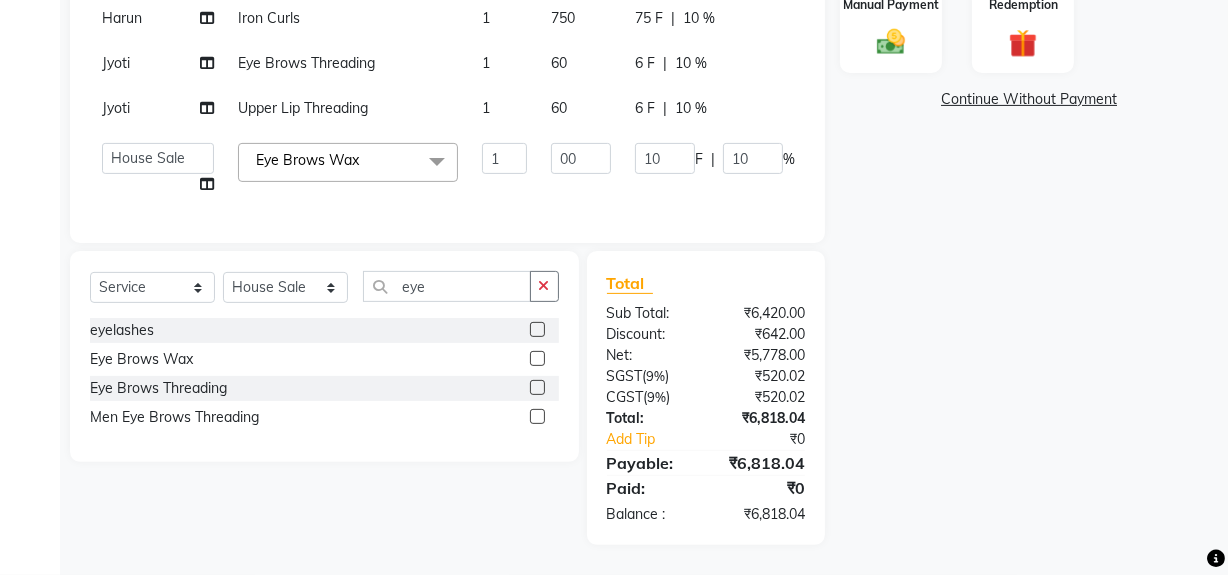 click on "Name: Jaya Aff  Membership:  No Active Membership  Total Visits:  9 Card on file:  0 Last Visit:   [DATE] Points:   0  Coupon Code Apply Service Total:  ₹6,420.00  Discount:  Percentage   Fixed  10 Manual Payment Redemption  Continue Without Payment" 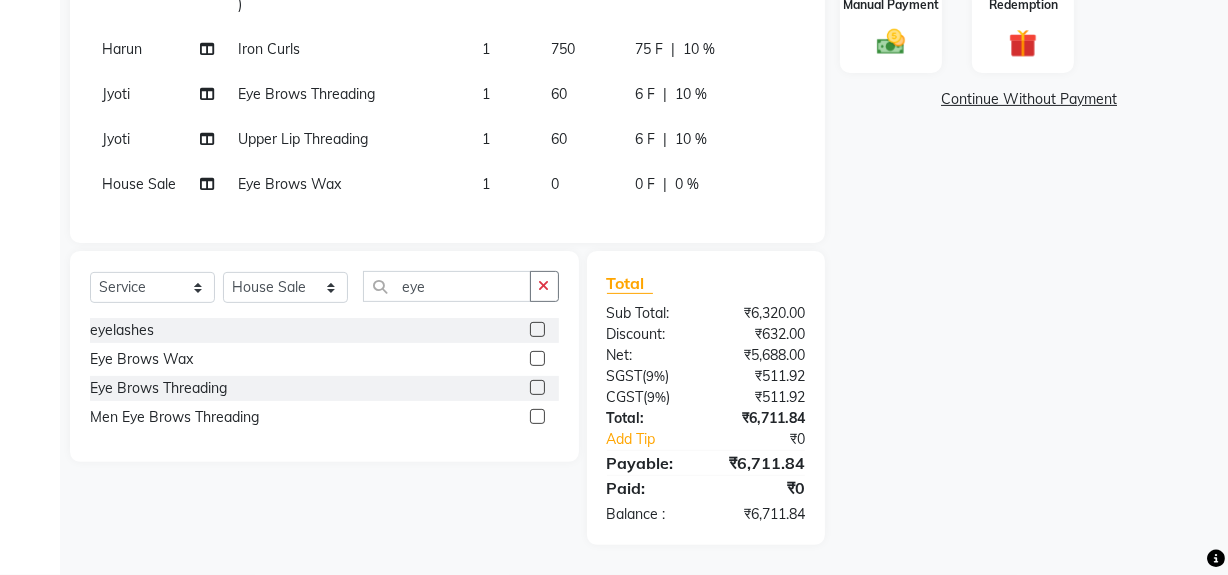 scroll, scrollTop: 170, scrollLeft: 0, axis: vertical 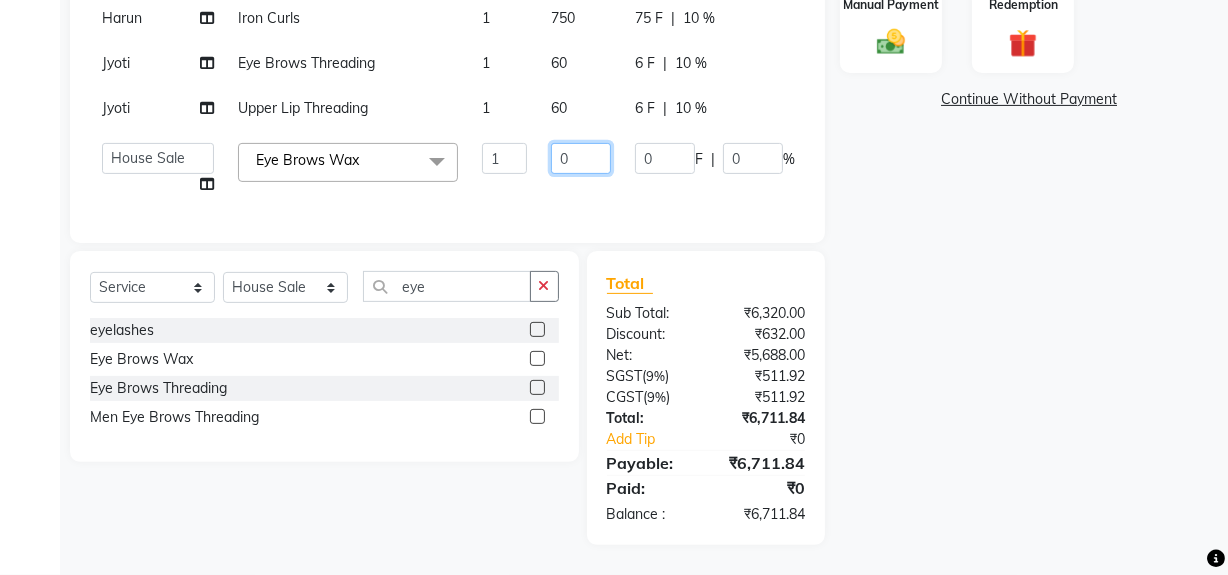 click on "0" 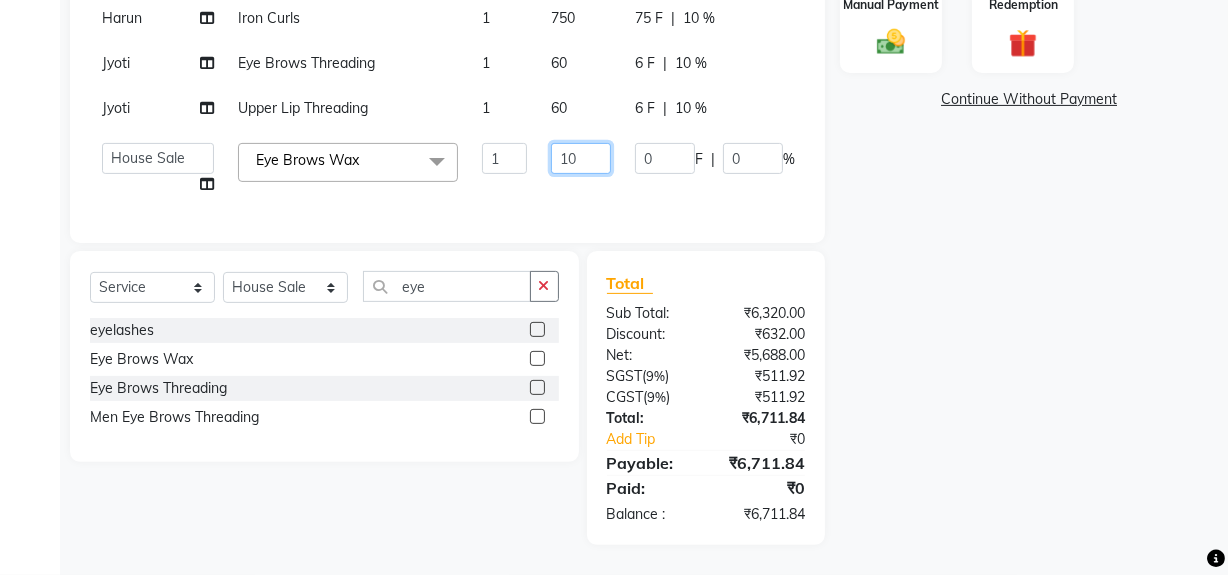 click on "10" 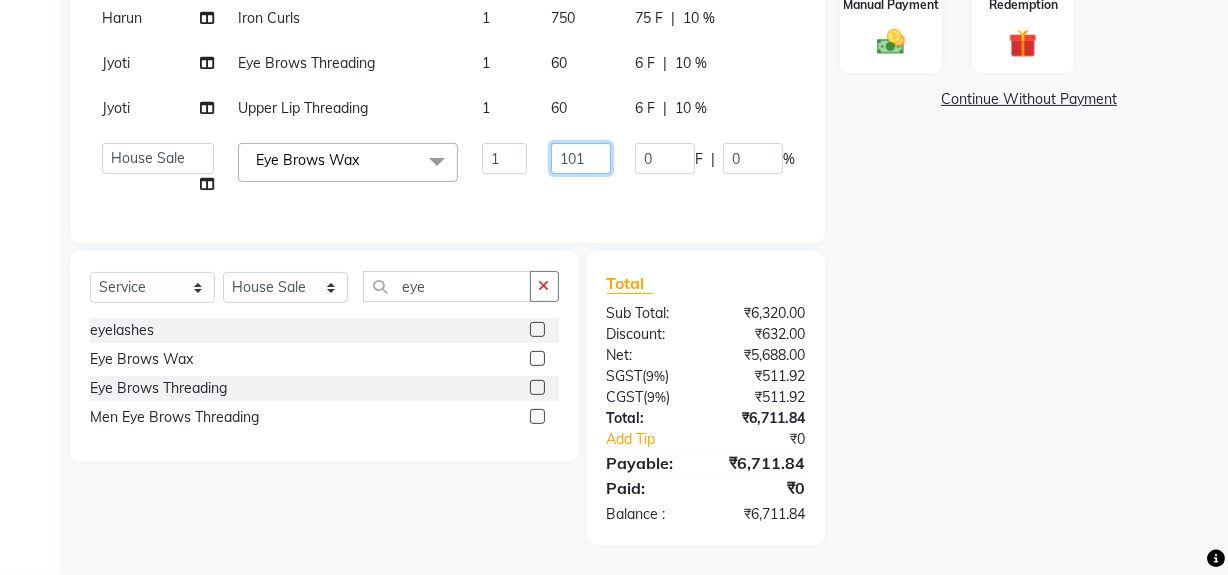 type on "1012" 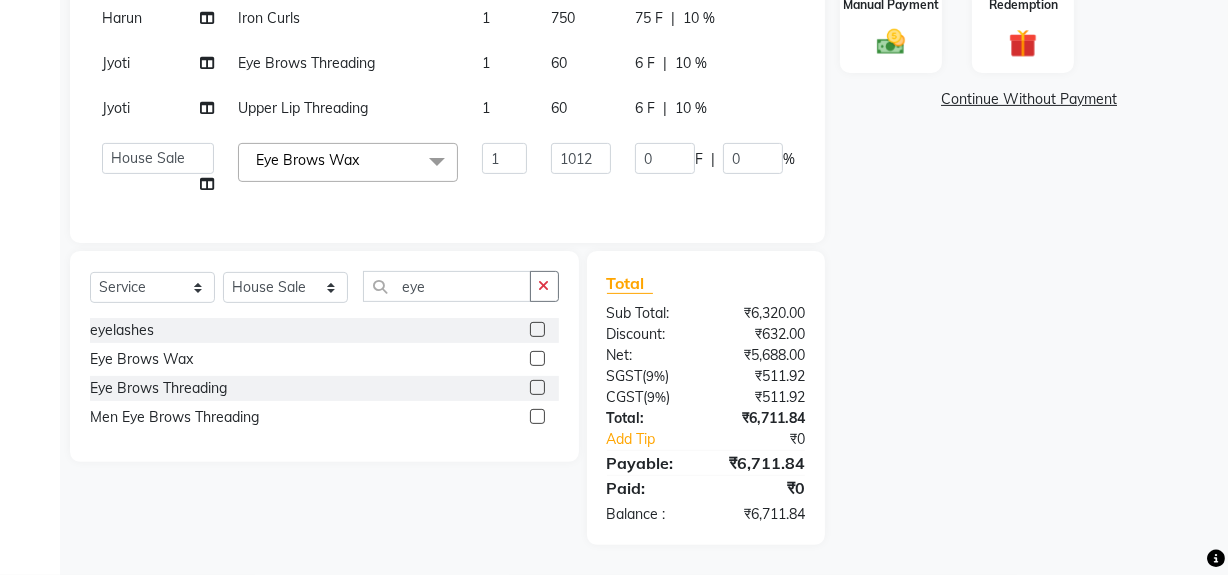 click on "Name: Jaya Aff  Membership:  No Active Membership  Total Visits:  9 Card on file:  0 Last Visit:   [DATE] Points:   0  Coupon Code Apply Service Total:  ₹6,320.00  Discount:  Percentage   Fixed  10 Manual Payment Redemption  Continue Without Payment" 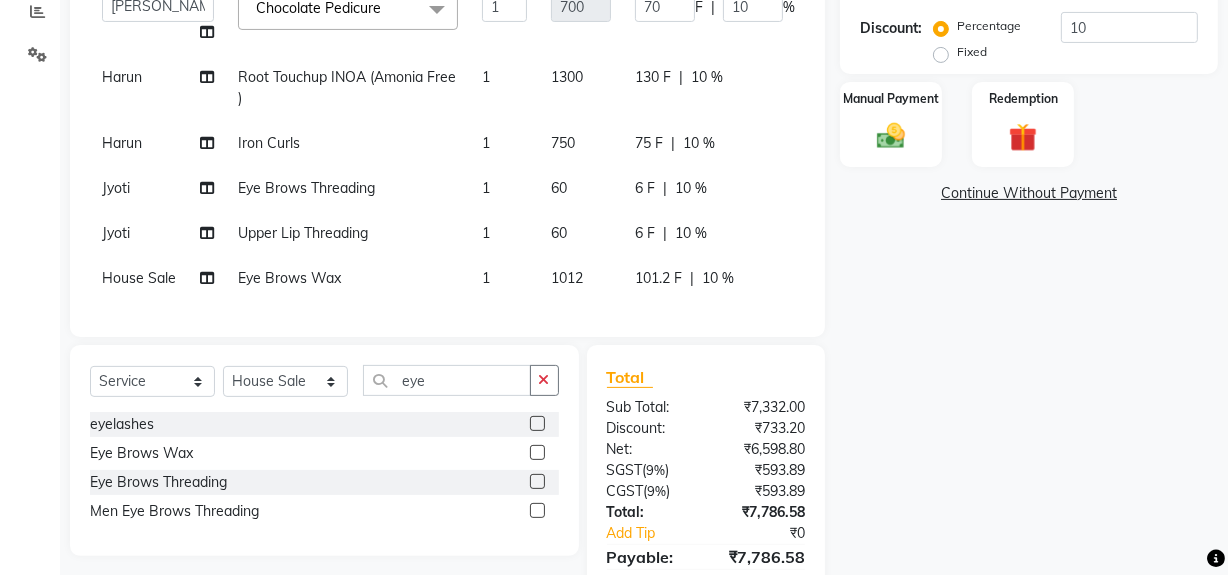 scroll, scrollTop: 220, scrollLeft: 0, axis: vertical 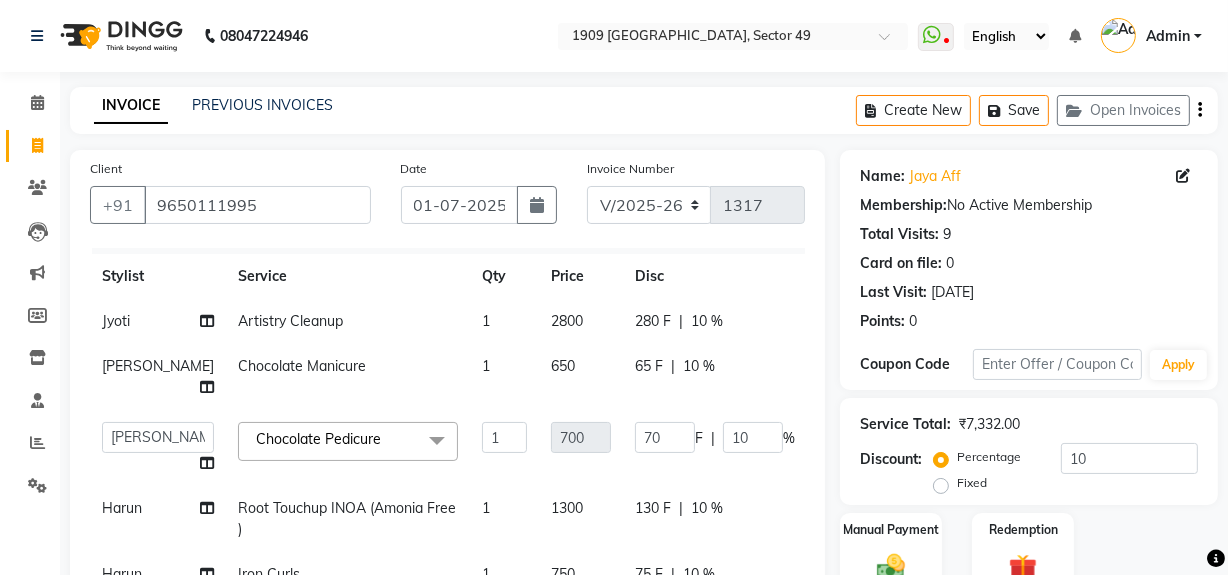 click 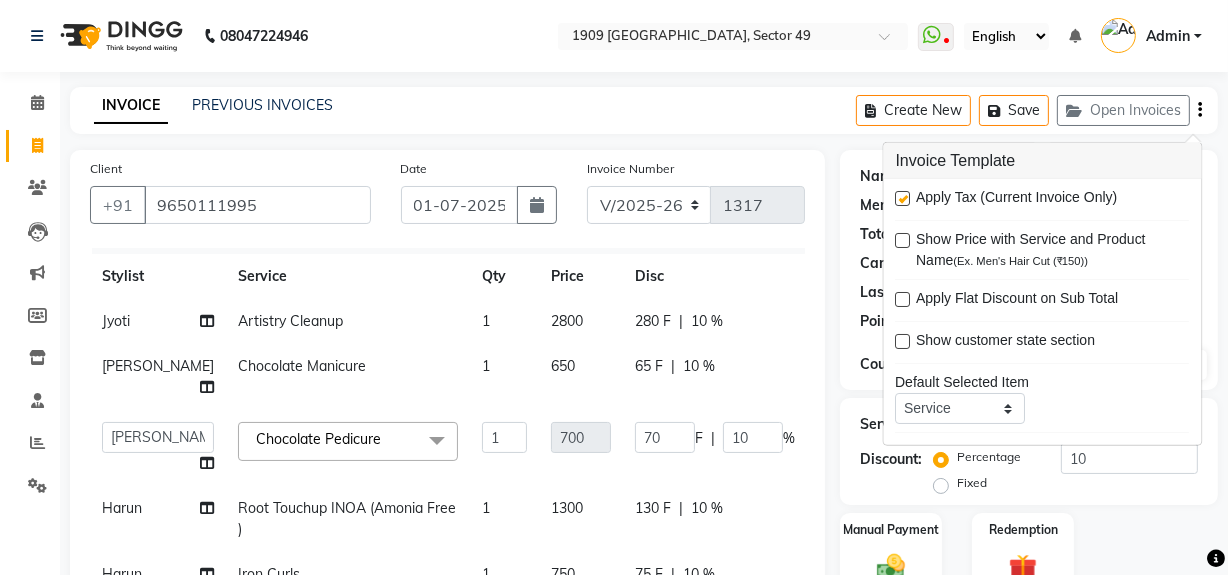 click at bounding box center (903, 198) 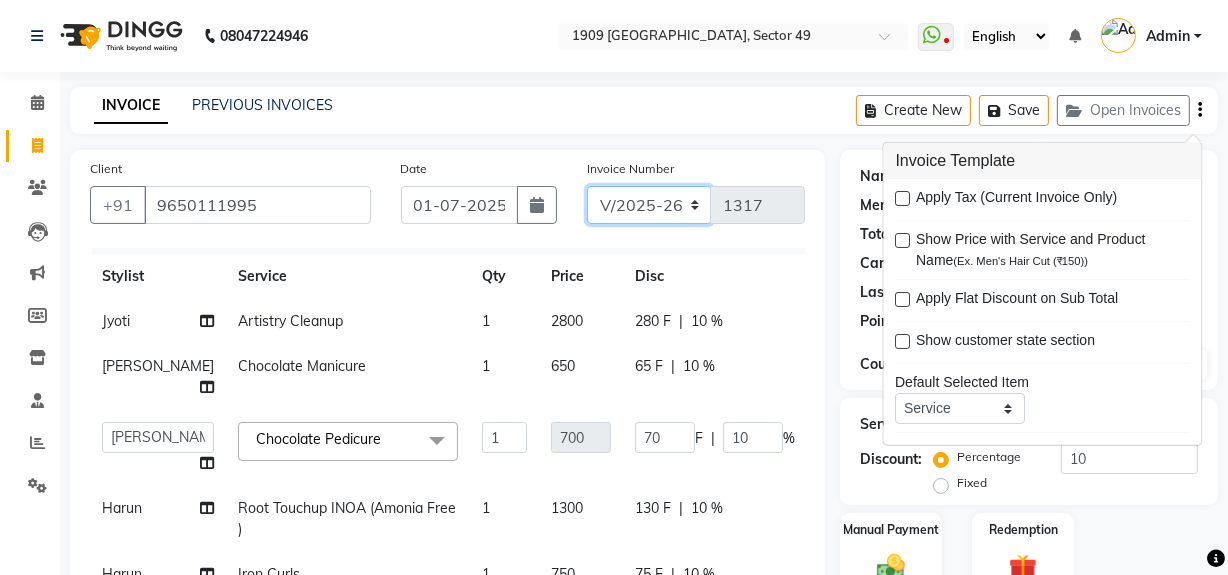 click on "V/2025 V/2025-26" 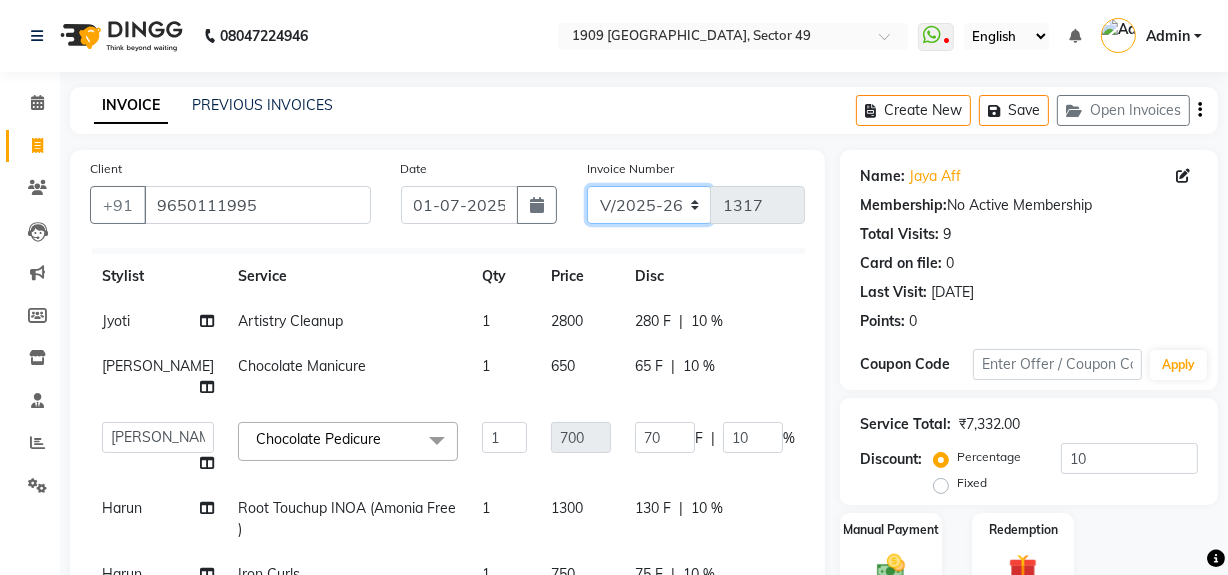 select on "6924" 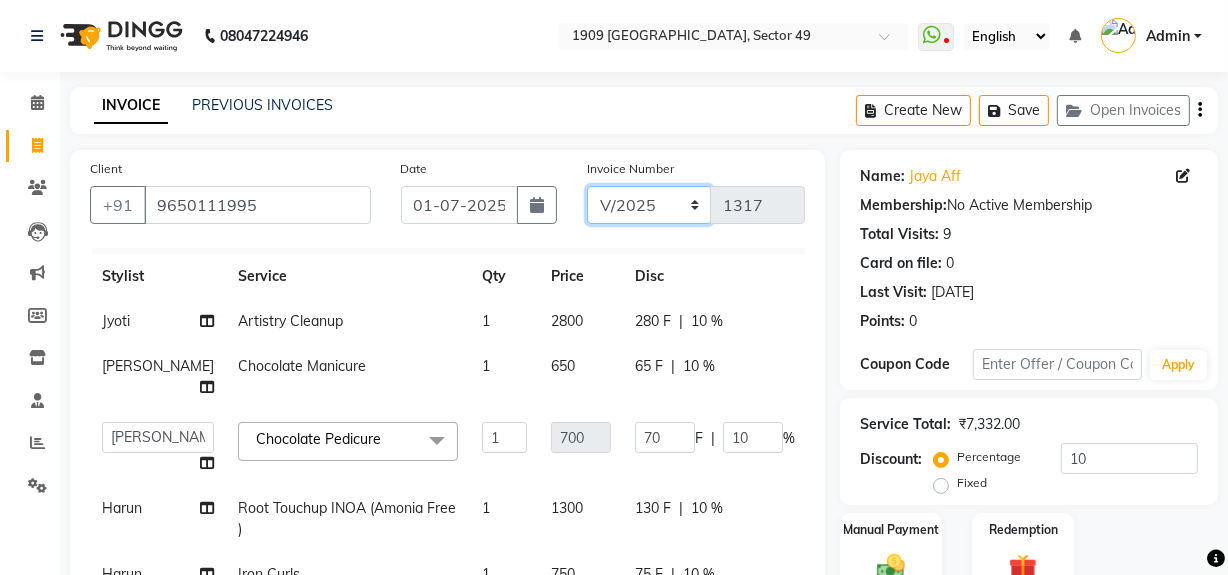 click on "V/2025 V/2025-26" 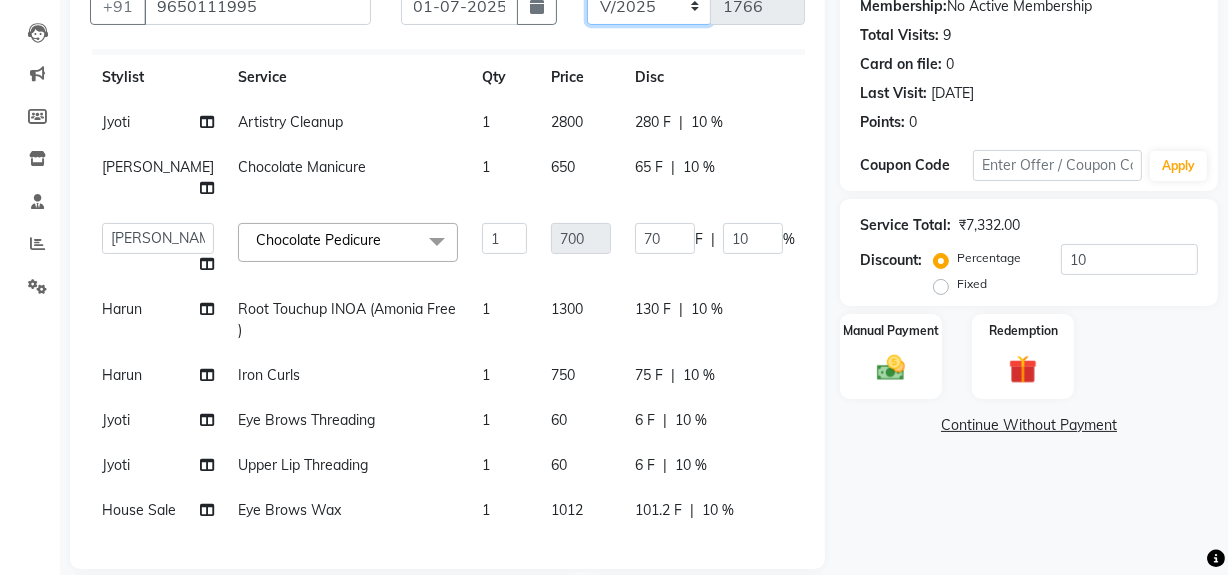 scroll, scrollTop: 328, scrollLeft: 0, axis: vertical 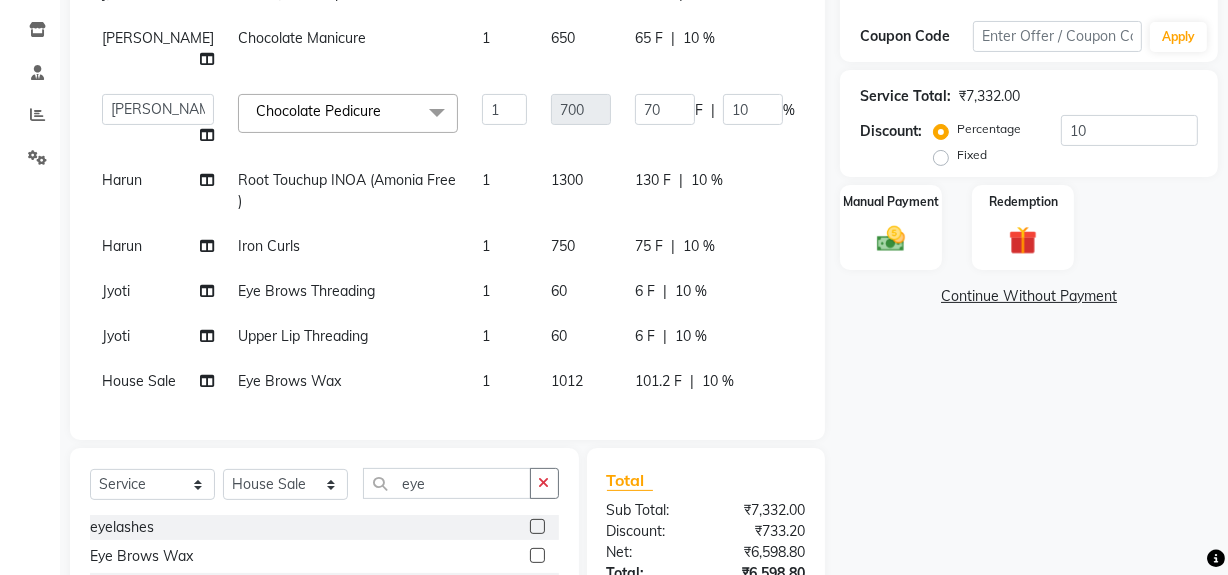 click on "Name: Jaya Aff  Membership:  No Active Membership  Total Visits:  9 Card on file:  0 Last Visit:   [DATE] Points:   0  Coupon Code Apply Service Total:  ₹7,332.00  Discount:  Percentage   Fixed  10 Manual Payment Redemption  Continue Without Payment" 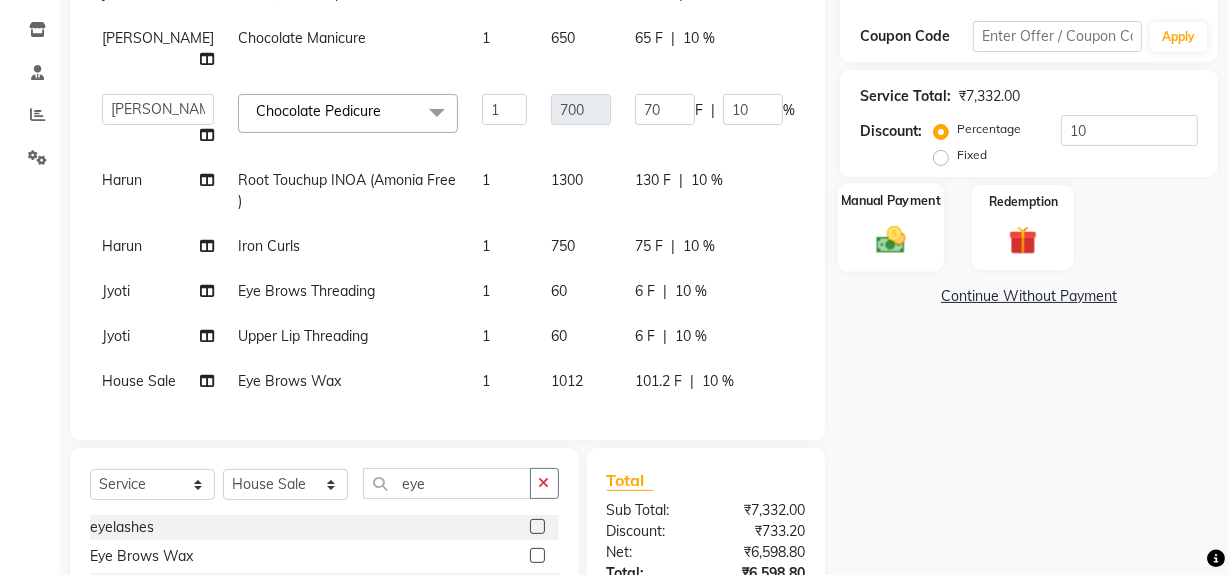 click 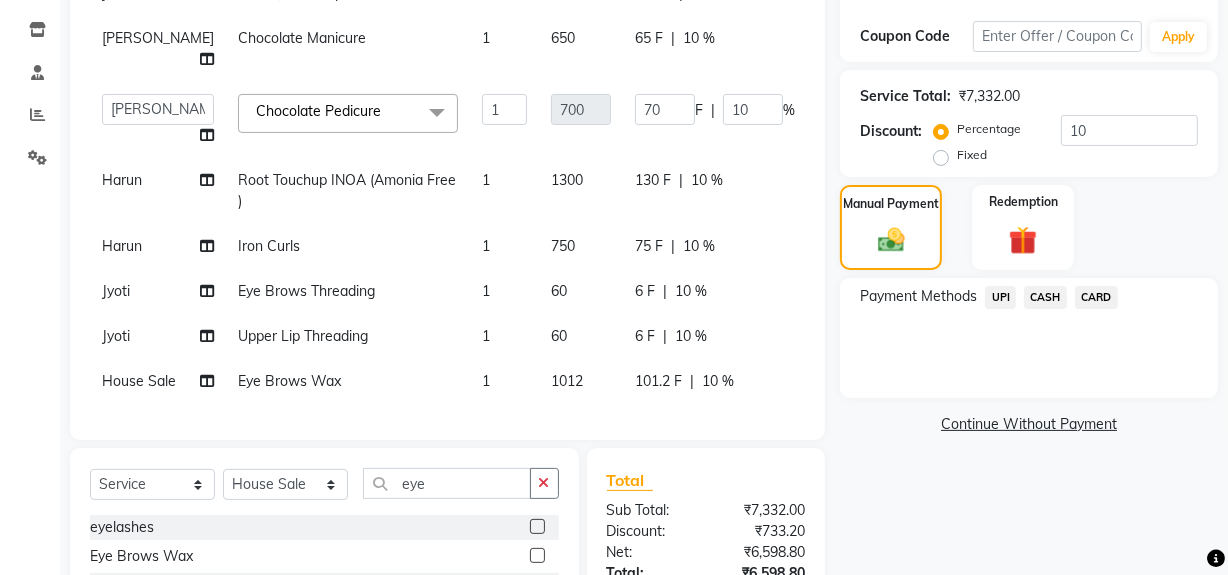 click on "CASH" 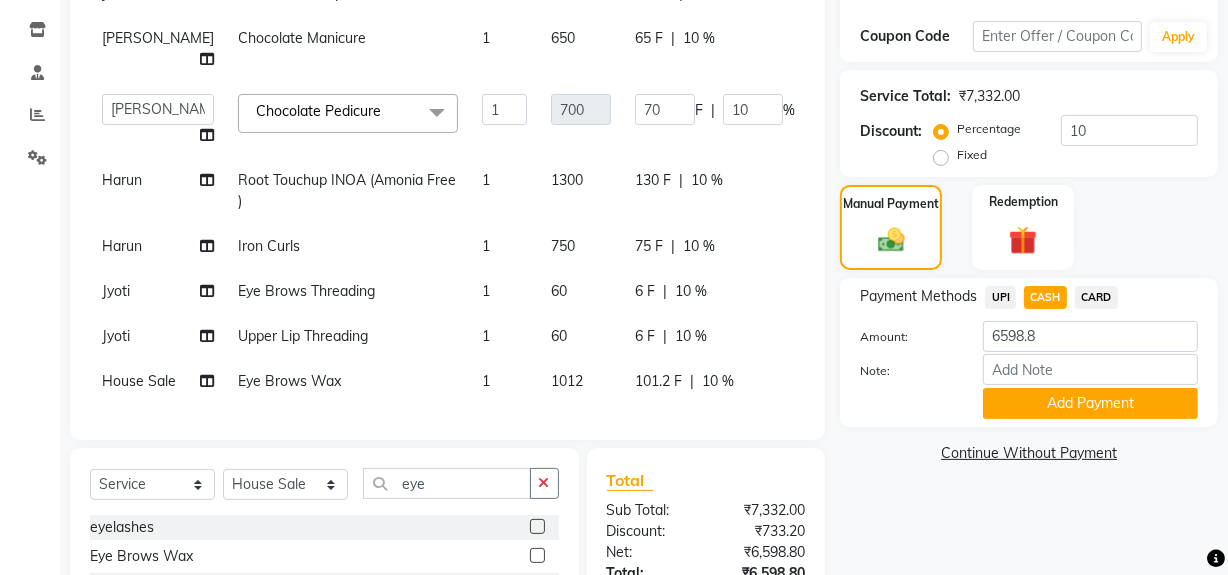 click on "10 %" 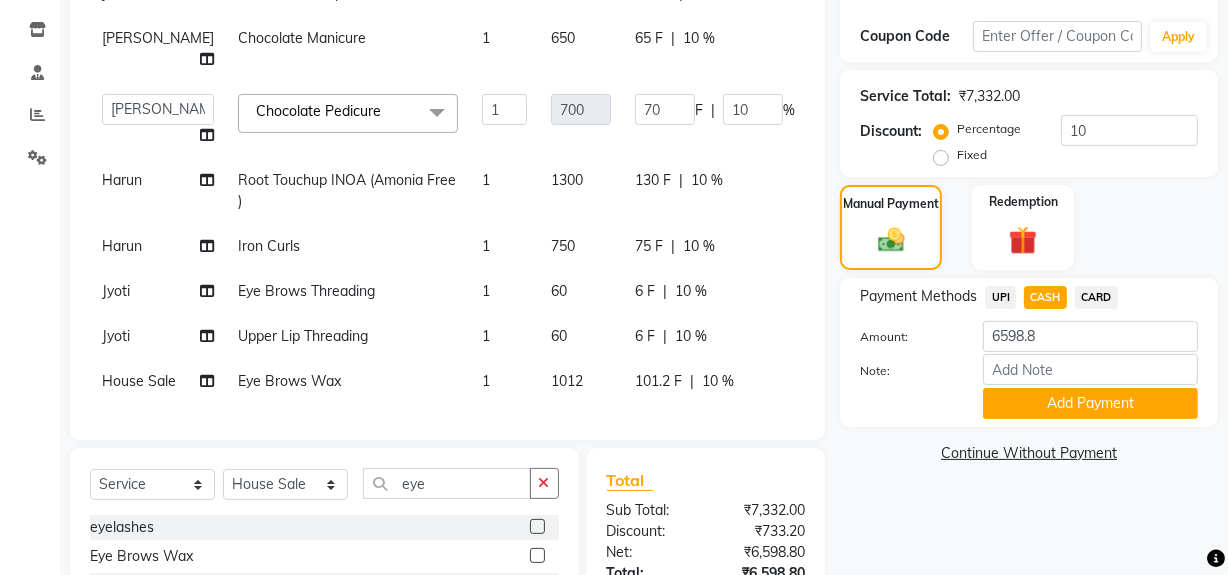 select on "61498" 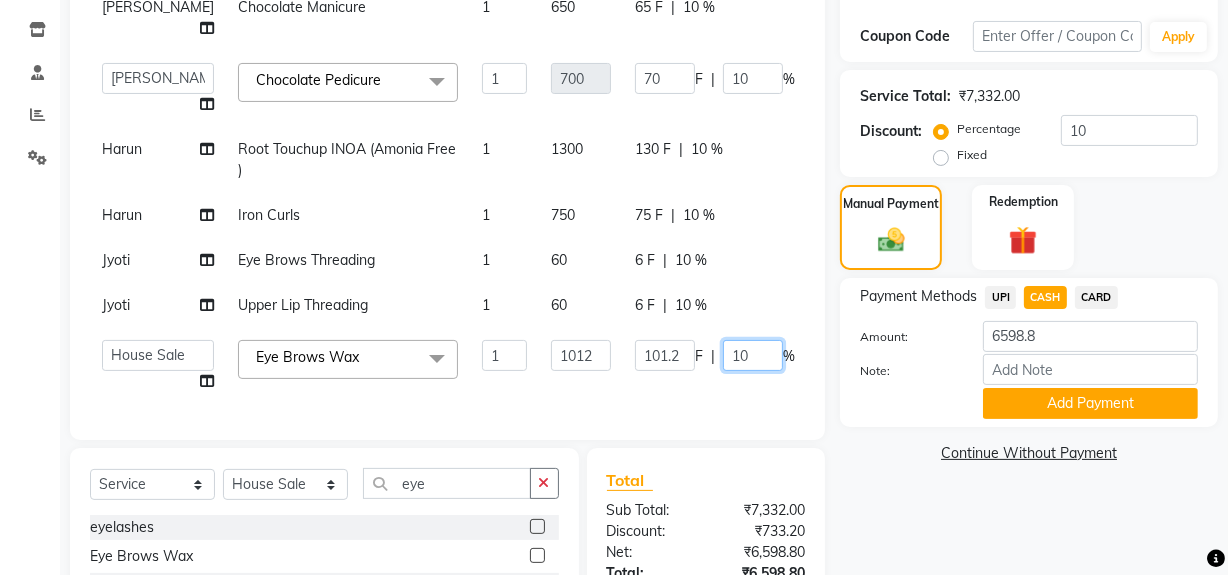 click on "10" 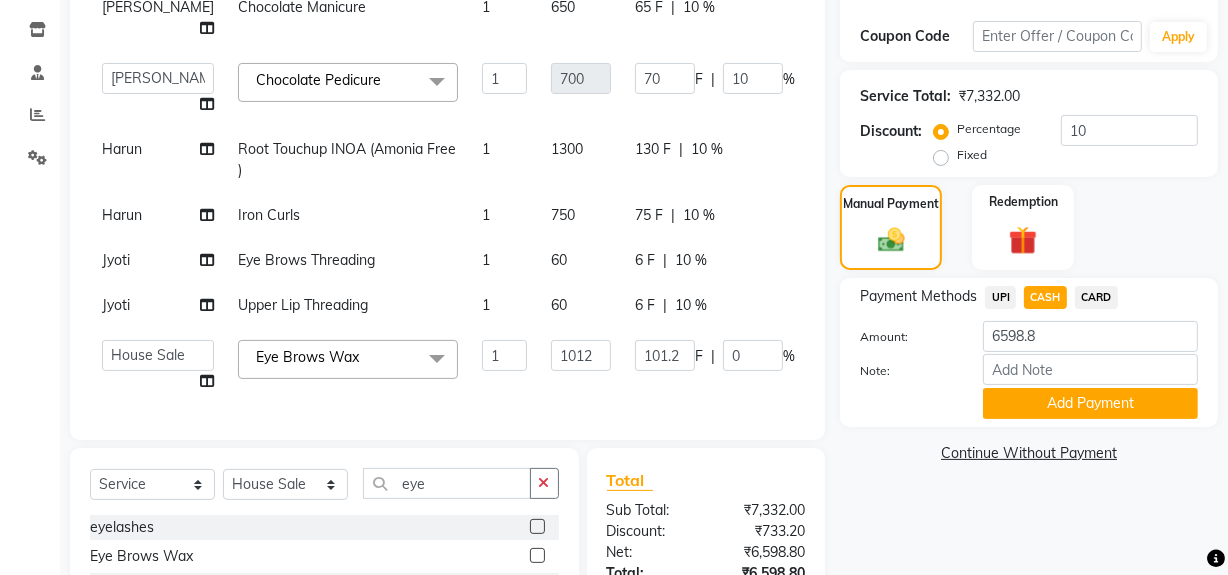 click on "Name: Jaya Aff  Membership:  No Active Membership  Total Visits:  9 Card on file:  0 Last Visit:   [DATE] Points:   0  Coupon Code Apply Service Total:  ₹7,332.00  Discount:  Percentage   Fixed  10 Manual Payment Redemption Payment Methods  UPI   CASH   CARD  Amount: 6598.8 Note: Add Payment  Continue Without Payment" 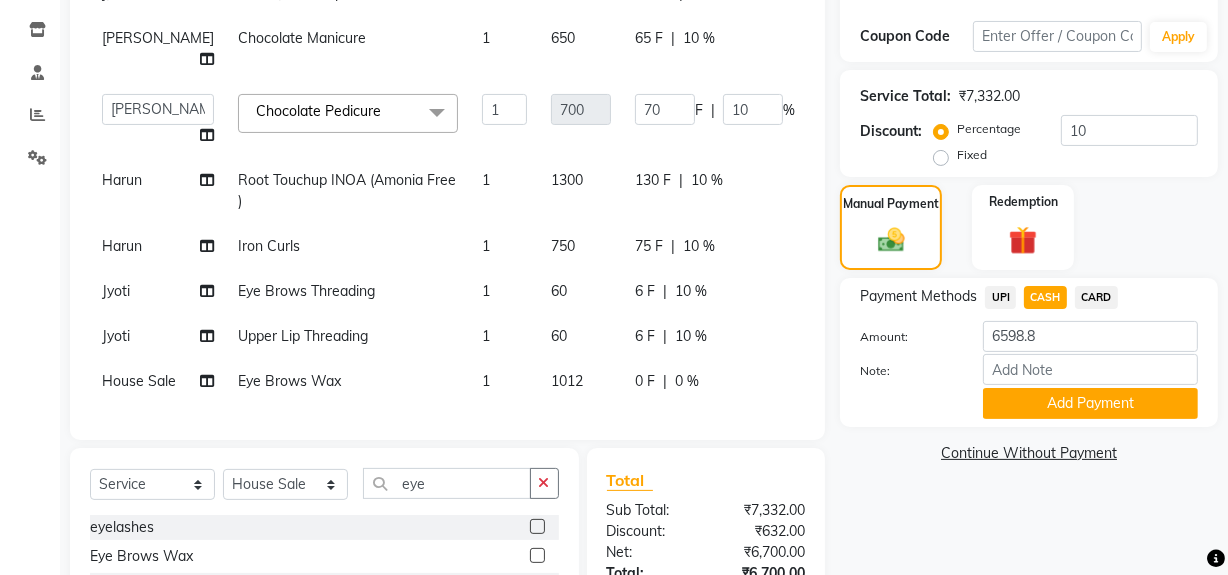 click on "CASH" 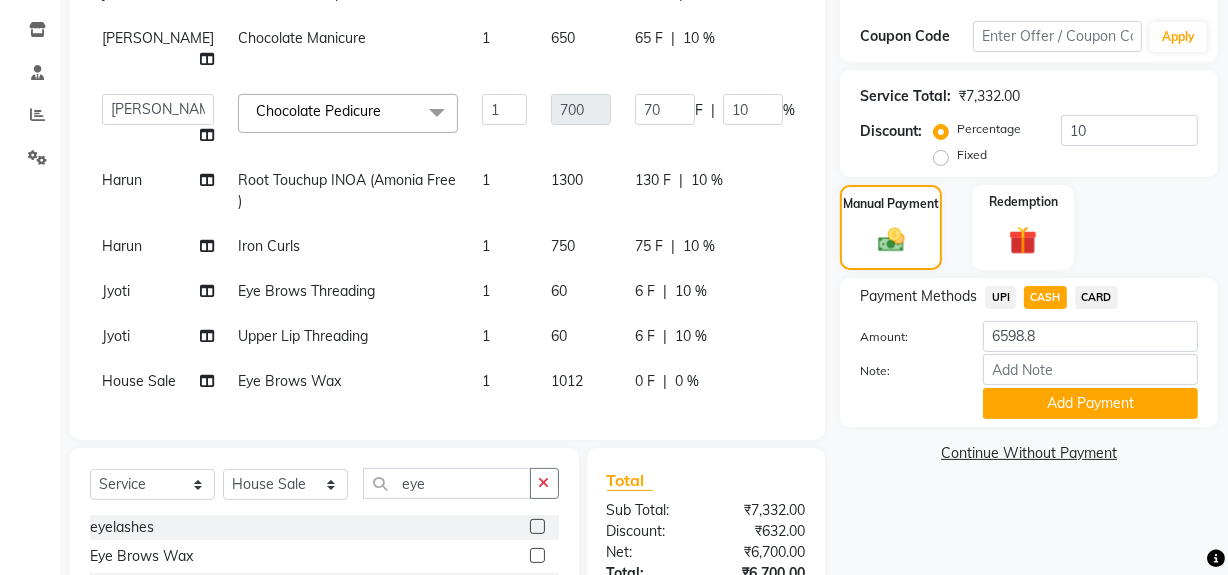 type on "6700" 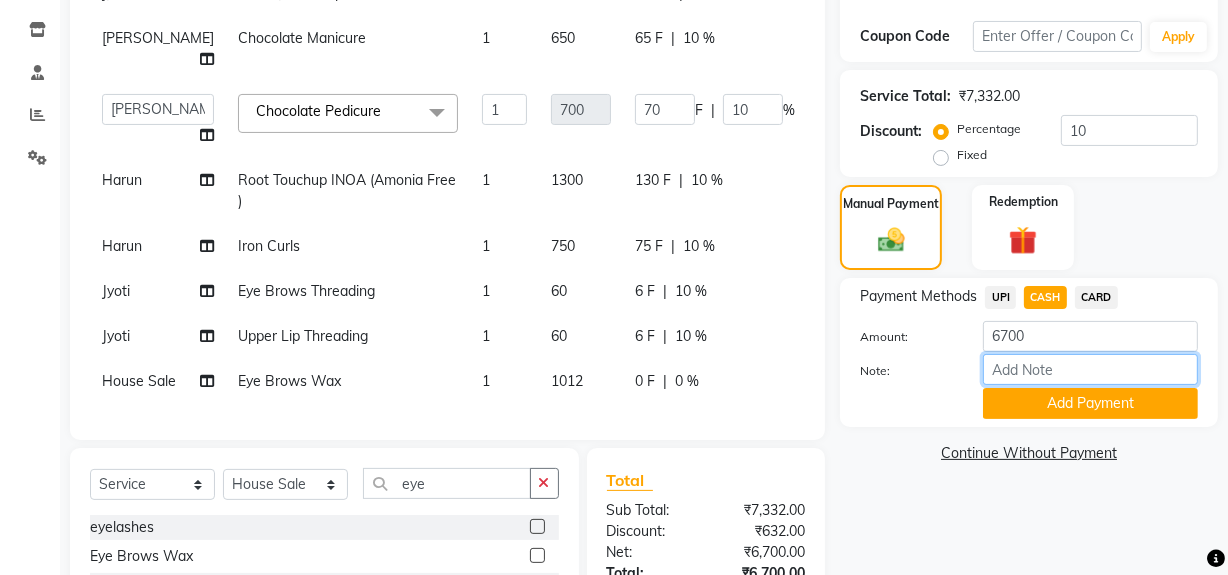 click on "Note:" at bounding box center (1090, 369) 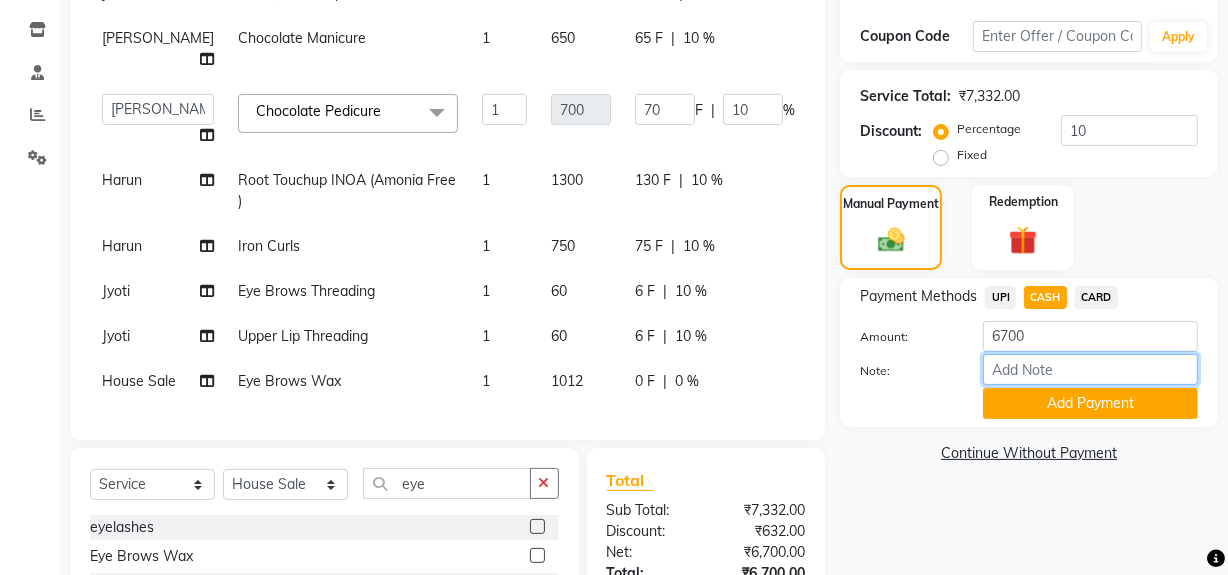type on "NT" 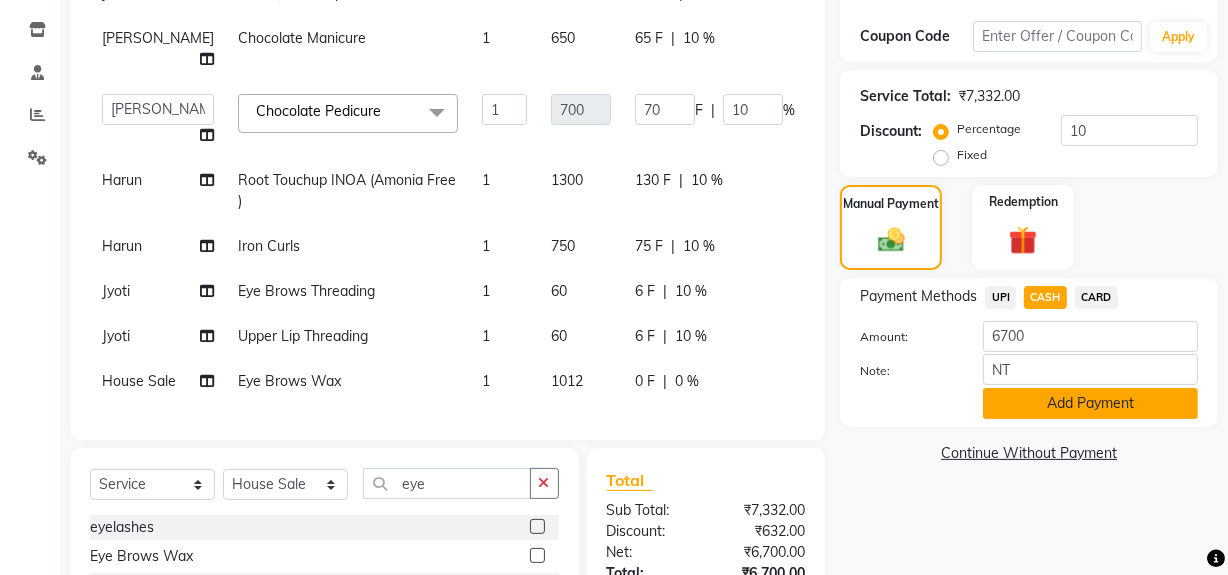 click on "Add Payment" 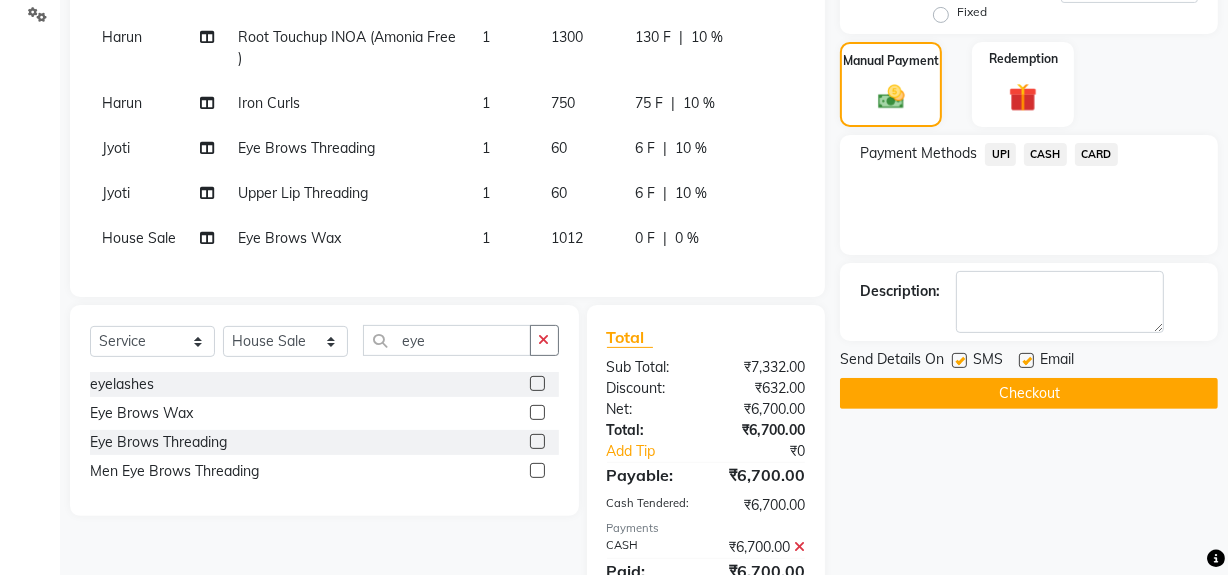 scroll, scrollTop: 526, scrollLeft: 0, axis: vertical 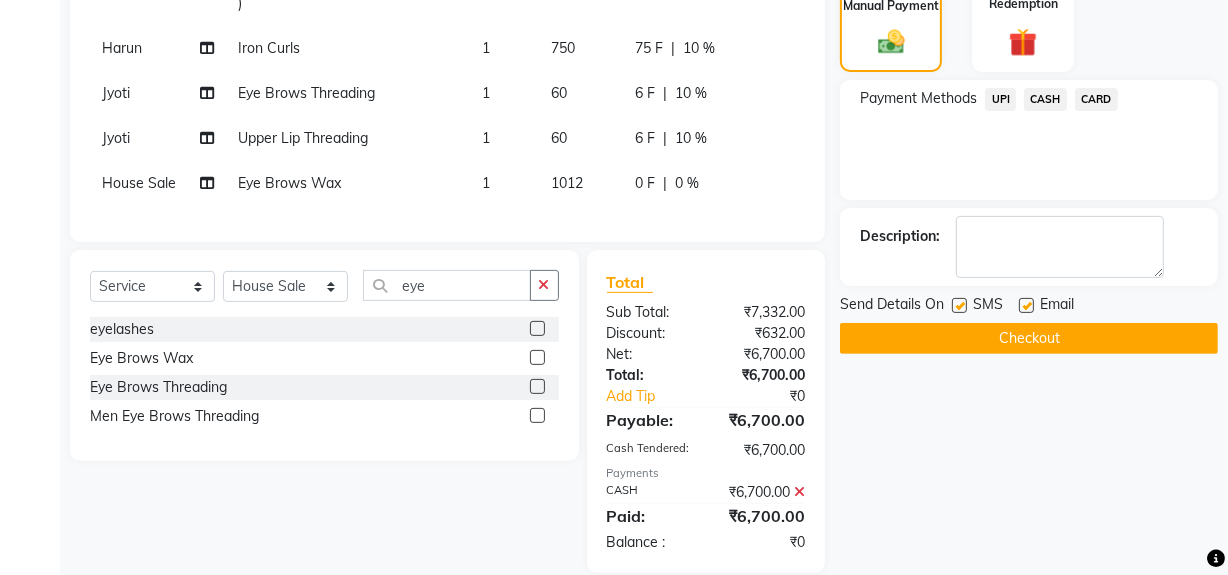 click 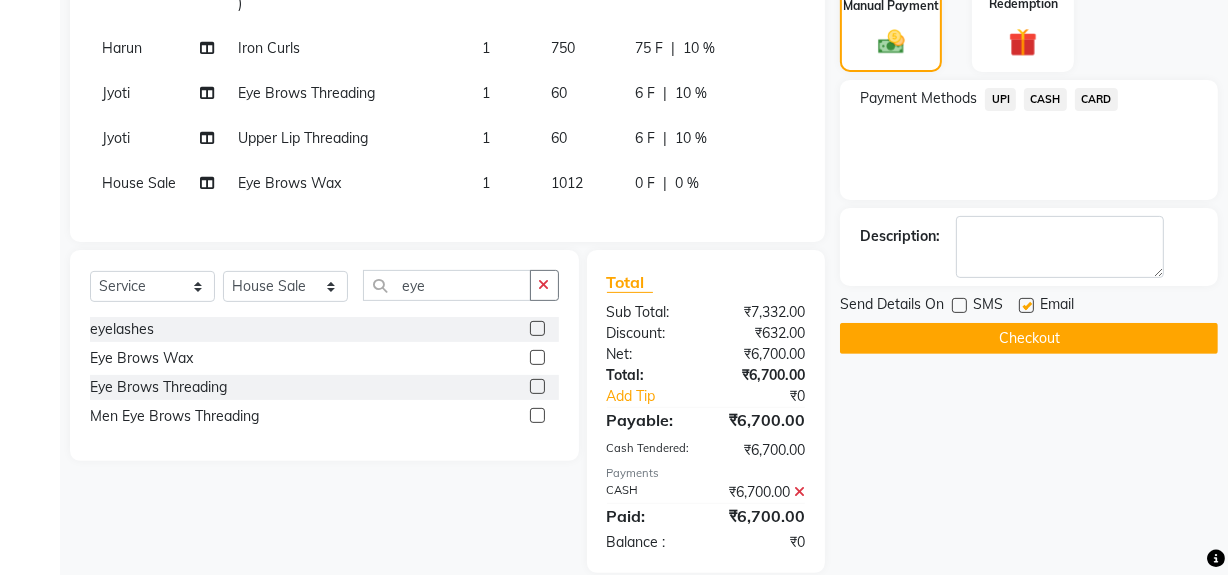 drag, startPoint x: 1030, startPoint y: 304, endPoint x: 1024, endPoint y: 347, distance: 43.416588 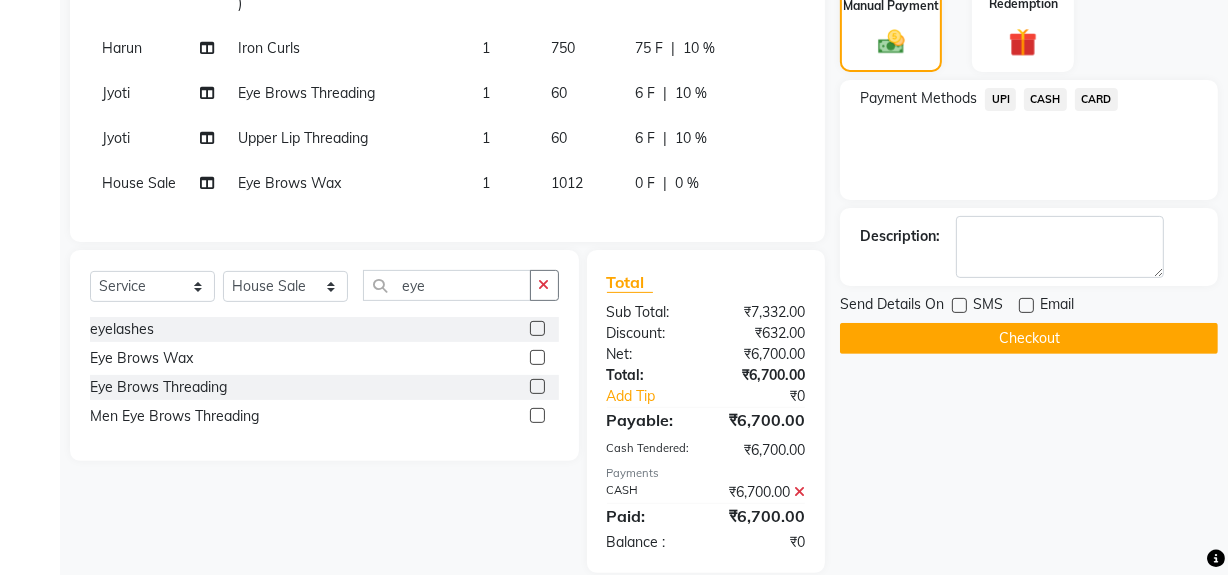 click on "Checkout" 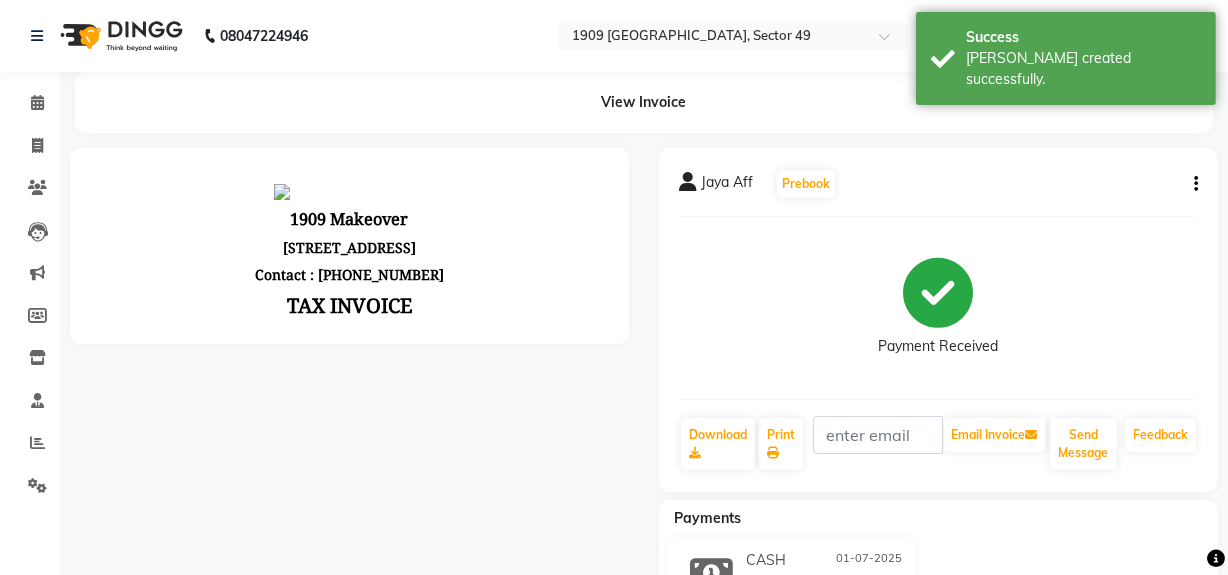 scroll, scrollTop: 0, scrollLeft: 0, axis: both 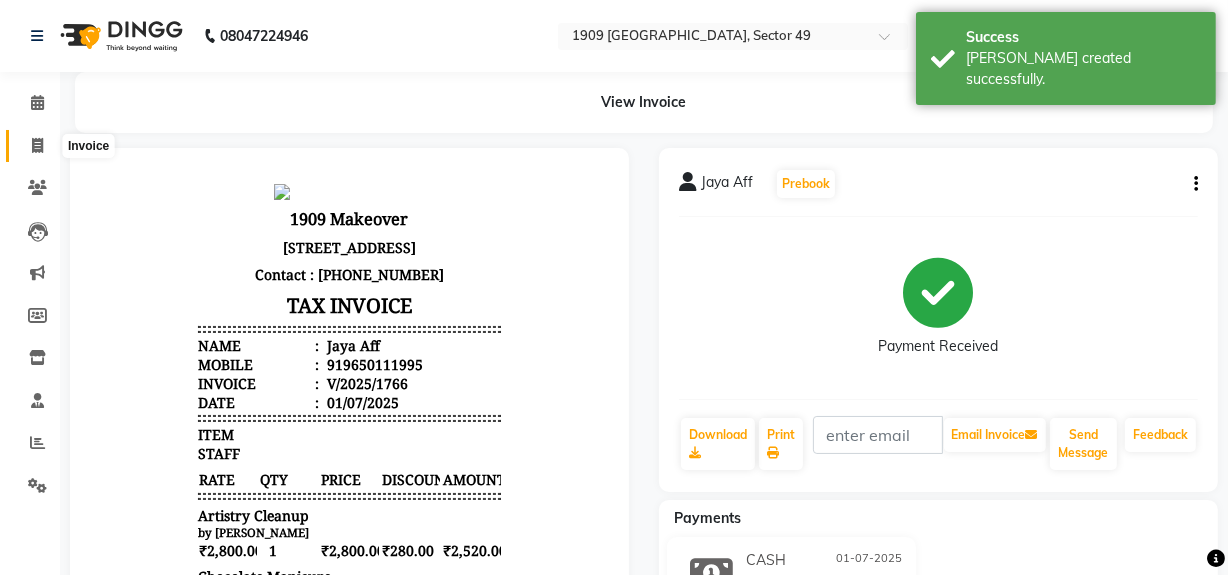 click 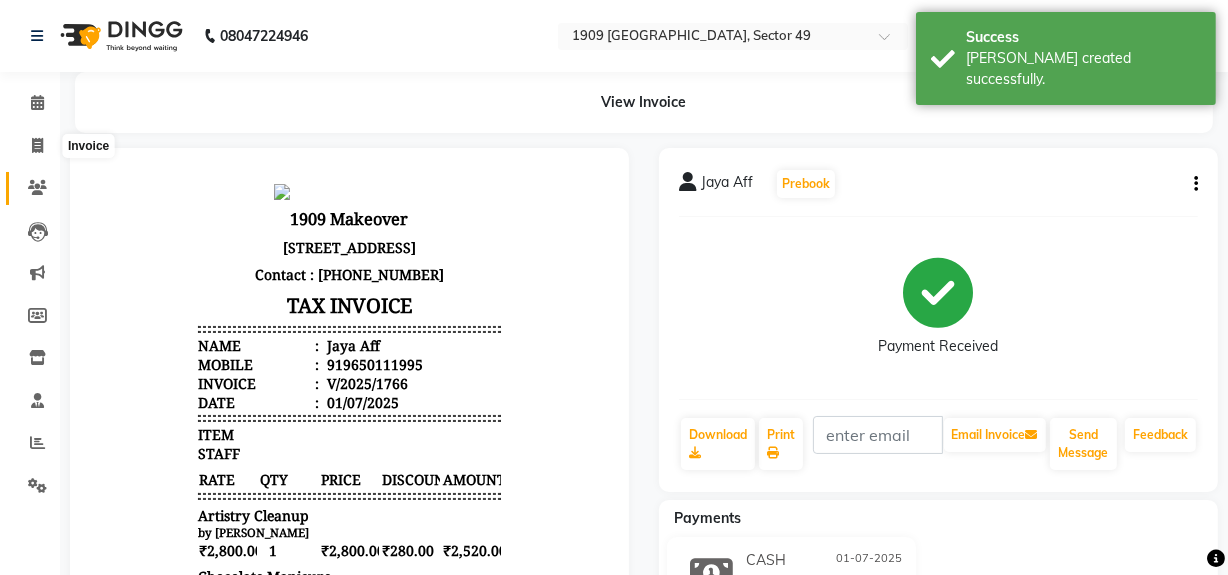 select on "6923" 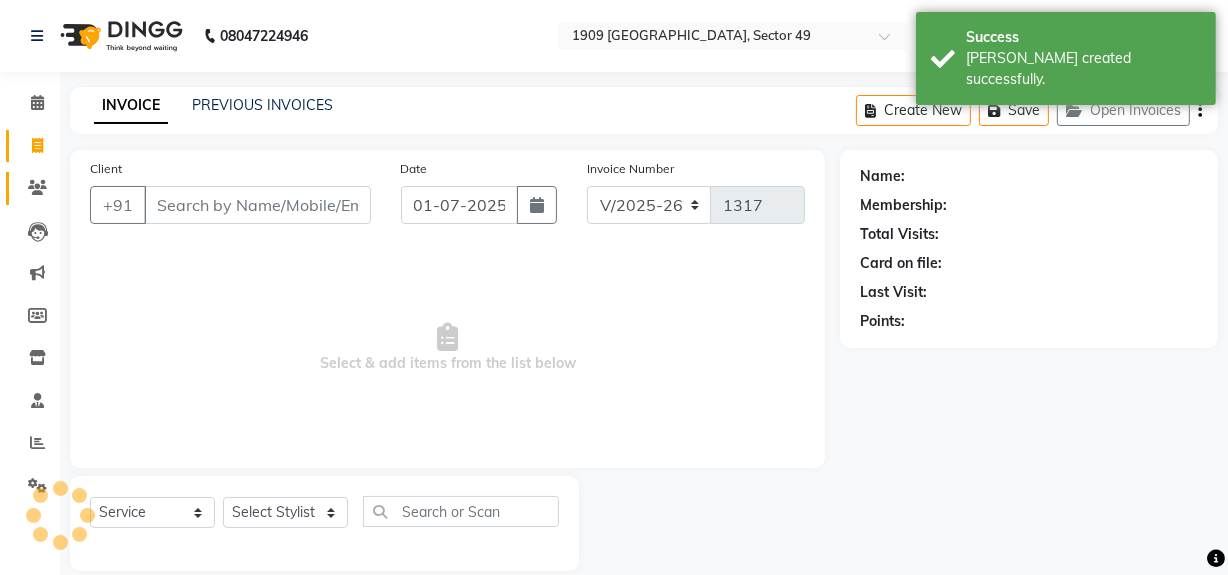 scroll, scrollTop: 26, scrollLeft: 0, axis: vertical 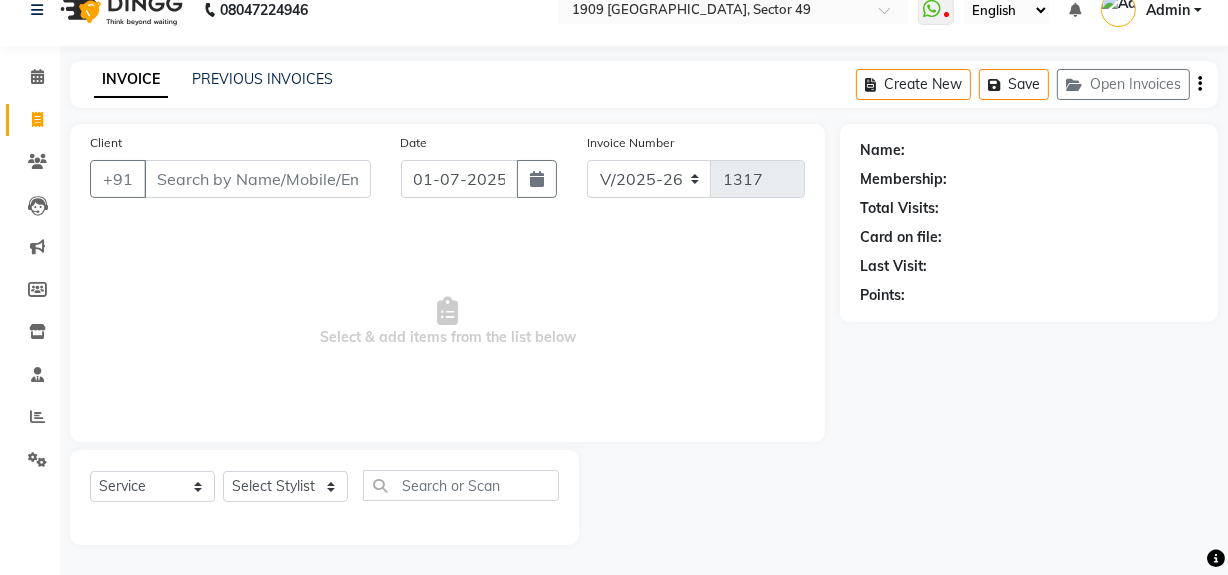 click on "Select & add items from the list below" at bounding box center [447, 322] 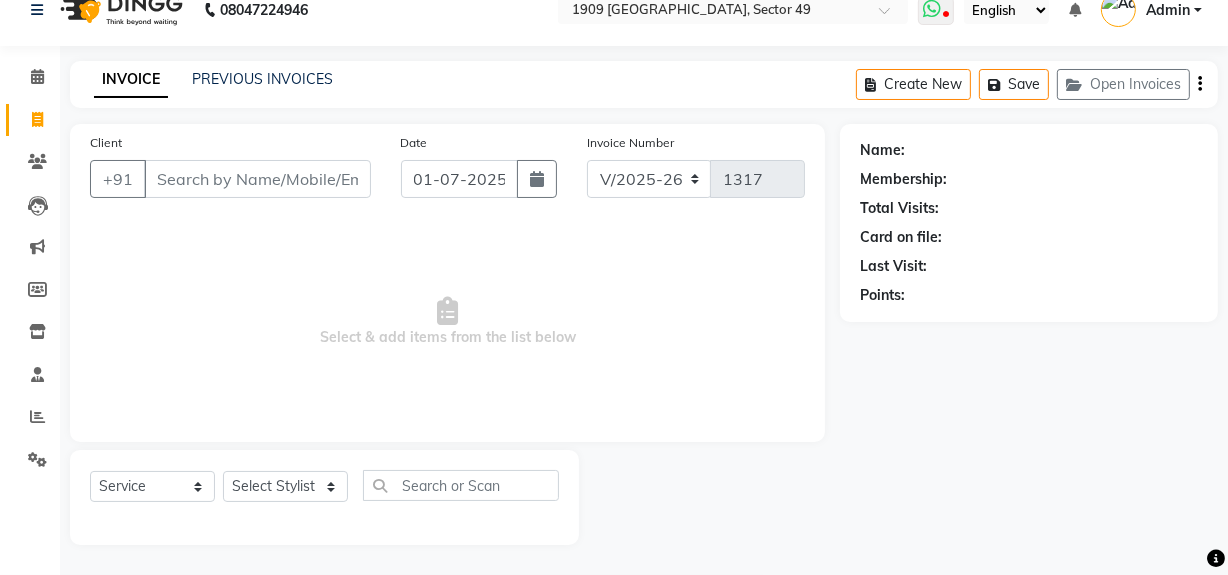 click at bounding box center [947, 16] 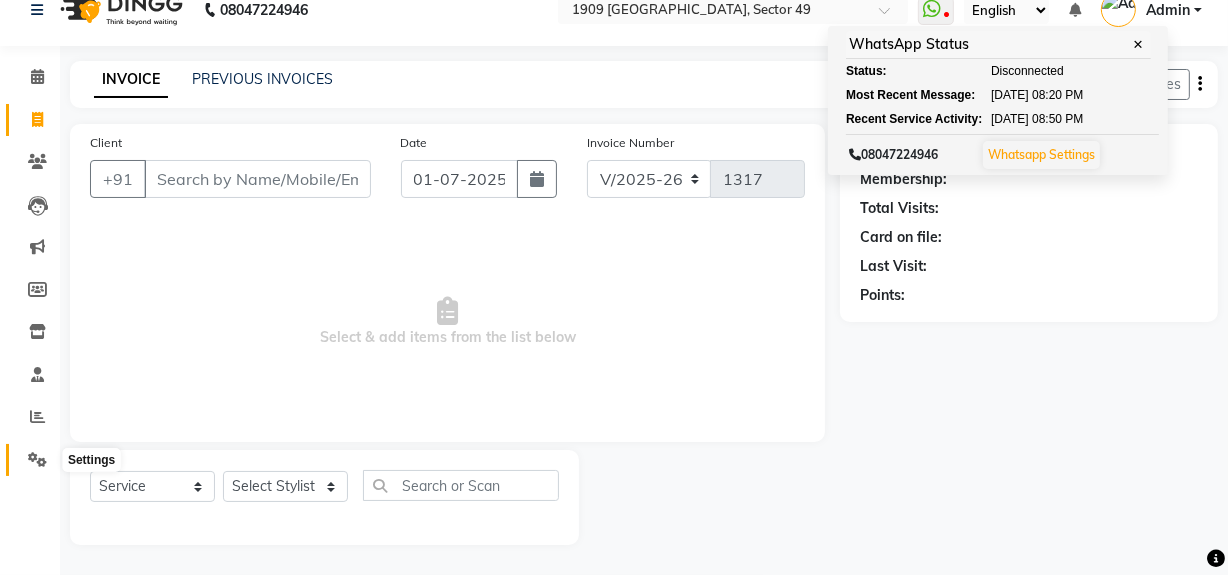 click 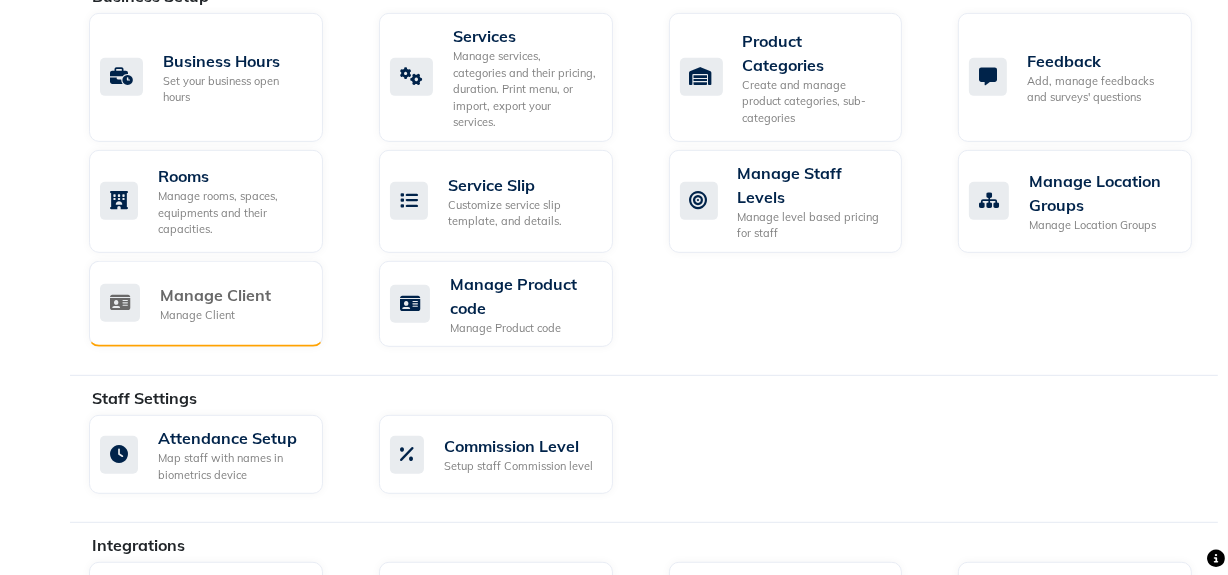 scroll, scrollTop: 1243, scrollLeft: 0, axis: vertical 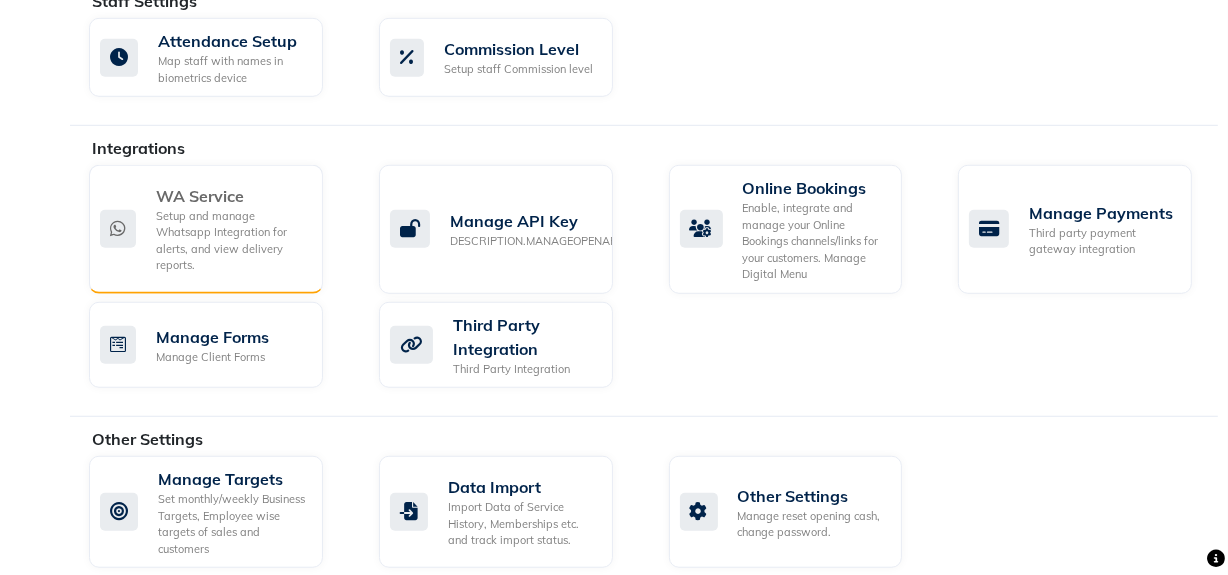 click on "WA Service" 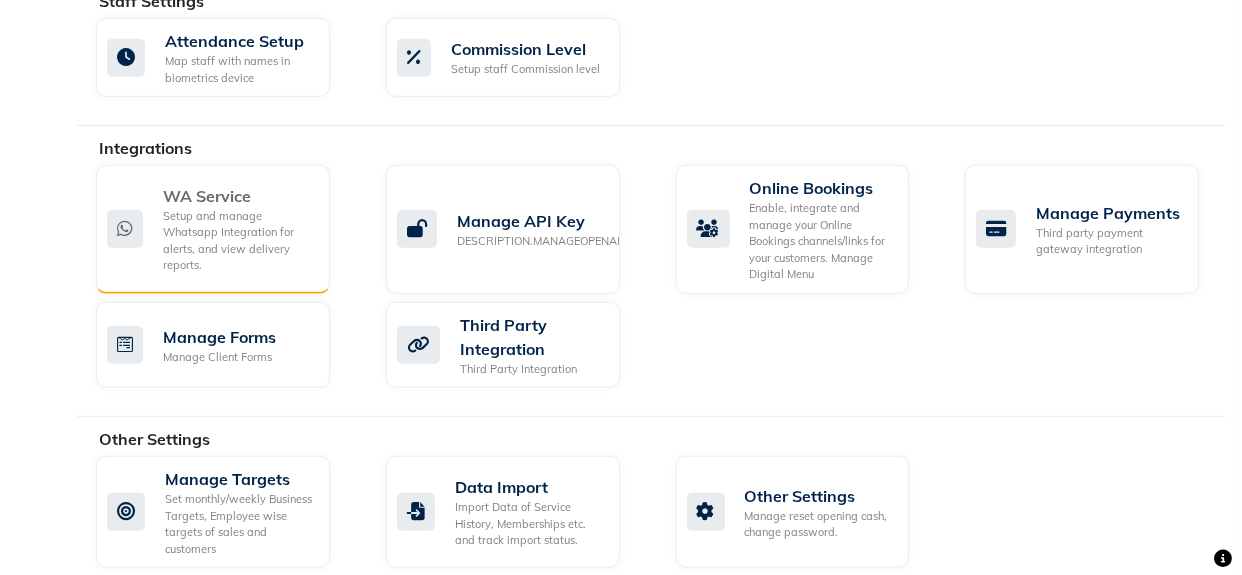 scroll, scrollTop: 0, scrollLeft: 0, axis: both 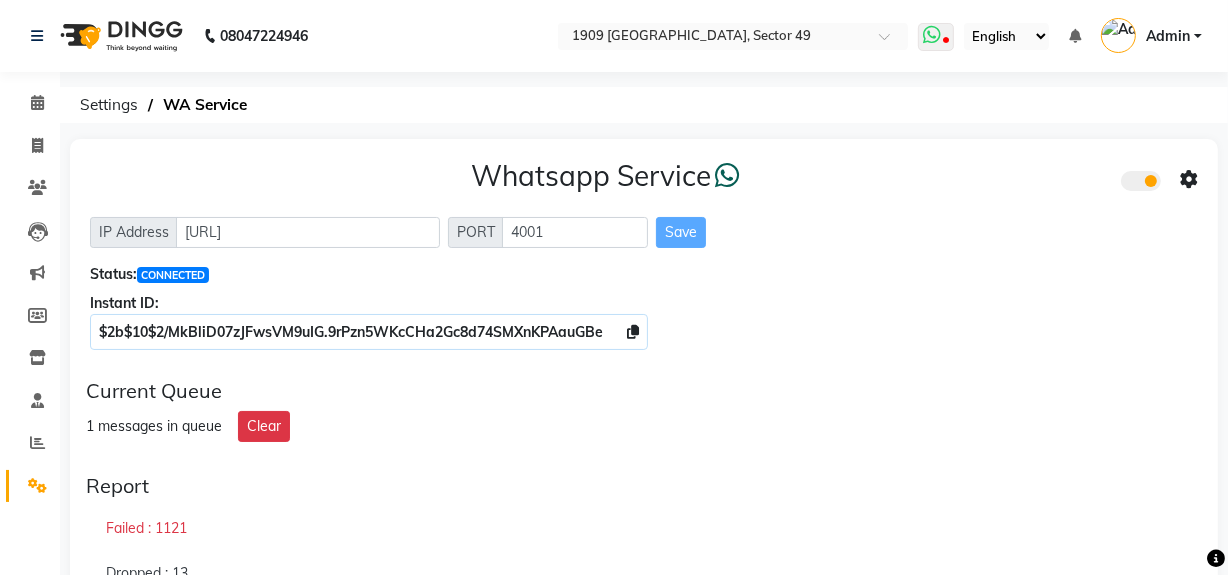 click at bounding box center [932, 35] 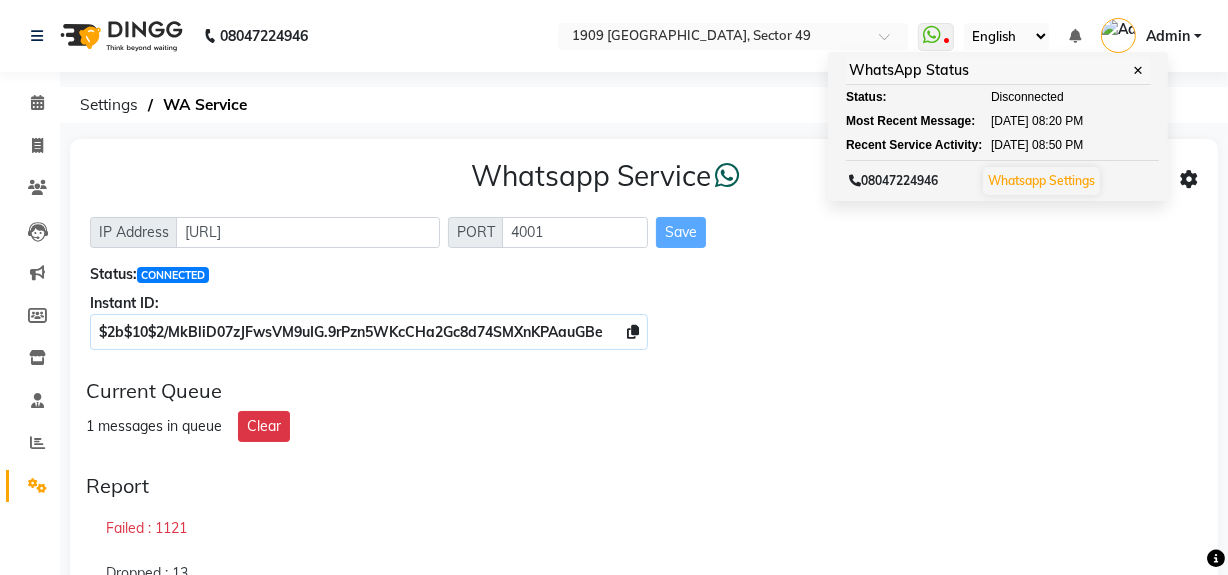 click on "Whatsapp Service  IP Address [URL] PORT 4001 Save Status:  CONNECTED Instant ID: $2b$10$2/MkBliD07zJFwsVM9uIG.9rPzn5WKcCHa2Gc8d74SMXnKPAauGBe Current Queue 1 messages in queue Clear Report  Failed : 1121  Dropped : 13  Delivered : 3661  New : 1 Logs Info Error     15:50:10 [34mdebug[39m [remote-fetch-skip]: Skipping remote fetch - WhatsApp client not ready   15:50:10 [34mdebug[39m [remote-fetch-skip]: Skipping remote fetch - WhatsApp client not ready   15:50:10 [34mdebug[39m [local-process-skip]: Skipping local processing - WhatsApp client not ready   15:50:10 [34mdebug[39m [local-process-skip]: Skipping local processing - WhatsApp client not ready   15:50:00 [34mdebug[39m [remote-fetch-skip]: Skipping remote fetch - WhatsApp client not ready   15:50:00 [34mdebug[39m [remote-fetch-skip]: Skipping remote fetch - WhatsApp client not ready   15:50:00 [34mdebug[39m [local-process-skip]: Skipping local processing - WhatsApp client not ready  No Error Logs Available" 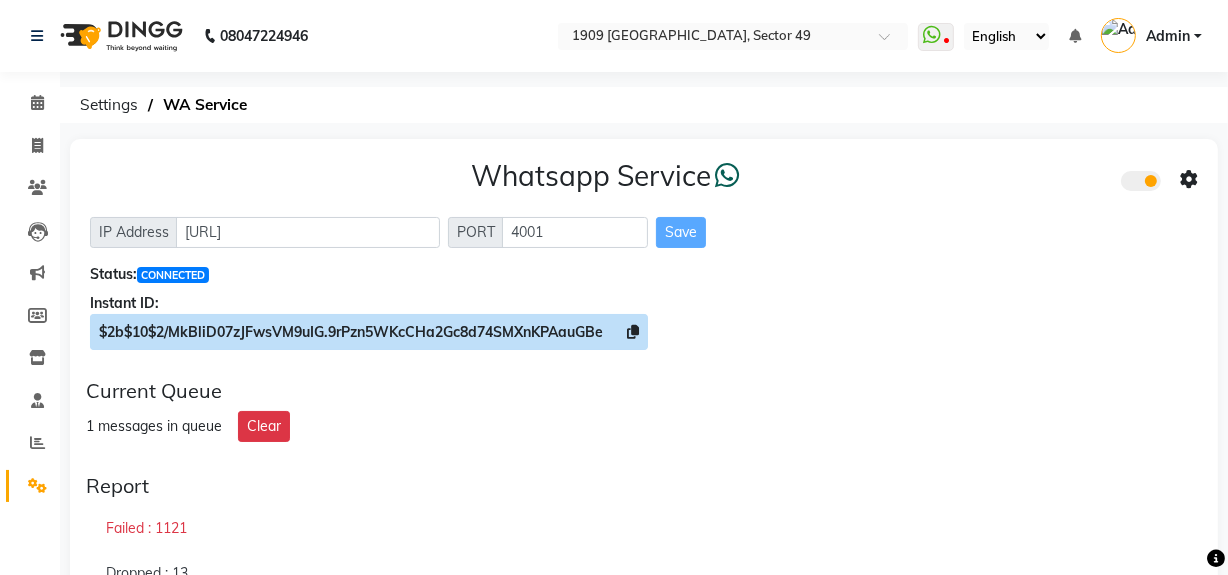 click 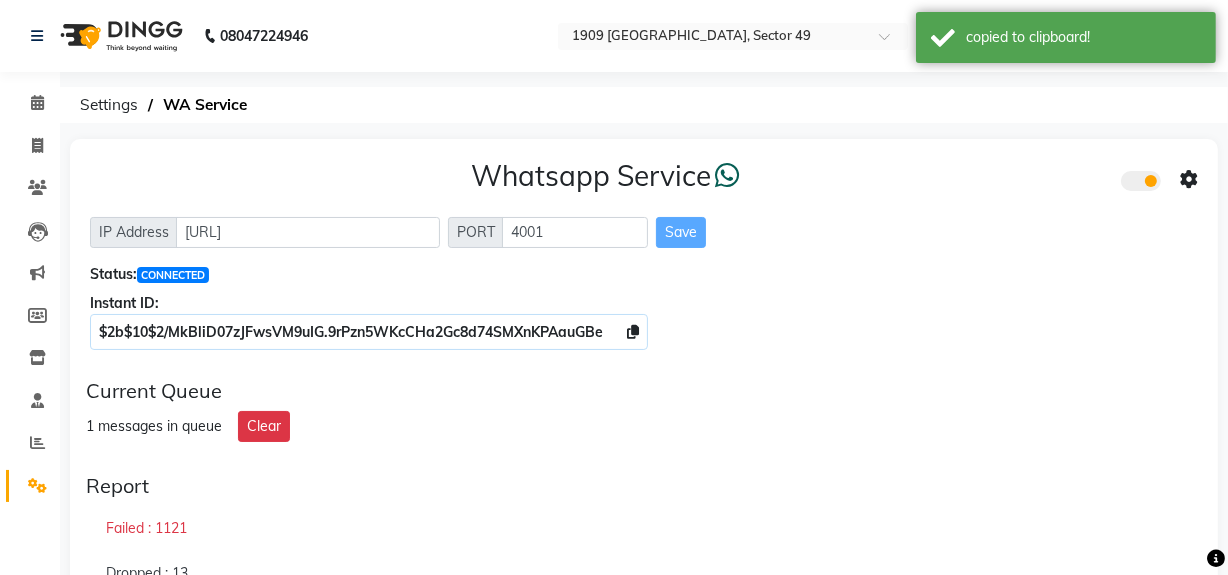 click 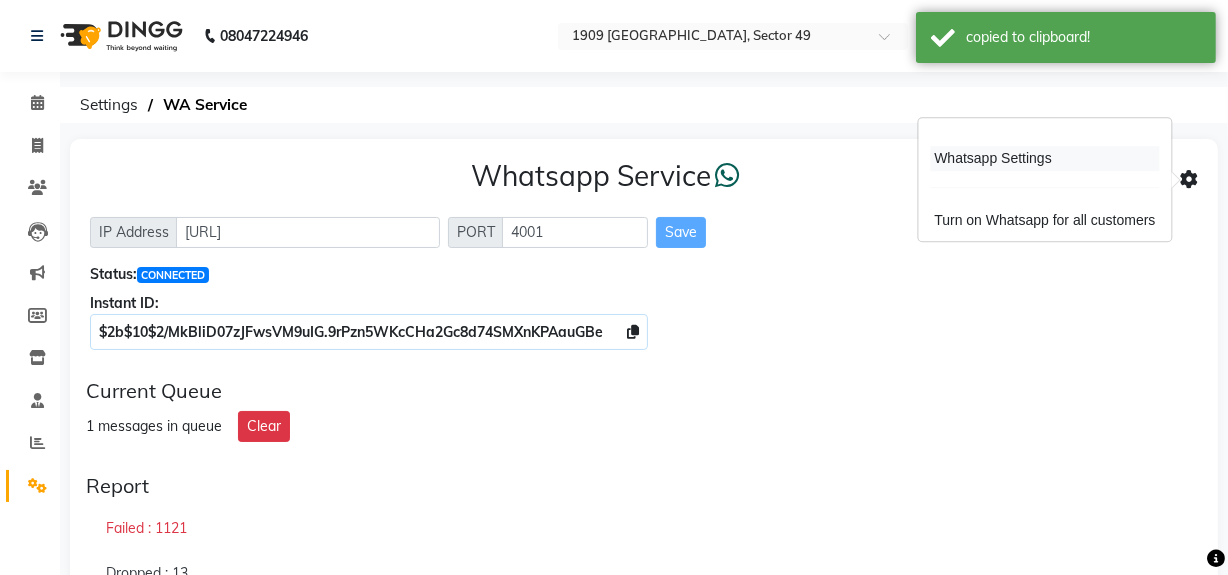 click on "Whatsapp Settings" at bounding box center (1044, 158) 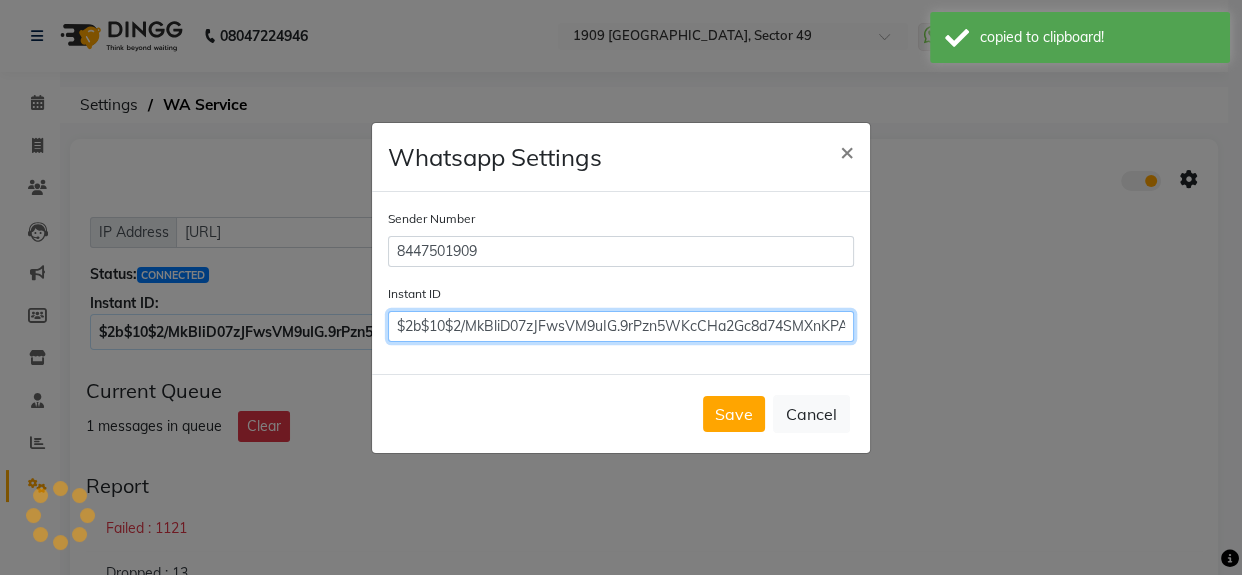 click on "$2b$10$2/MkBliD07zJFwsVM9uIG.9rPzn5WKcCHa2Gc8d74SMXnKPAauGBe" at bounding box center [621, 326] 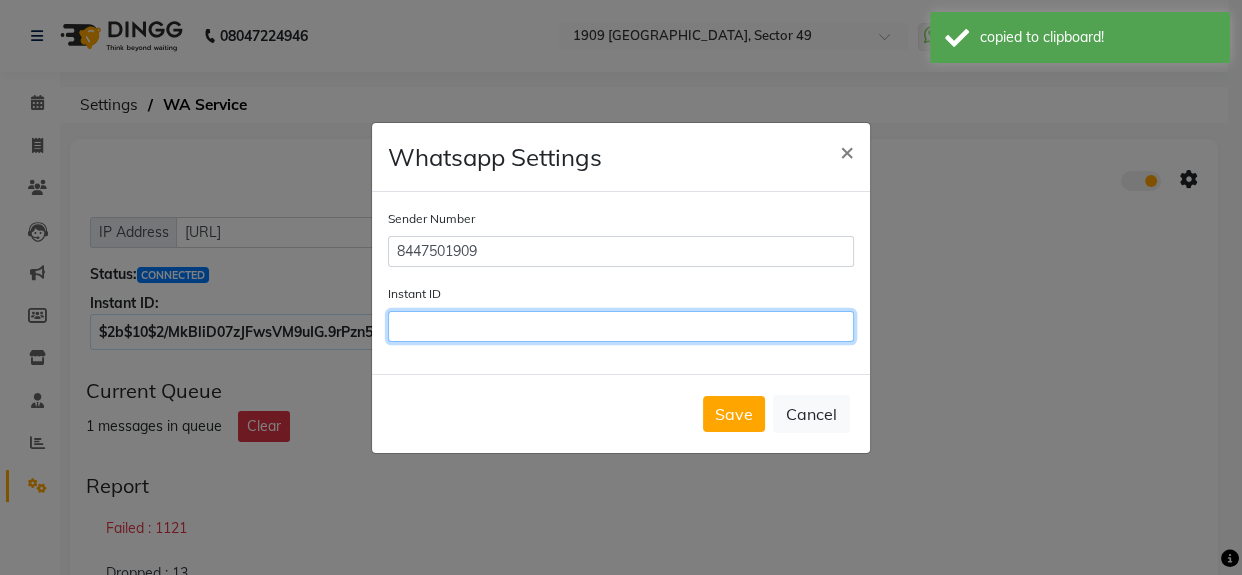 paste on "$2b$10$2/MkBliD07zJFwsVM9uIG.9rPzn5WKcCHa2Gc8d74SMXnKPAauGBe" 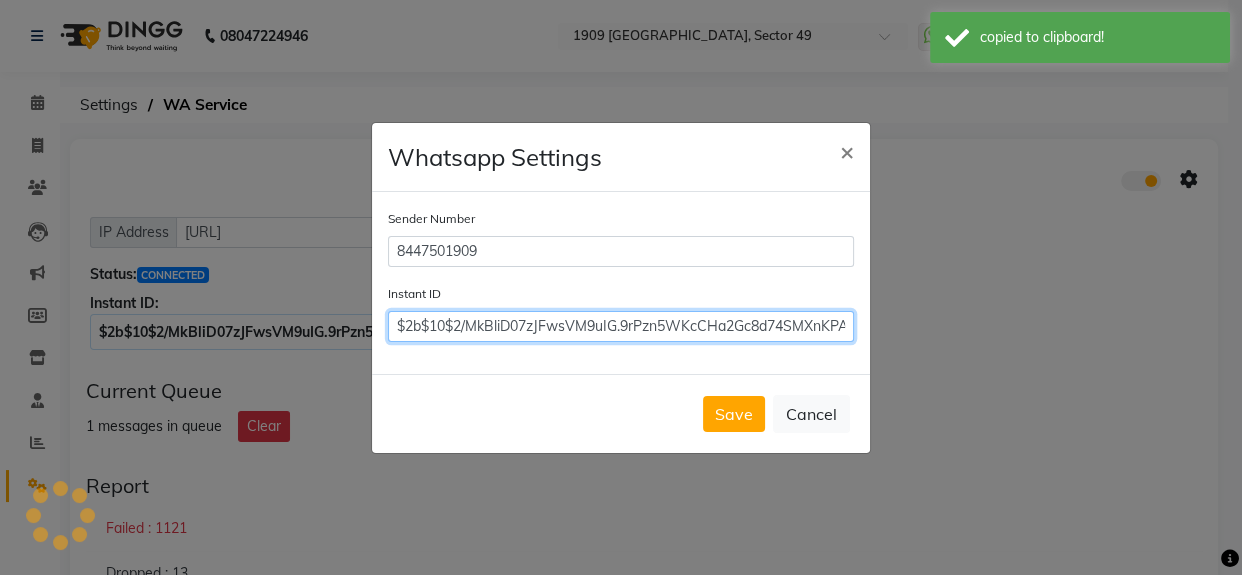 scroll, scrollTop: 0, scrollLeft: 53, axis: horizontal 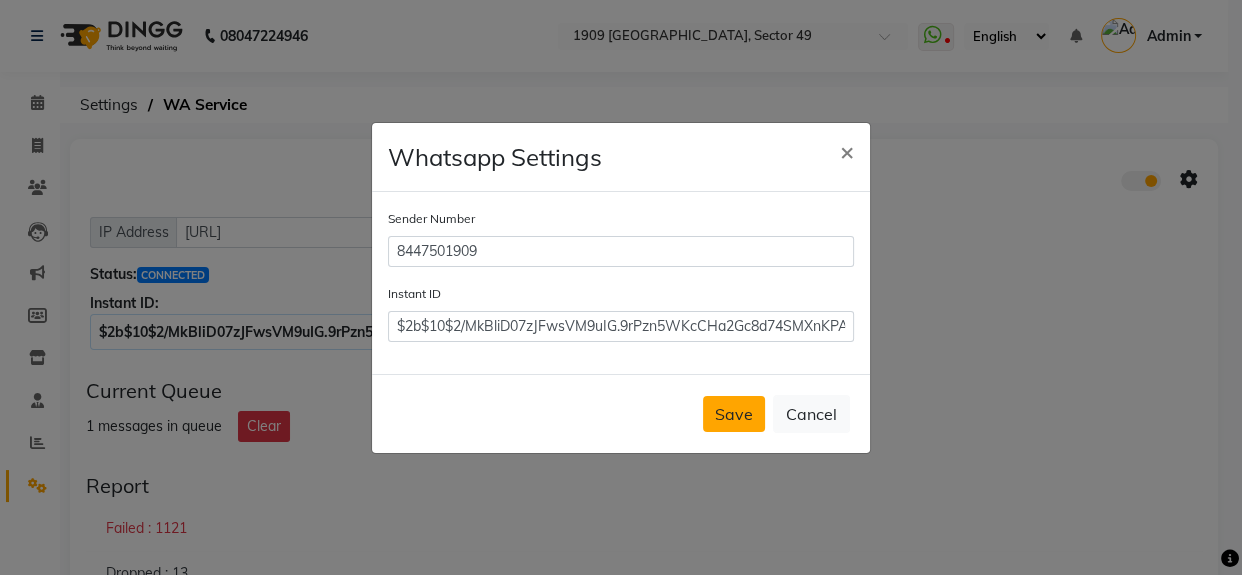 click on "Save" 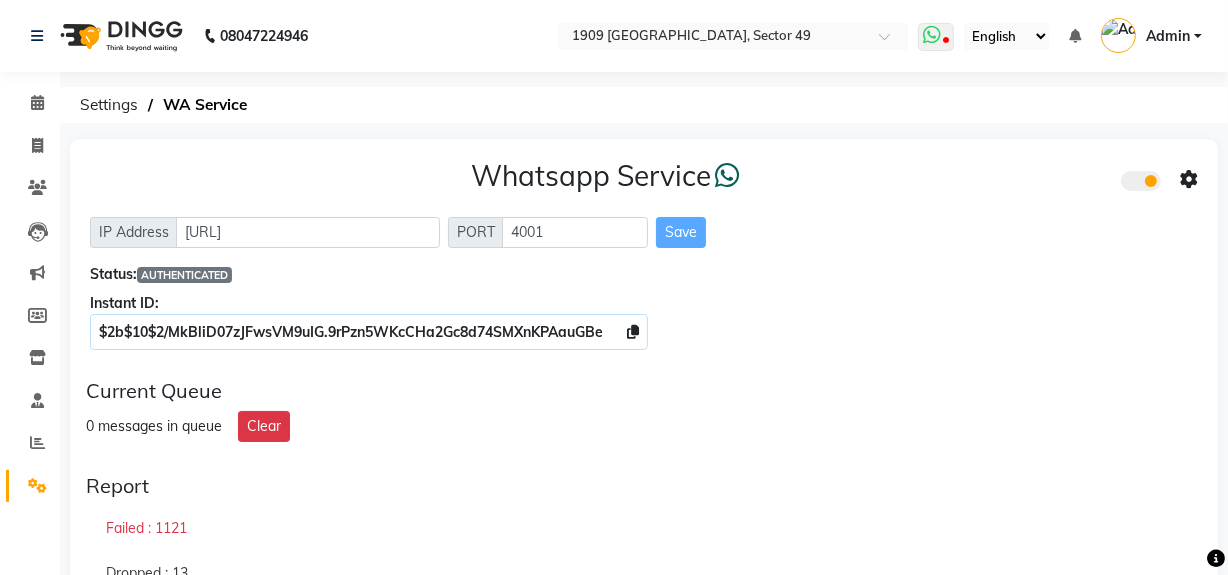 click at bounding box center (932, 35) 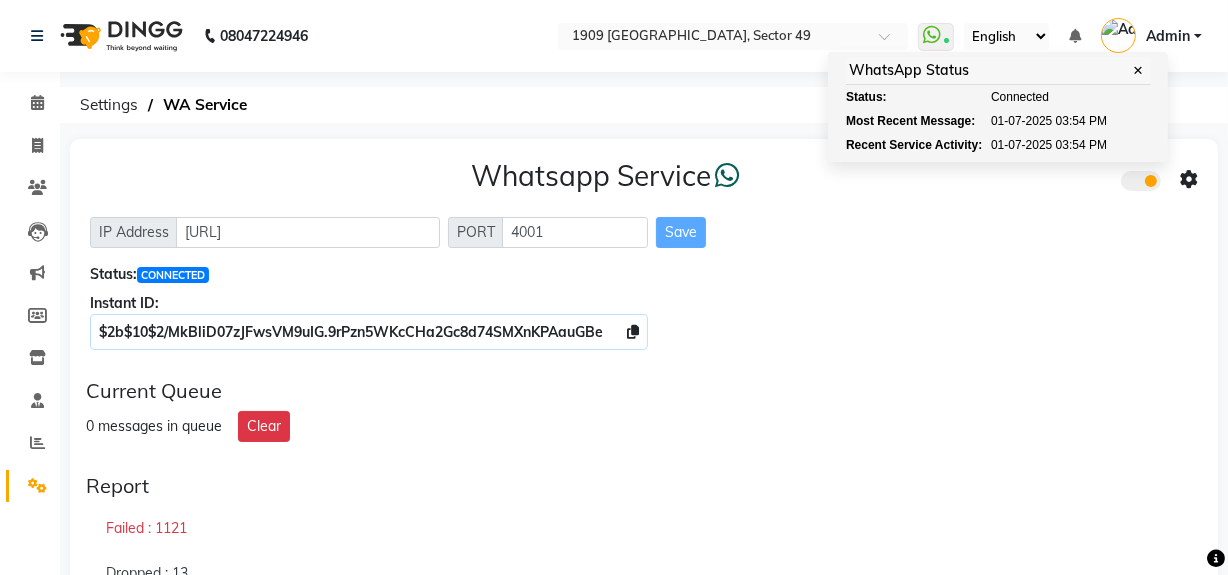 click on "Current Queue" 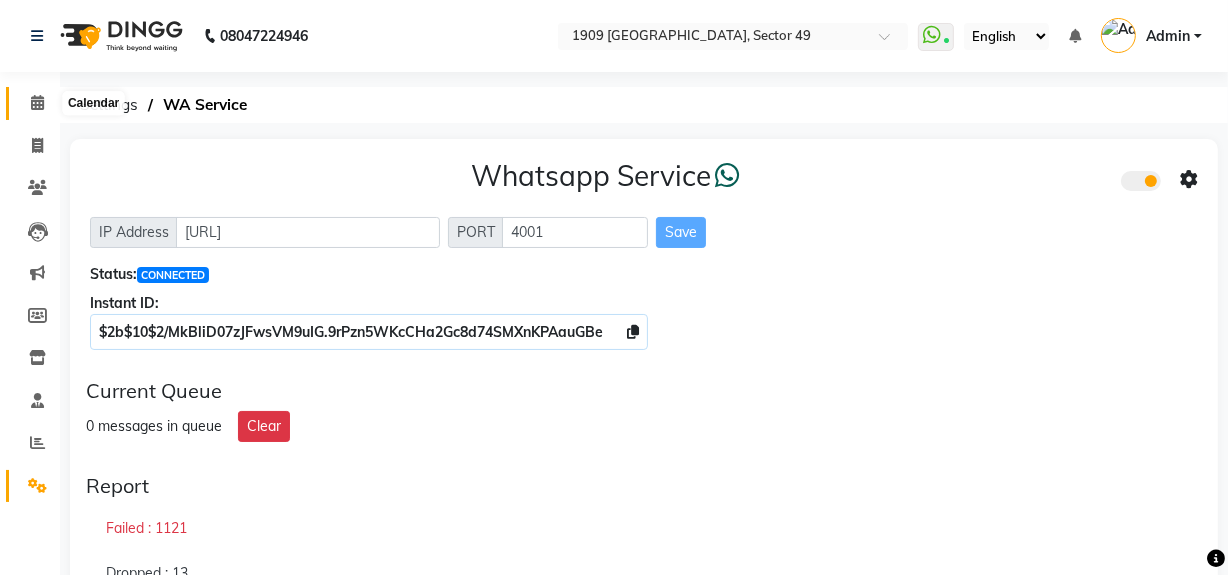 click 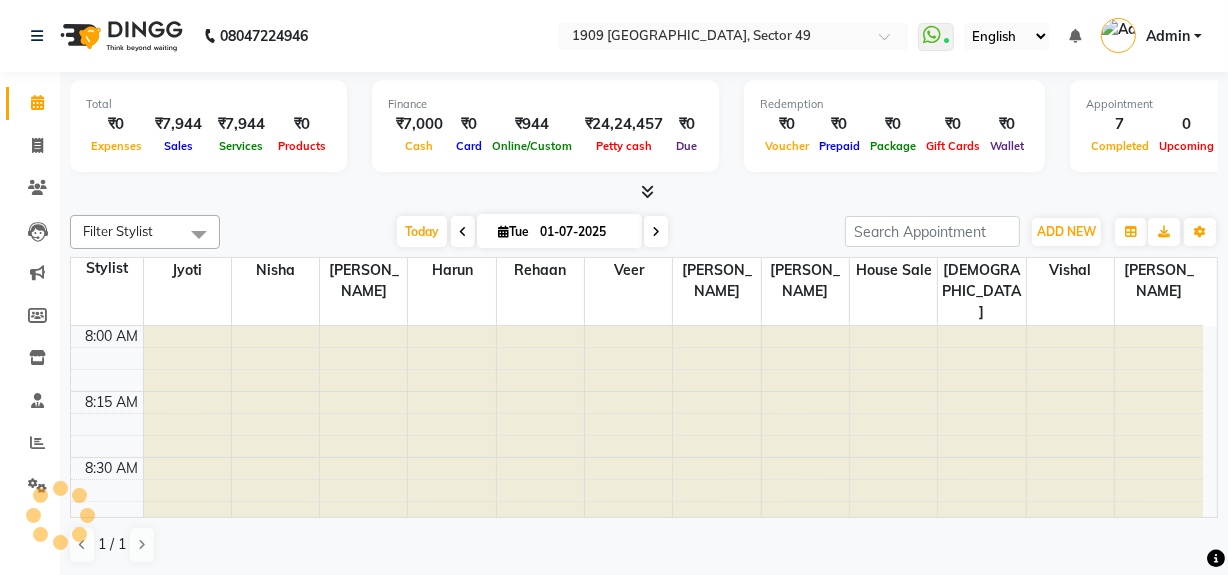 scroll, scrollTop: 0, scrollLeft: 0, axis: both 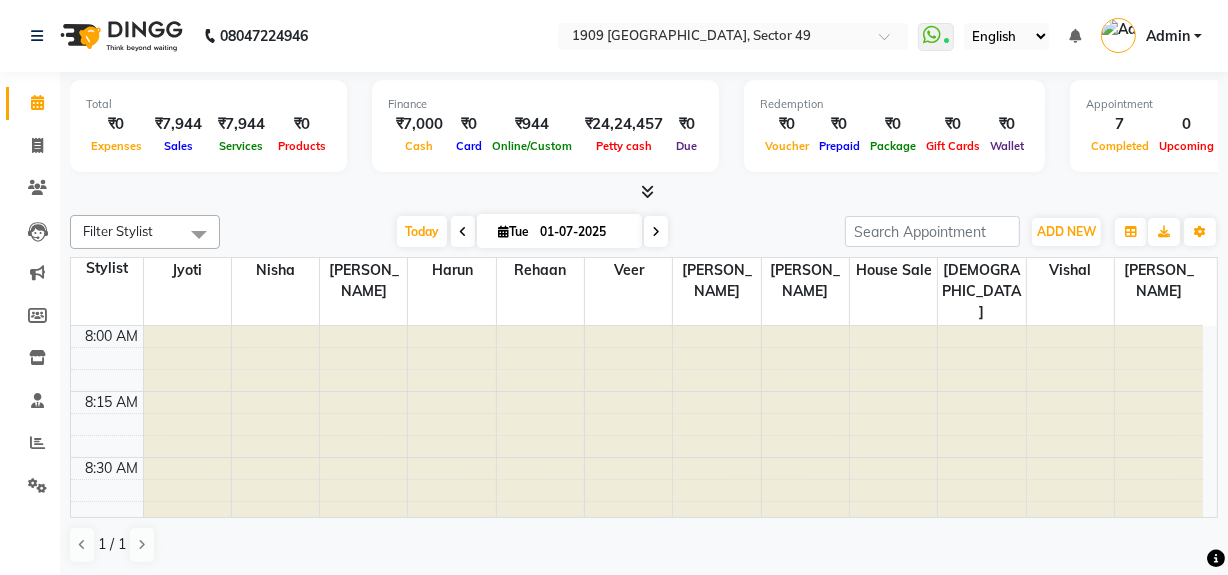 click at bounding box center (805, 457) 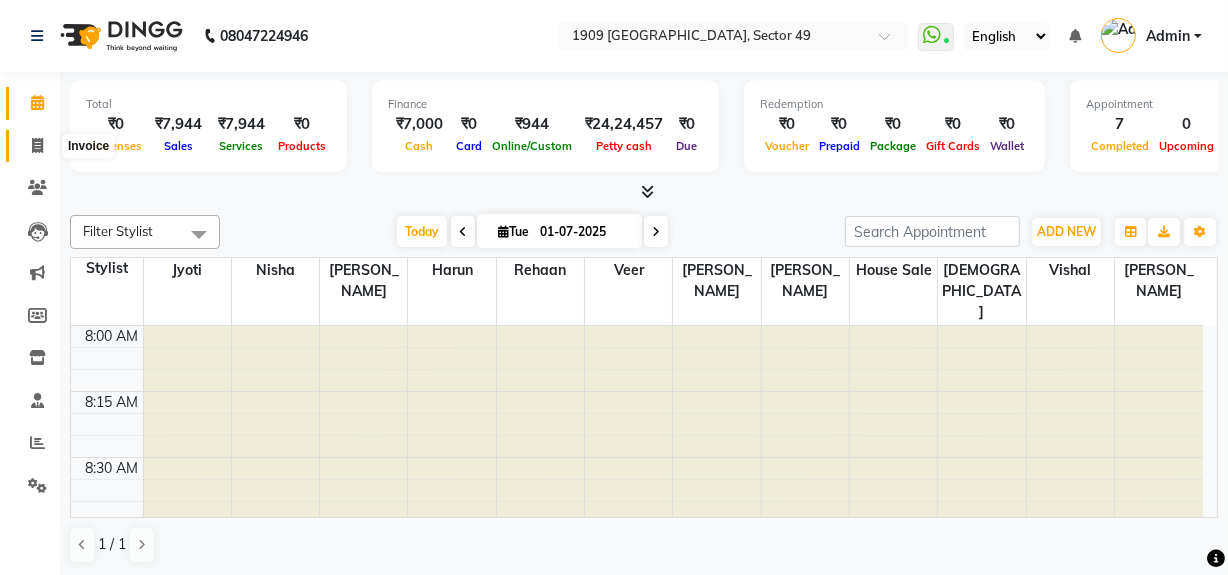 click 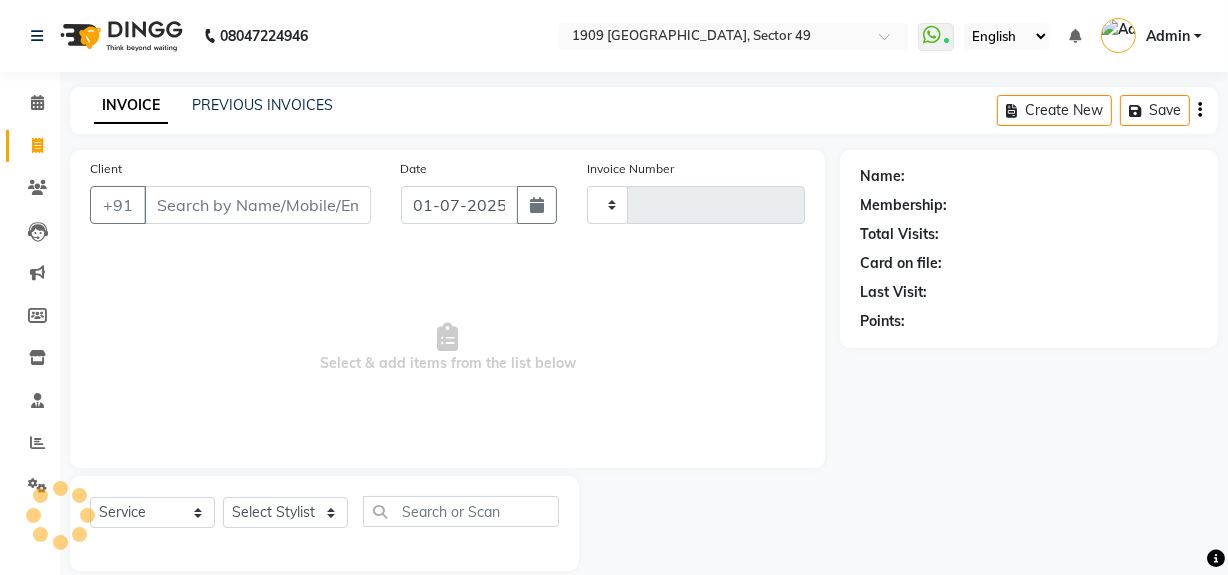 type on "1317" 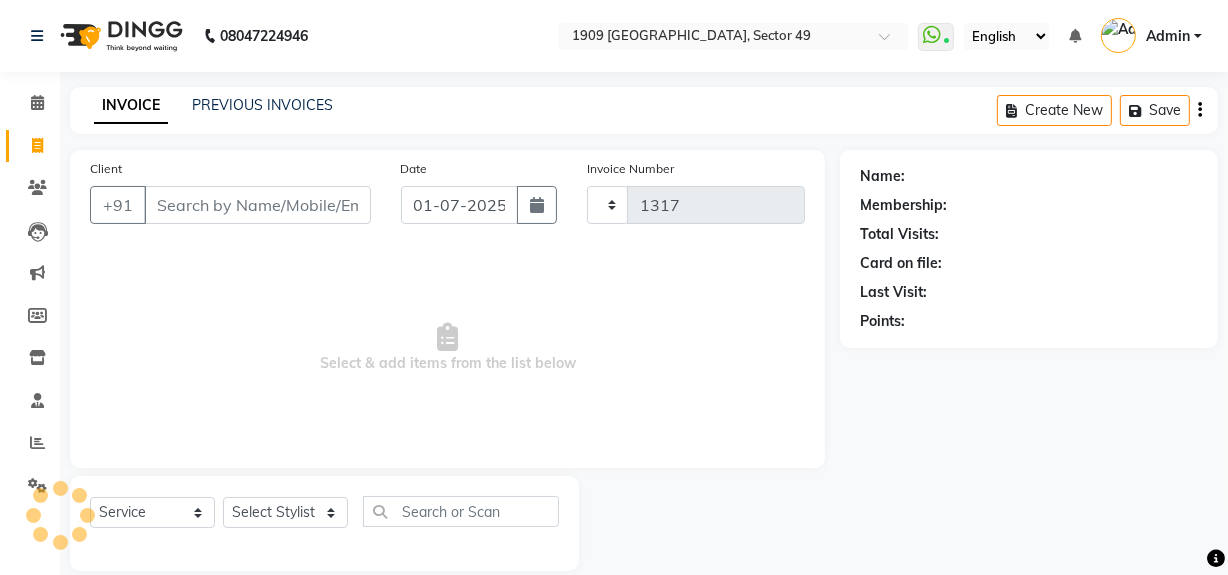 select on "6923" 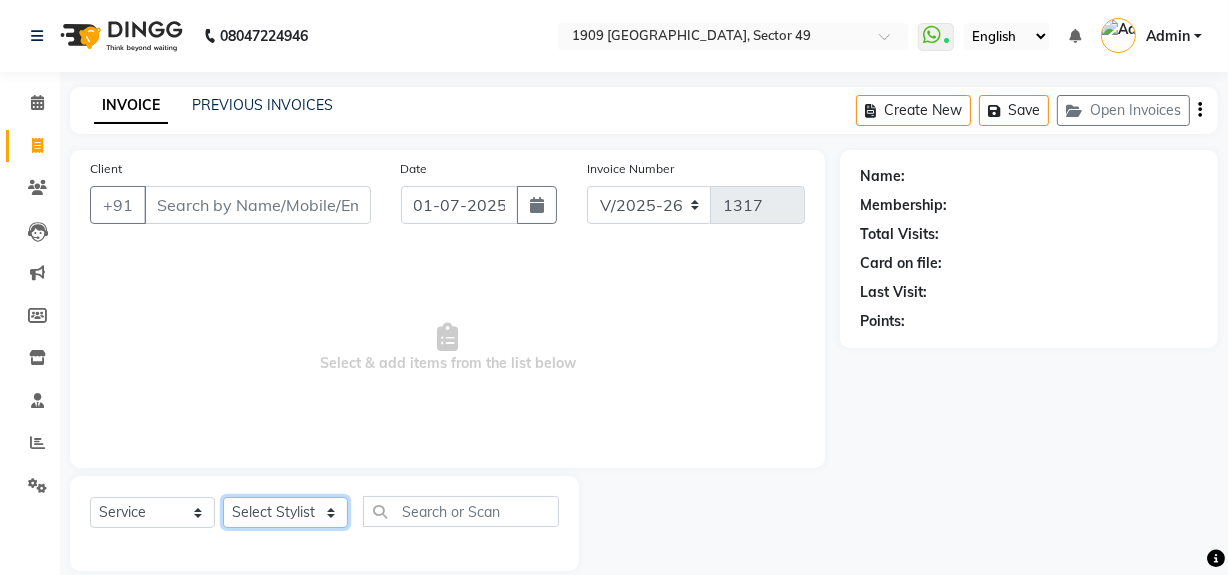 click on "Select Stylist [PERSON_NAME] [PERSON_NAME] House Sale Jyoti Nisha [PERSON_NAME] [PERSON_NAME] Veer [PERSON_NAME] Vishal" 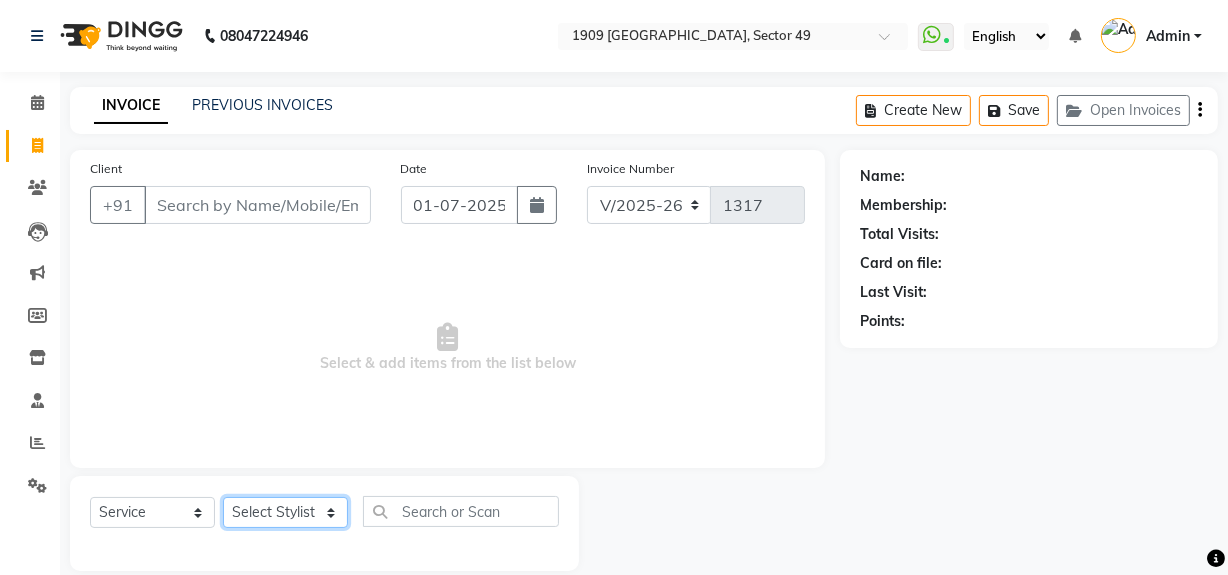 select on "57119" 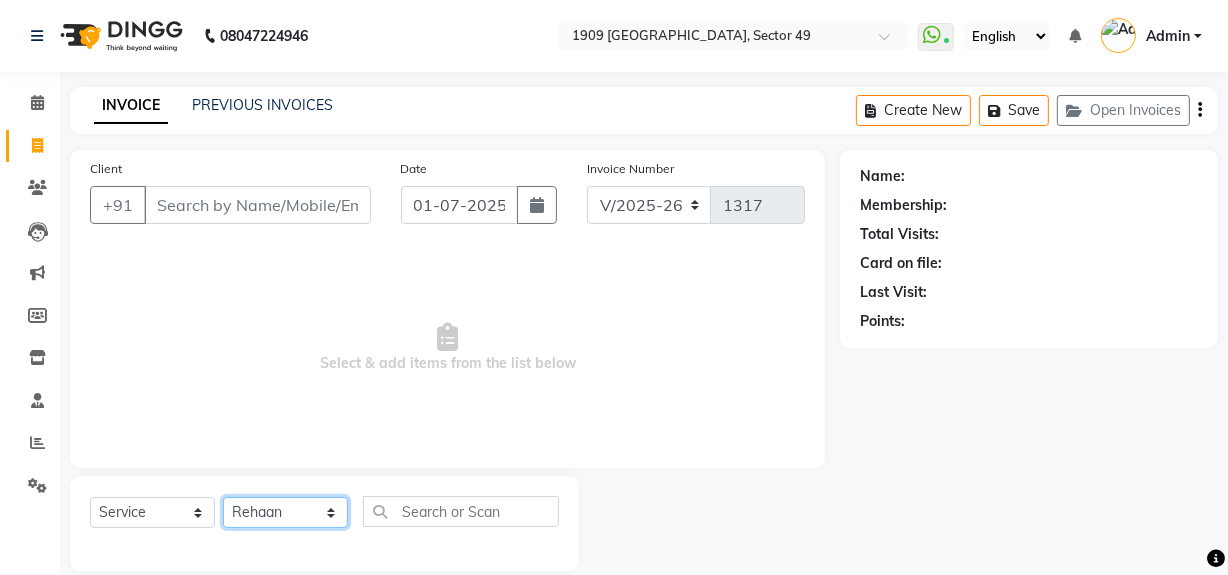 click on "Select Stylist [PERSON_NAME] [PERSON_NAME] House Sale Jyoti Nisha [PERSON_NAME] [PERSON_NAME] Veer [PERSON_NAME] Vishal" 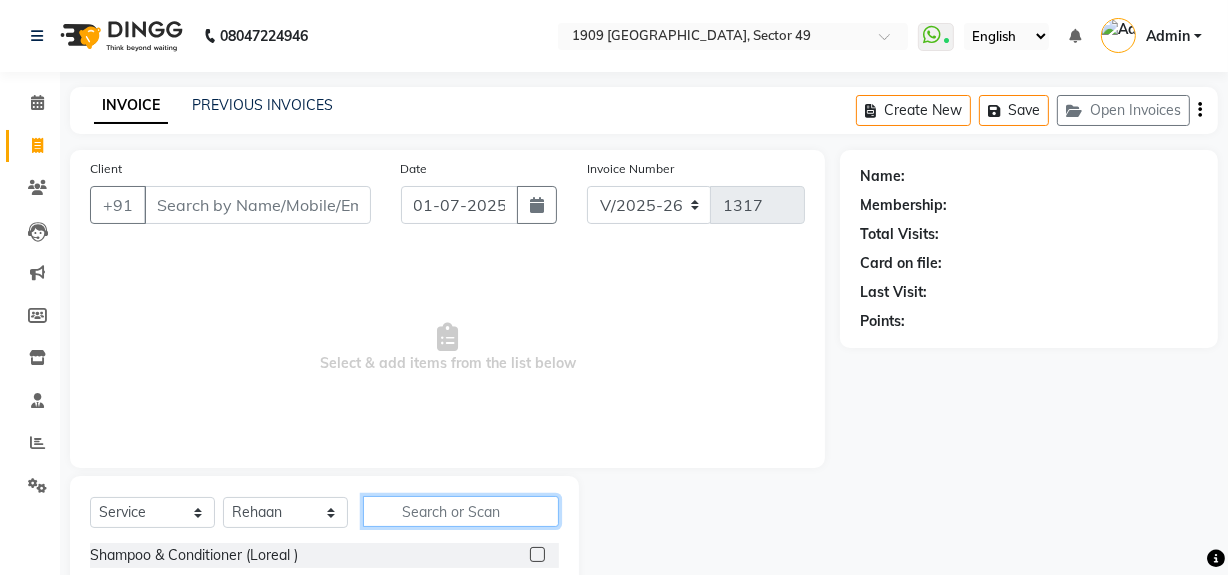 click 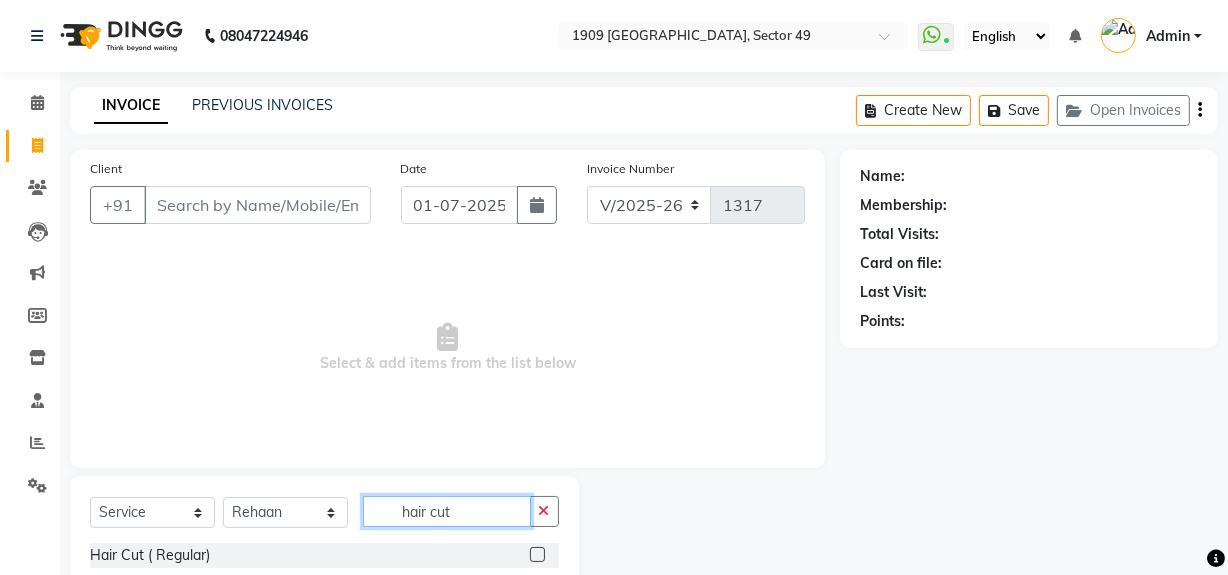 scroll, scrollTop: 170, scrollLeft: 0, axis: vertical 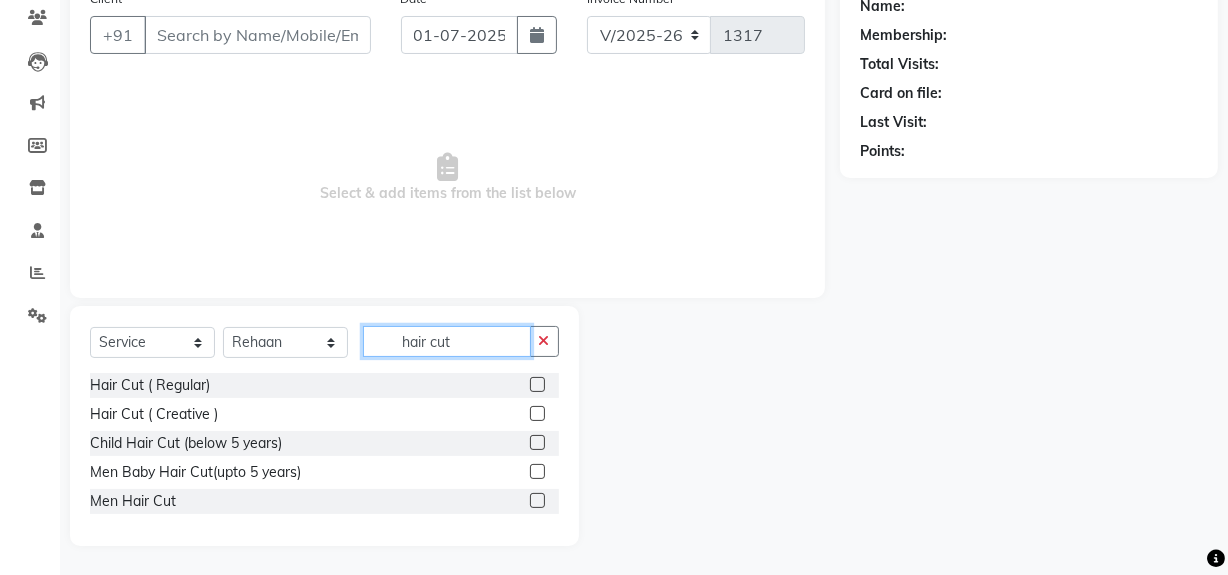 type on "hair cut" 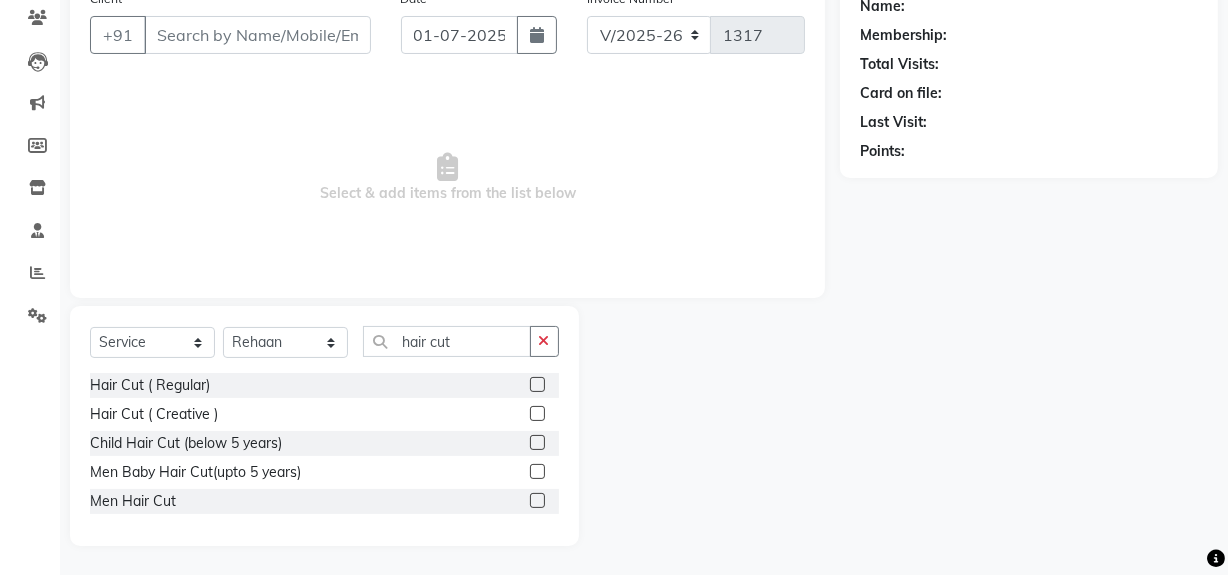 click 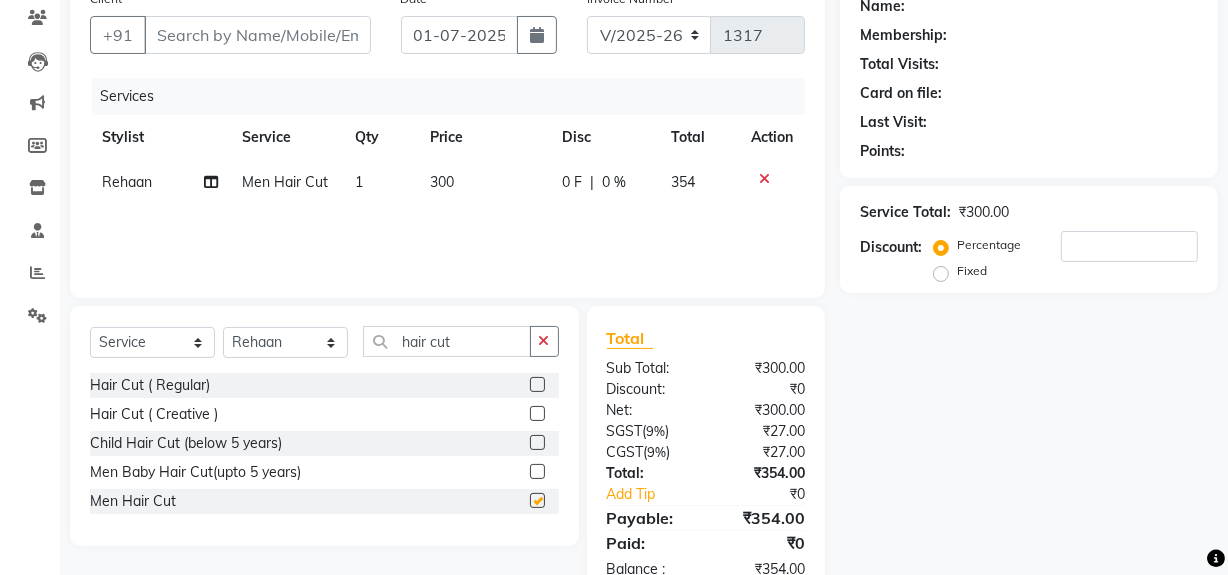 checkbox on "false" 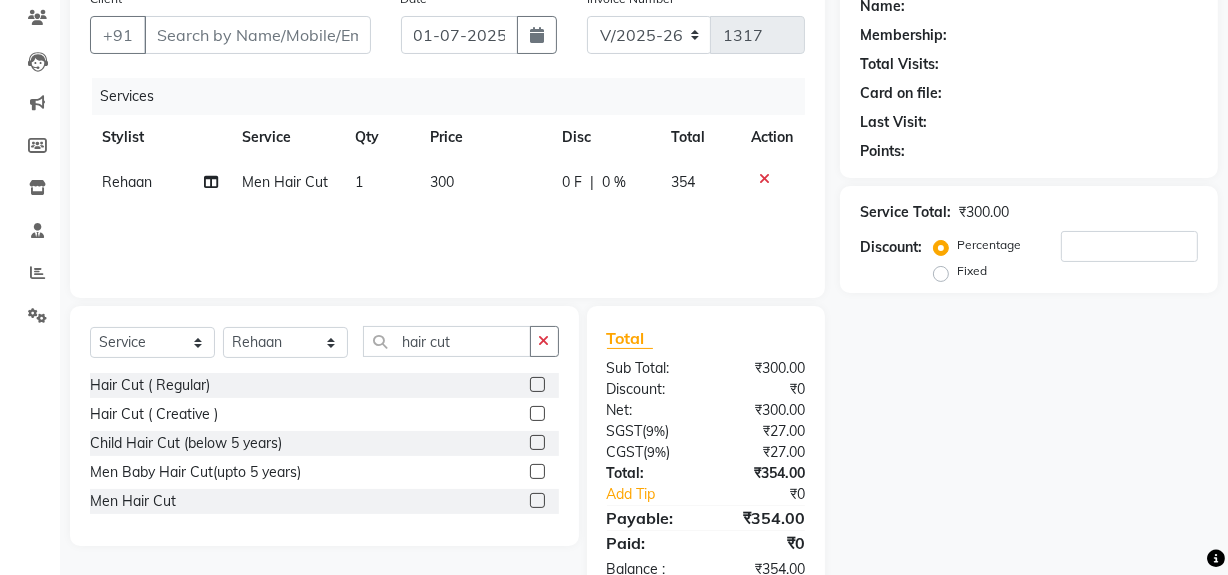scroll, scrollTop: 0, scrollLeft: 0, axis: both 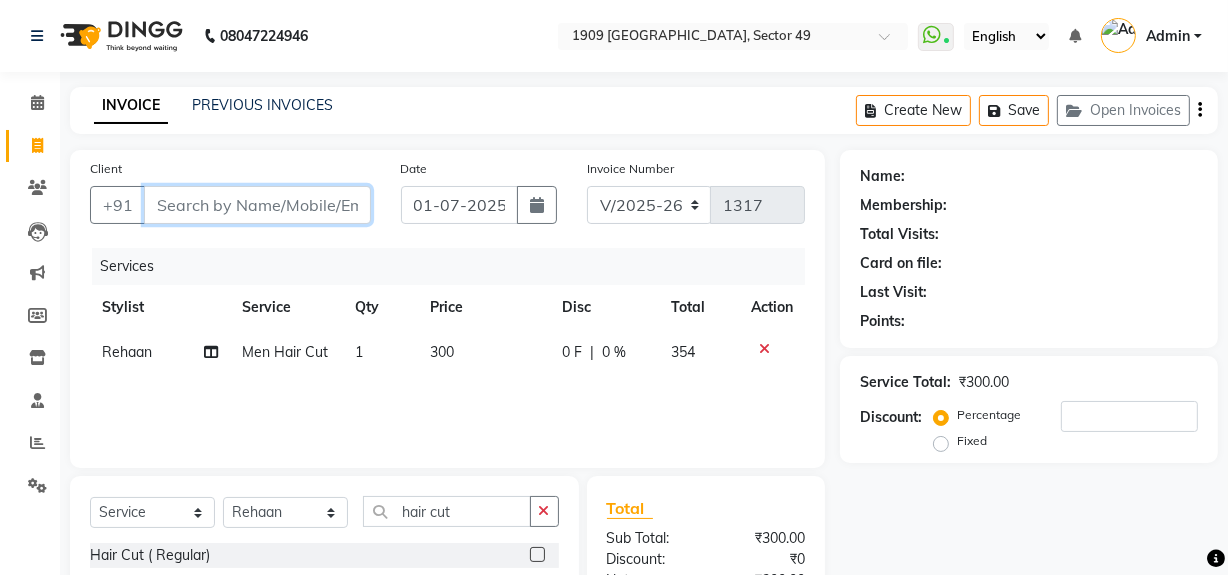 click on "Client" at bounding box center [257, 205] 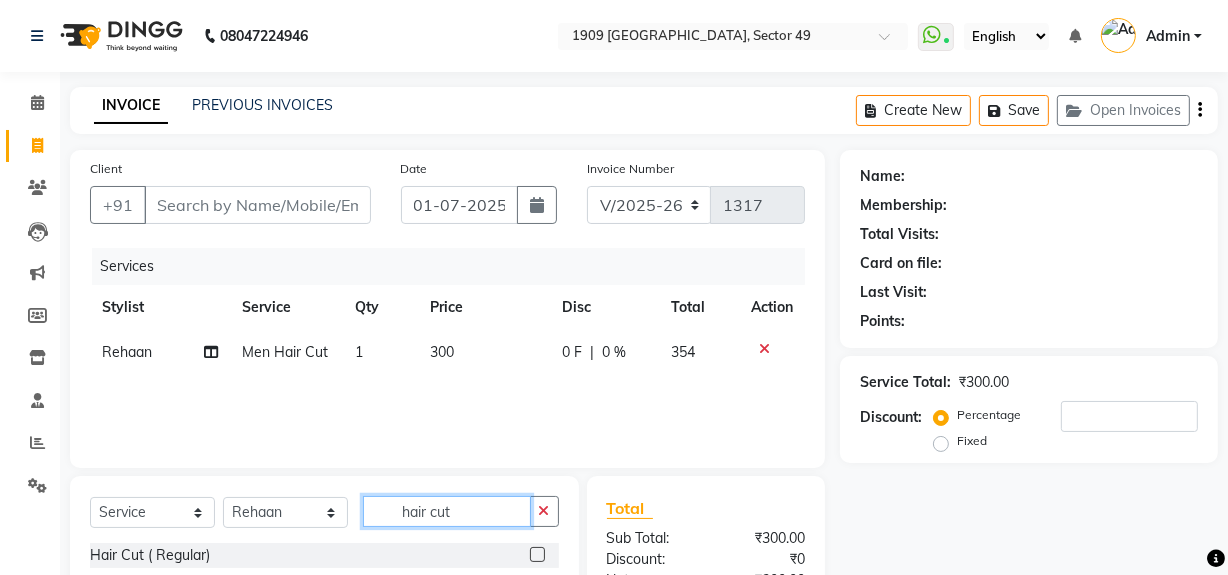 drag, startPoint x: 385, startPoint y: 502, endPoint x: 605, endPoint y: 488, distance: 220.445 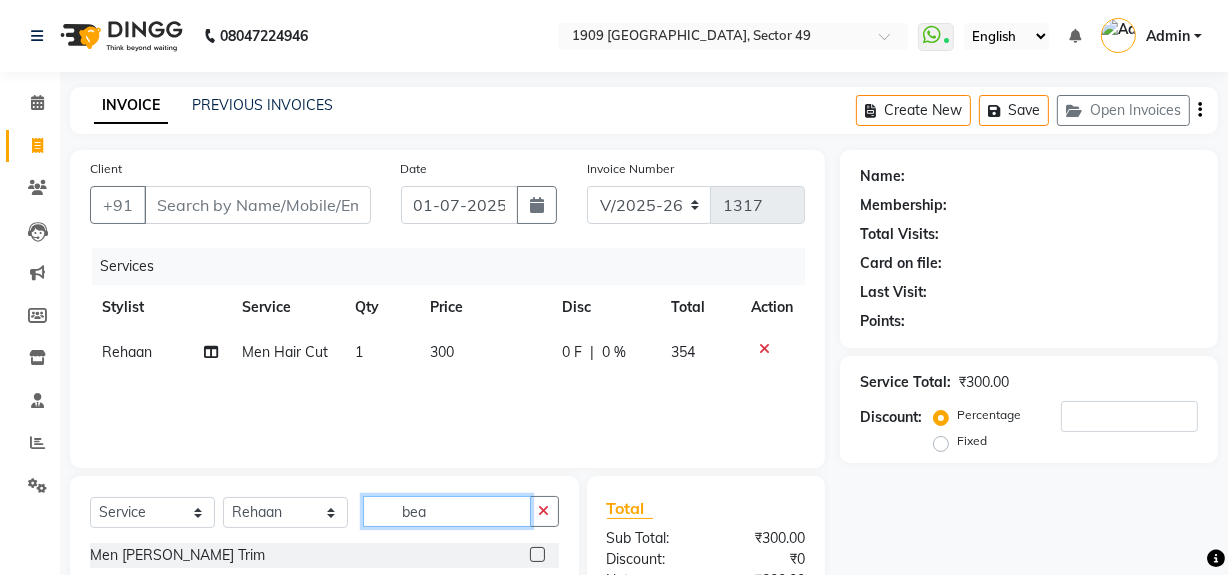 type on "bea" 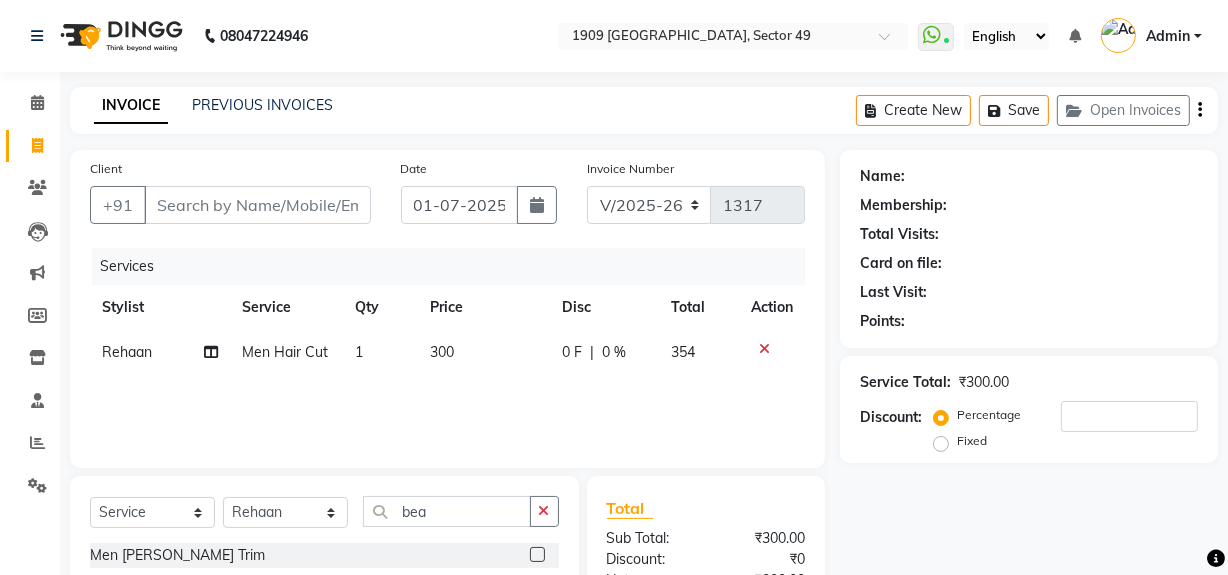 click 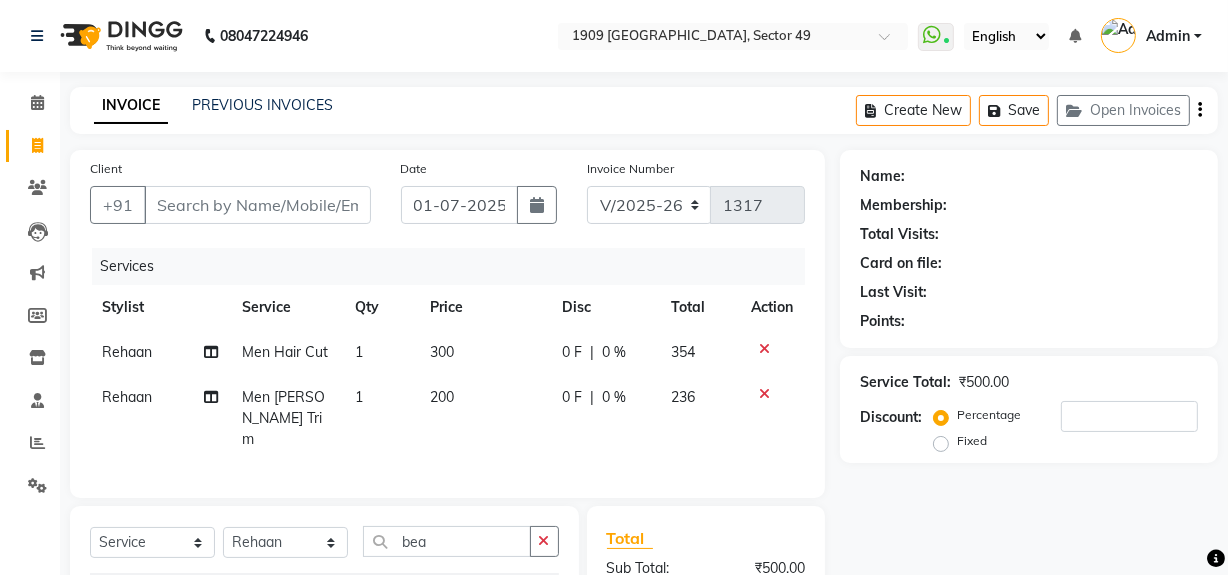 checkbox on "false" 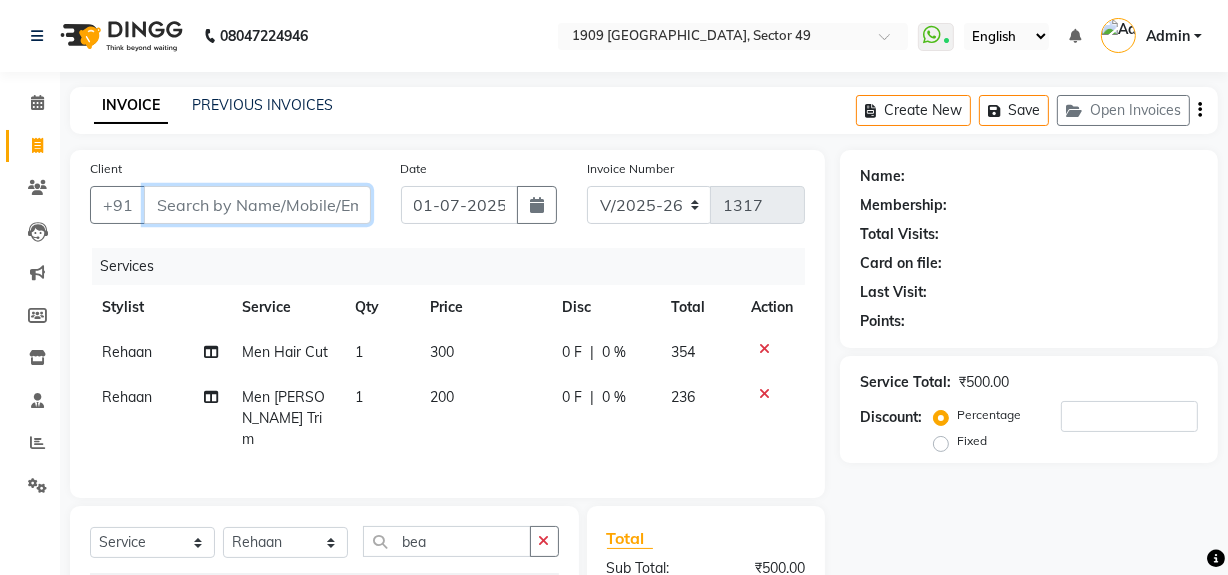 drag, startPoint x: 318, startPoint y: 207, endPoint x: 320, endPoint y: 190, distance: 17.117243 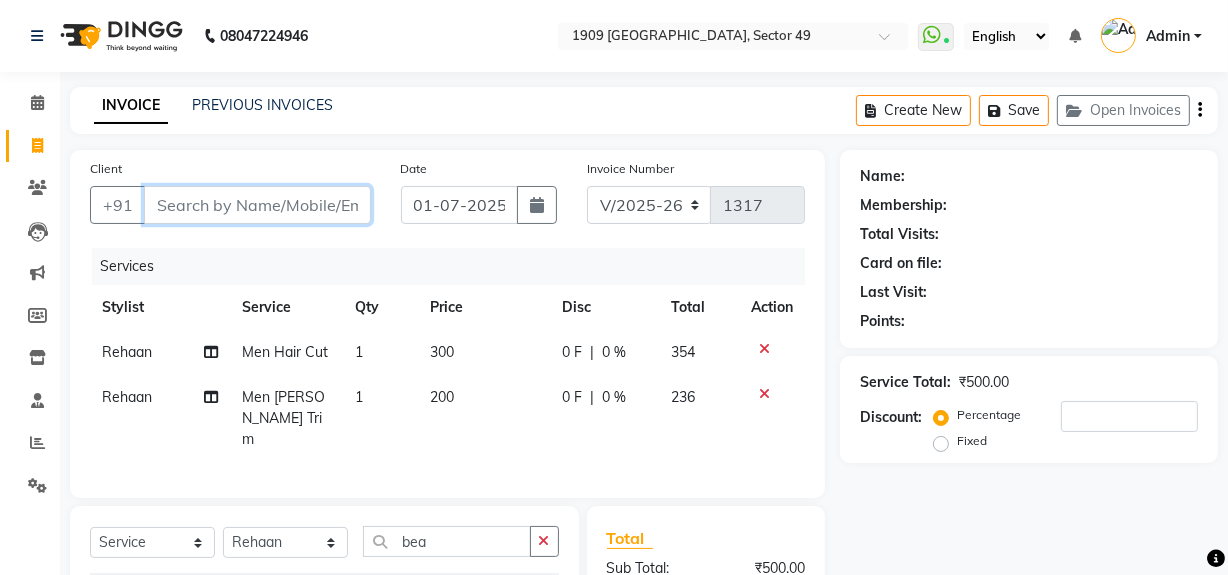 type on "9" 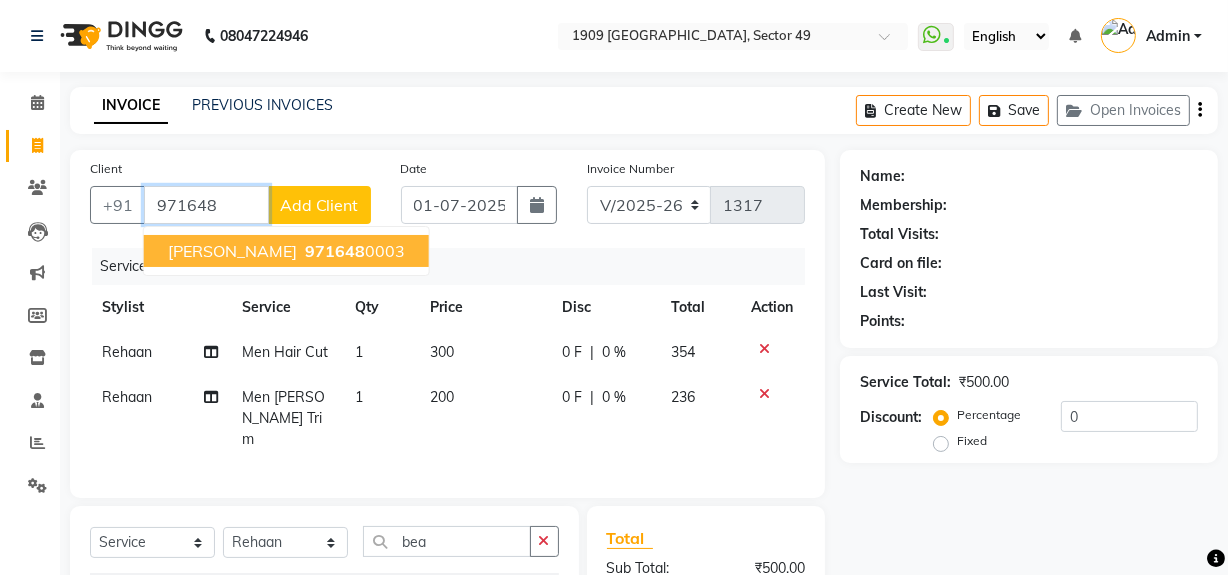 click on "971648 0003" at bounding box center (353, 251) 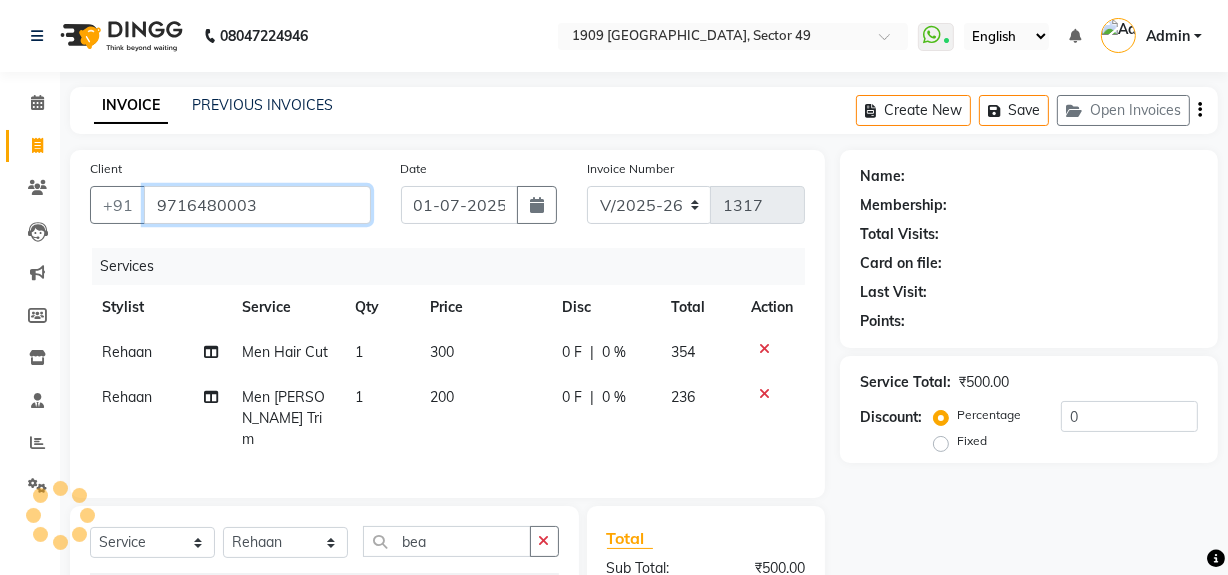 type on "9716480003" 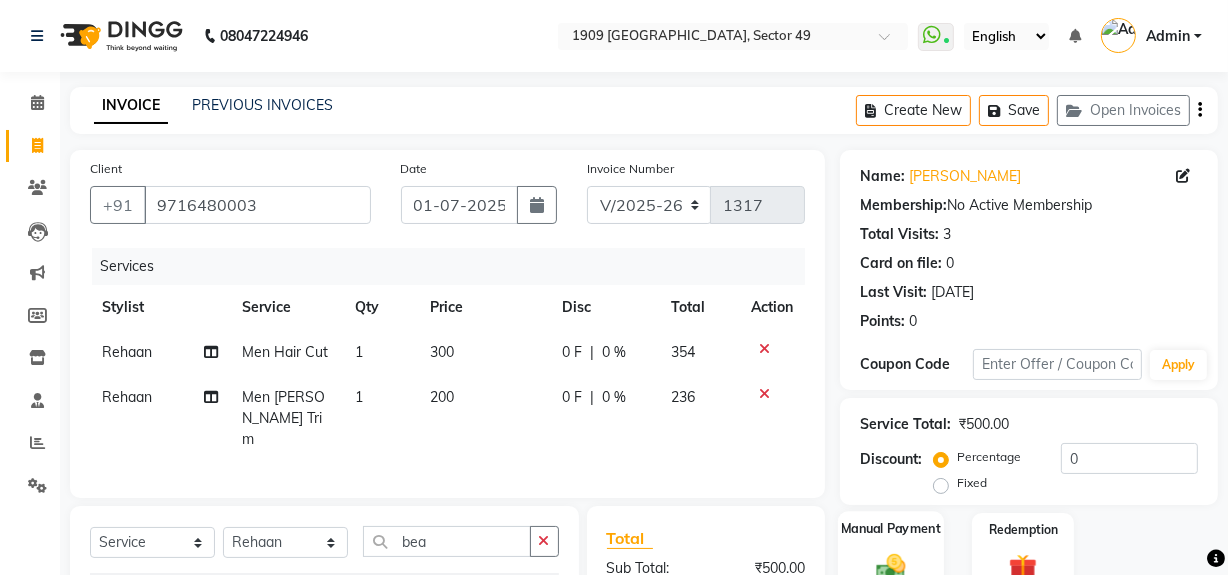 click on "Manual Payment" 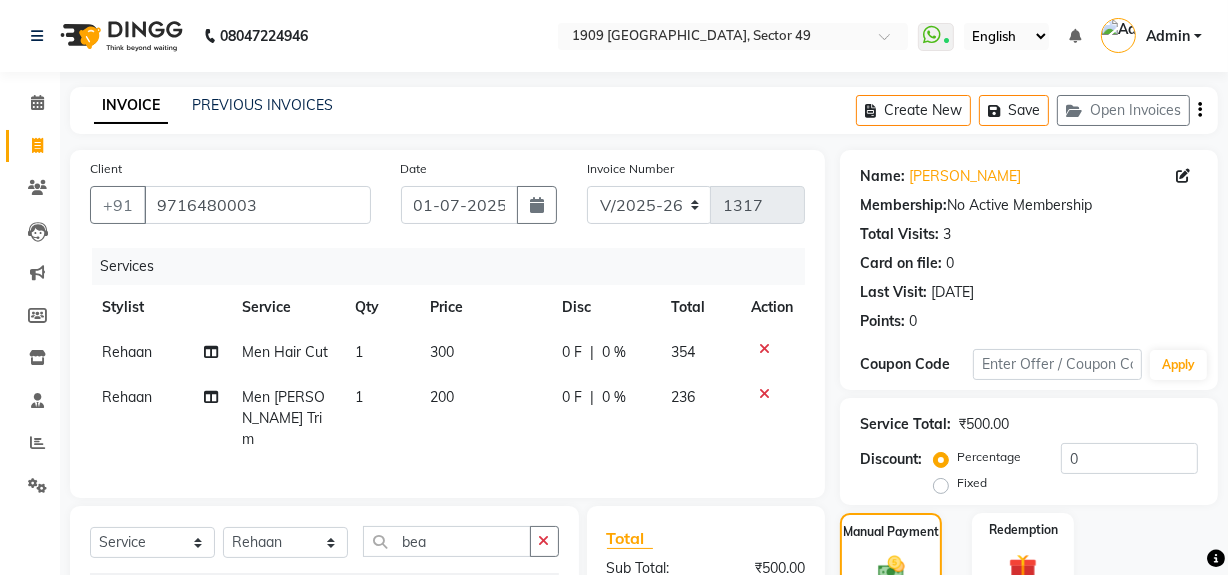 scroll, scrollTop: 229, scrollLeft: 0, axis: vertical 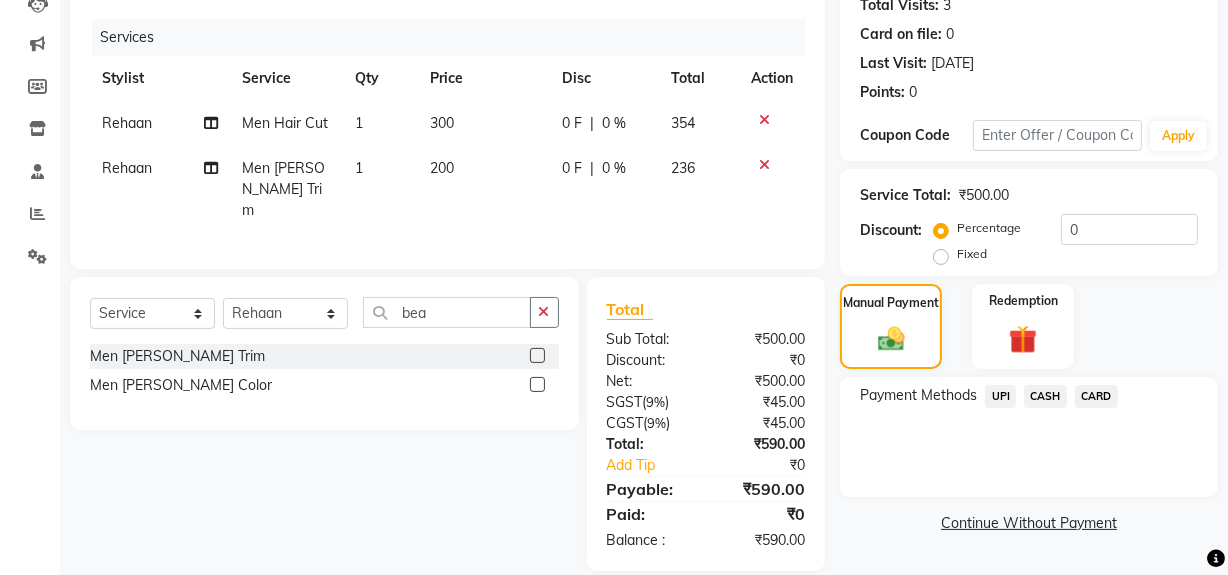 click on "UPI" 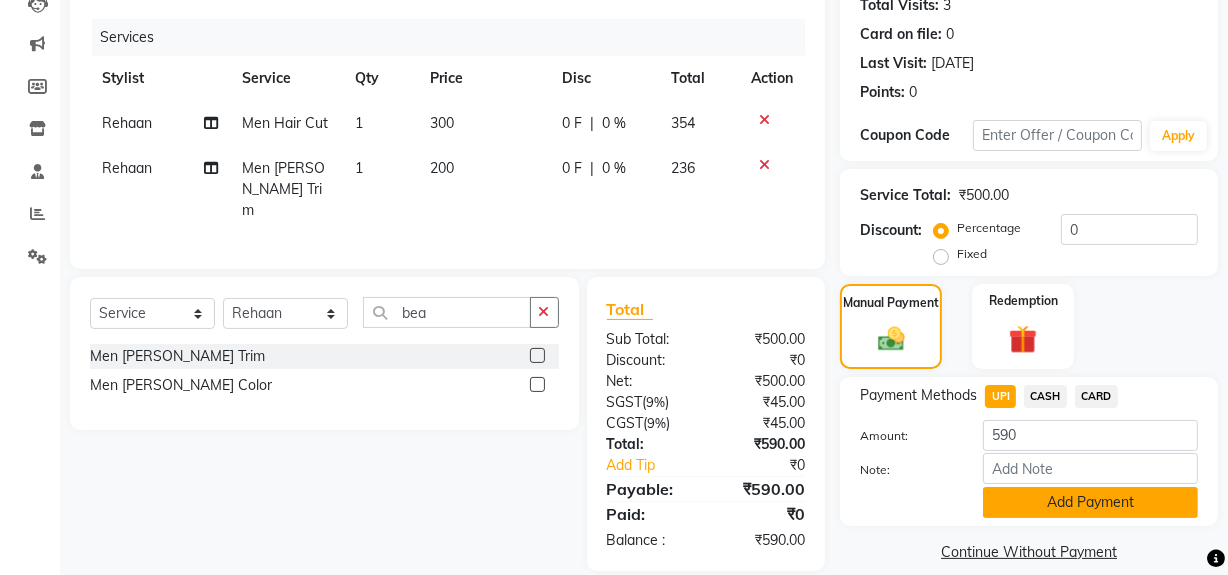 click on "Add Payment" 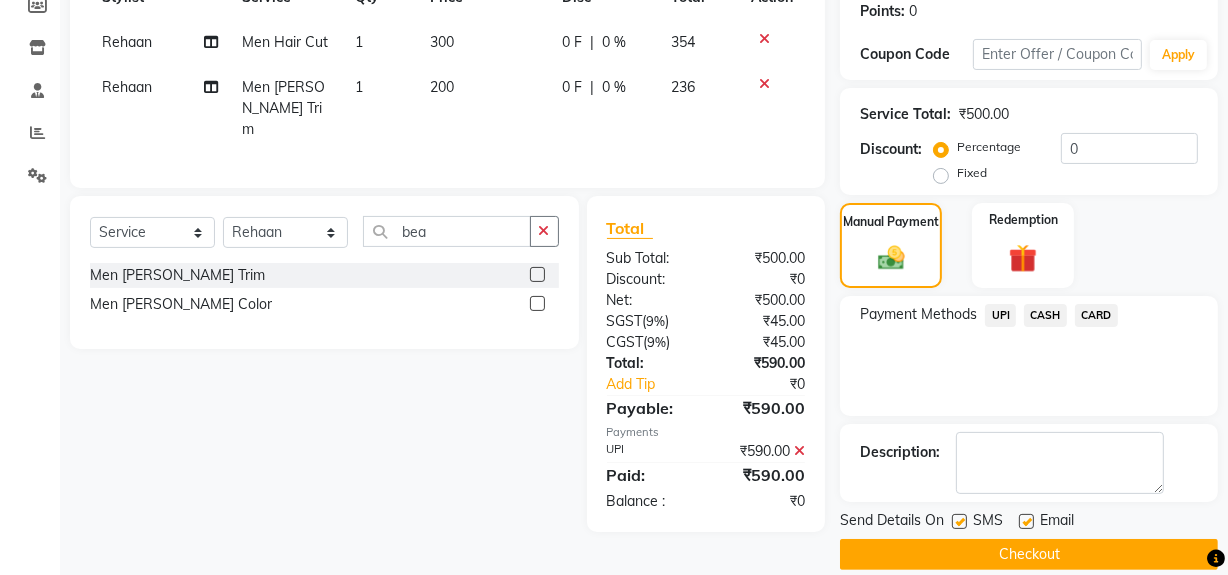 scroll, scrollTop: 333, scrollLeft: 0, axis: vertical 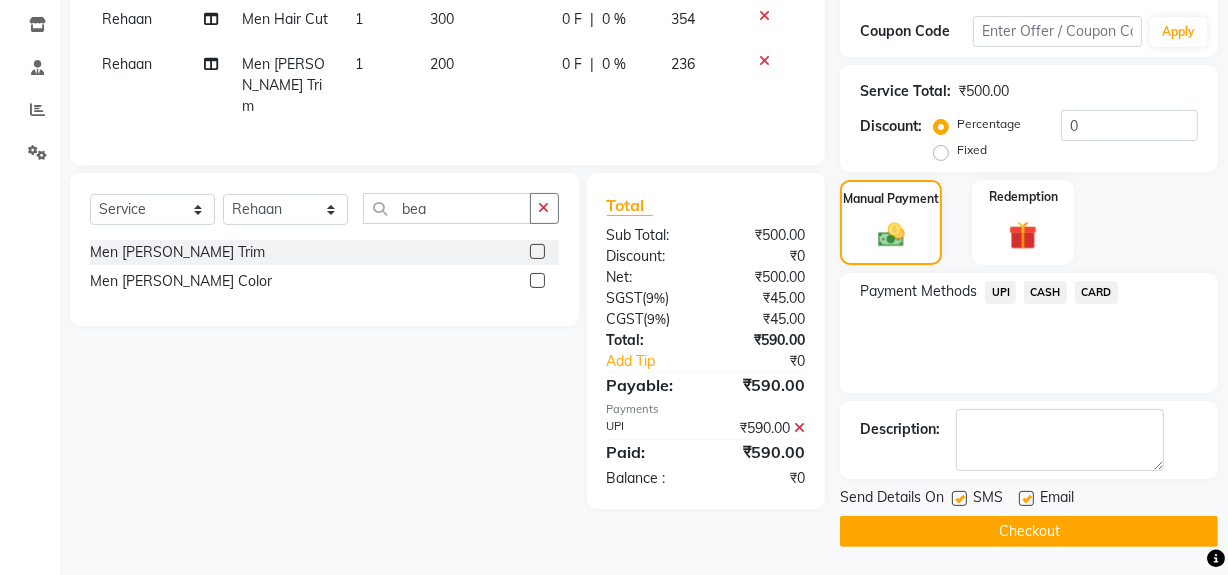 click on "Checkout" 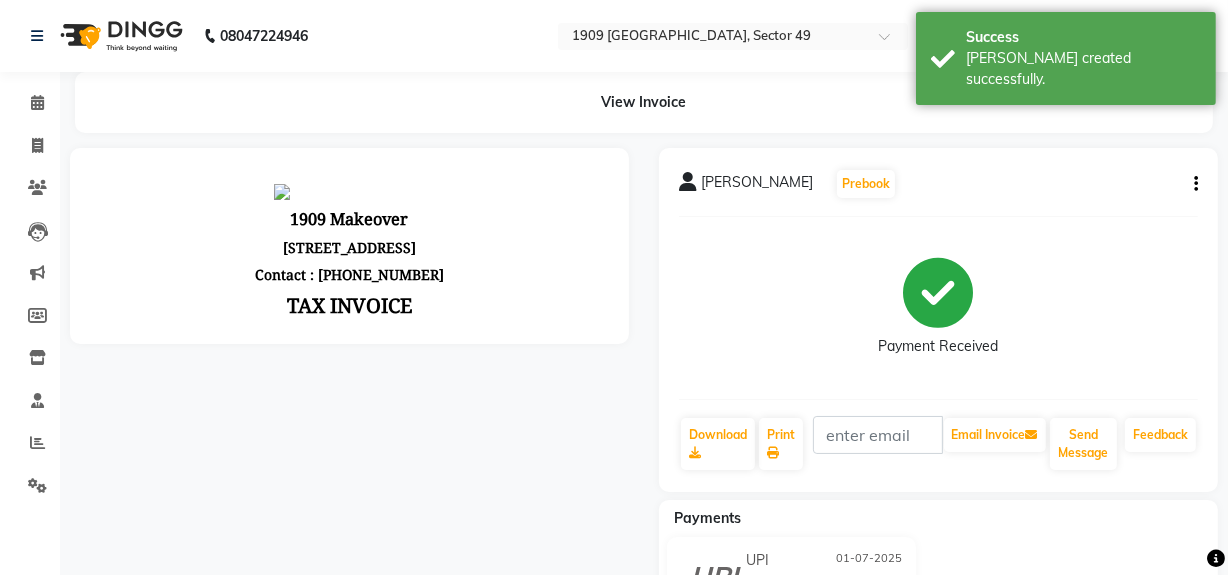 scroll, scrollTop: 0, scrollLeft: 0, axis: both 